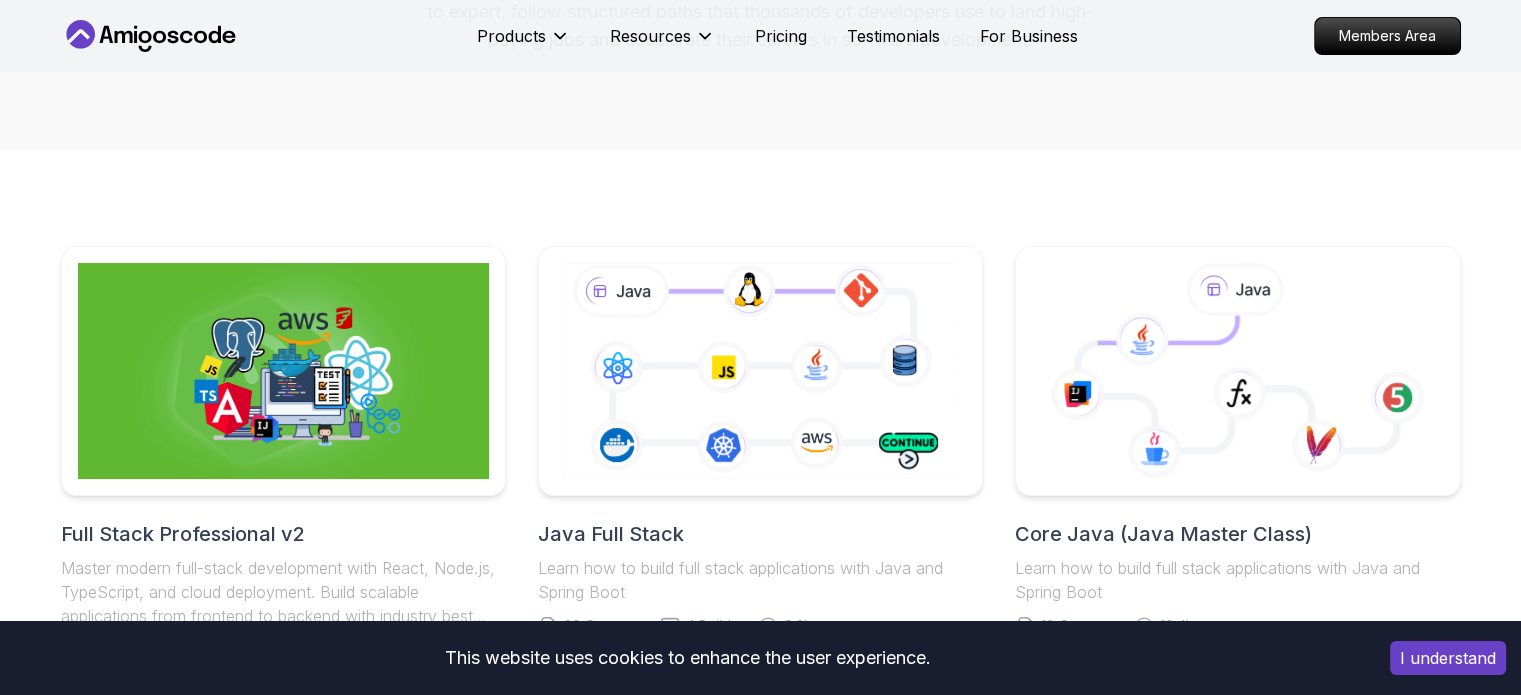 scroll, scrollTop: 400, scrollLeft: 0, axis: vertical 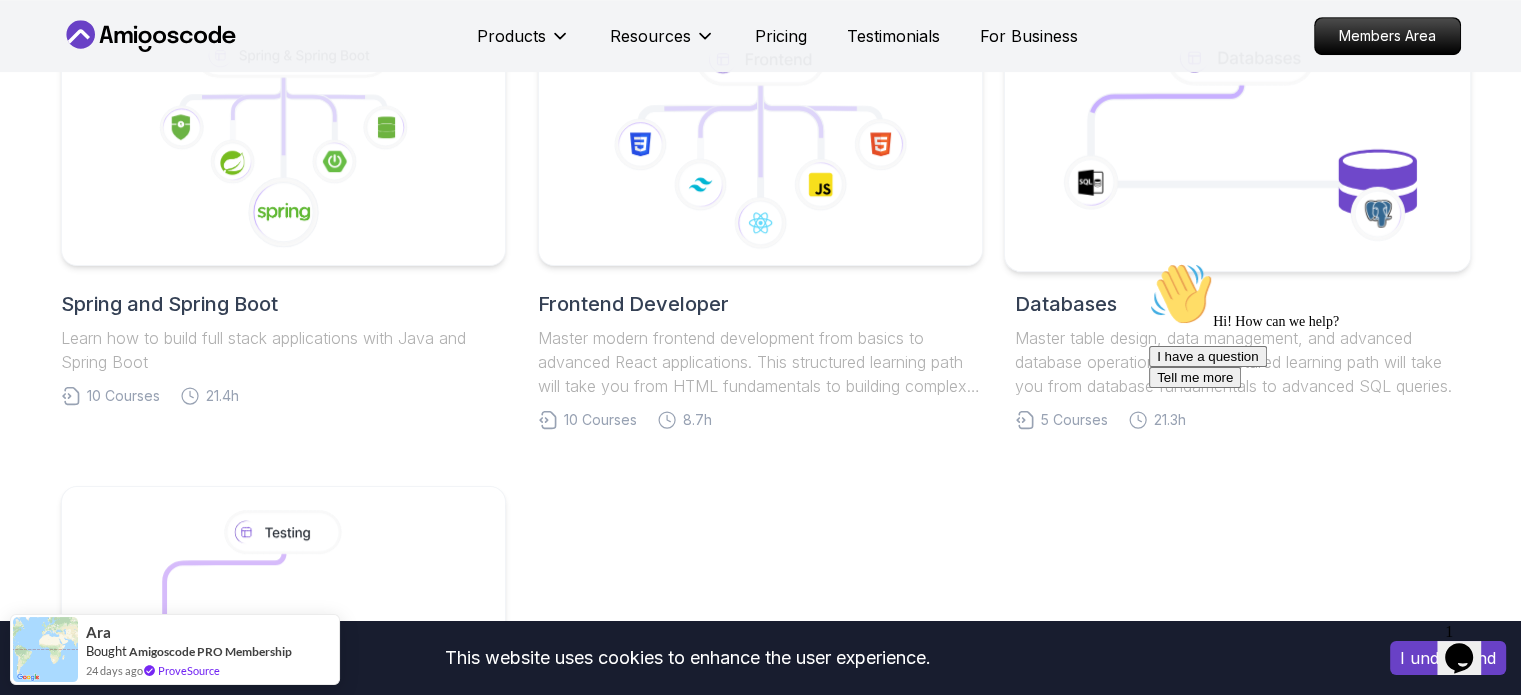 click on "This website uses cookies to enhance the user experience. I understand Products Resources Pricing Testimonials For Business Members Area Products Resources Pricing Testimonials For Business Members Area Roadmaps Start with our   Step-by-Step Roadmaps! Master in-demand tech skills with our proven learning roadmaps. From beginner to expert, follow structured paths that thousands of developers use to land high-paying jobs and accelerate their careers in software development. Full Stack Professional v2 Master modern full-stack development with React, Node.js, TypeScript, and cloud deployment. Build scalable applications from frontend to backend with industry best practices. 6   Courses 3   Builds 17.4h Java Full Stack Learn how to build full stack applications with Java and Spring Boot 29   Courses 4   Builds 9.2h Core Java (Java Master Class) Learn how to build full stack applications with Java and Spring Boot 18   Courses 10.4h Spring and Spring Boot 10   Courses 21.4h Frontend Developer 10   Courses 8.7h 5   4" at bounding box center (760, 485) 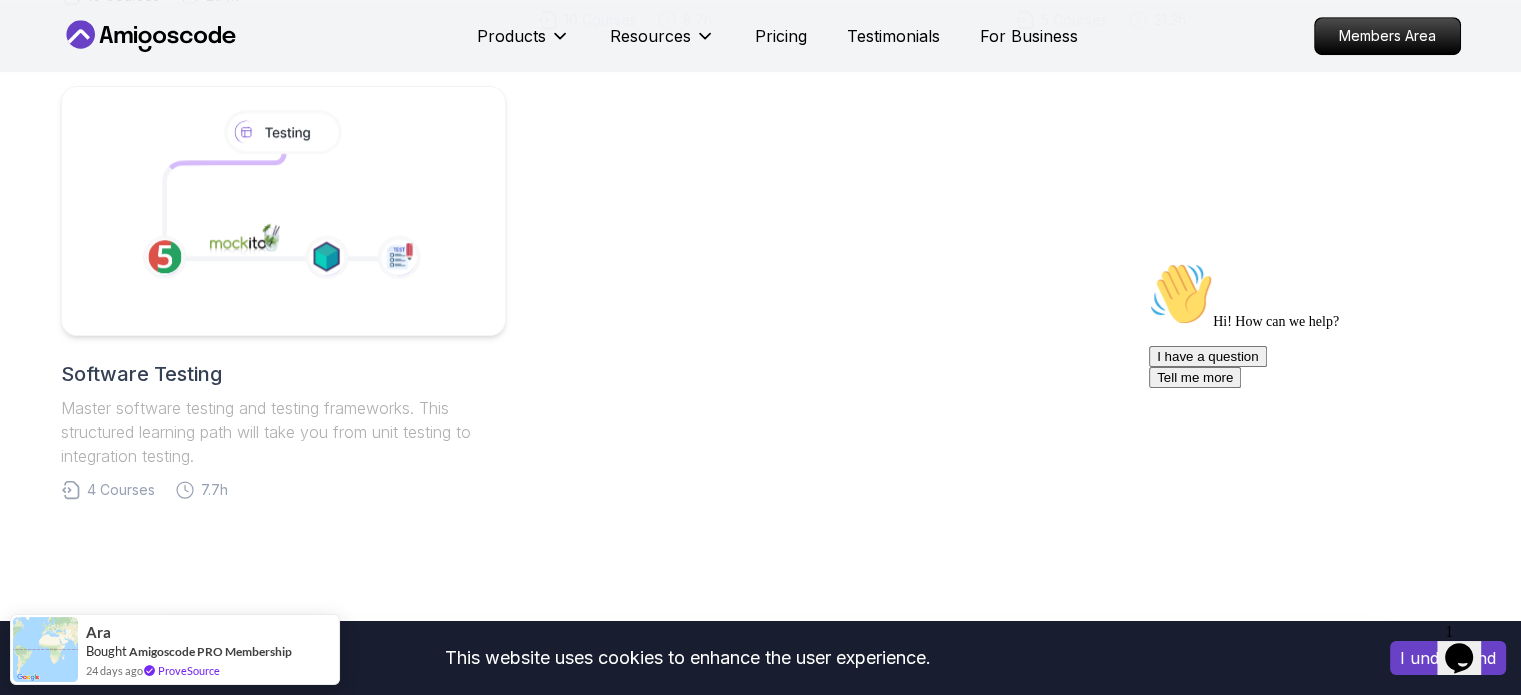 scroll, scrollTop: 1800, scrollLeft: 0, axis: vertical 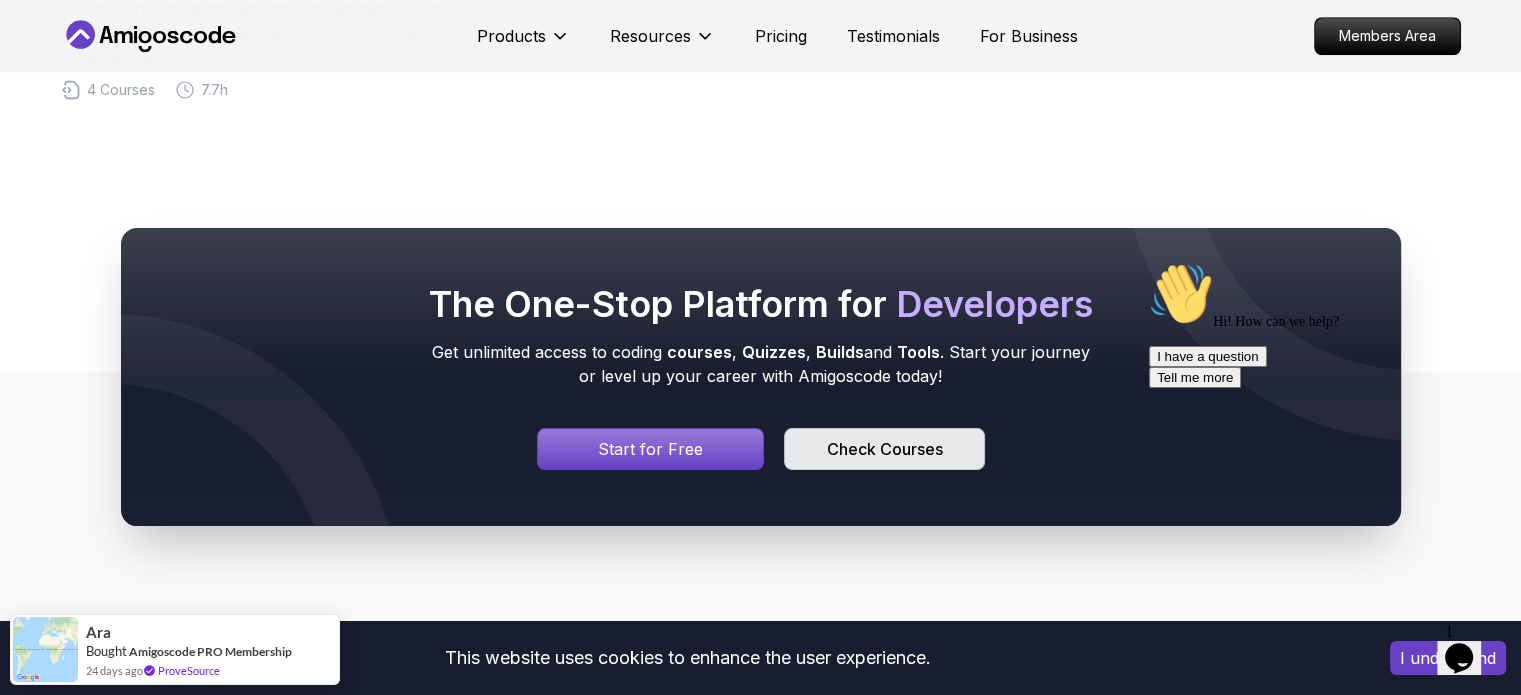 click on "Check Courses" at bounding box center (884, 449) 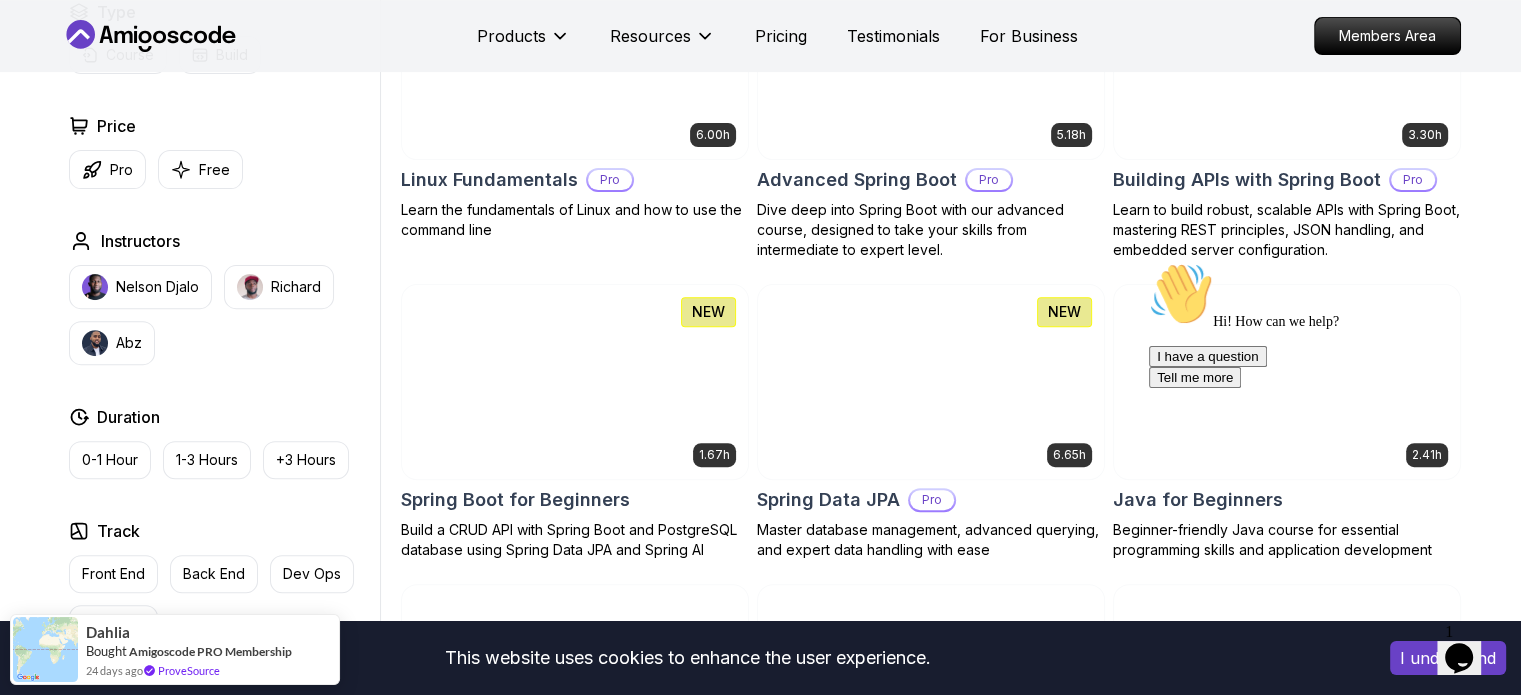 scroll, scrollTop: 700, scrollLeft: 0, axis: vertical 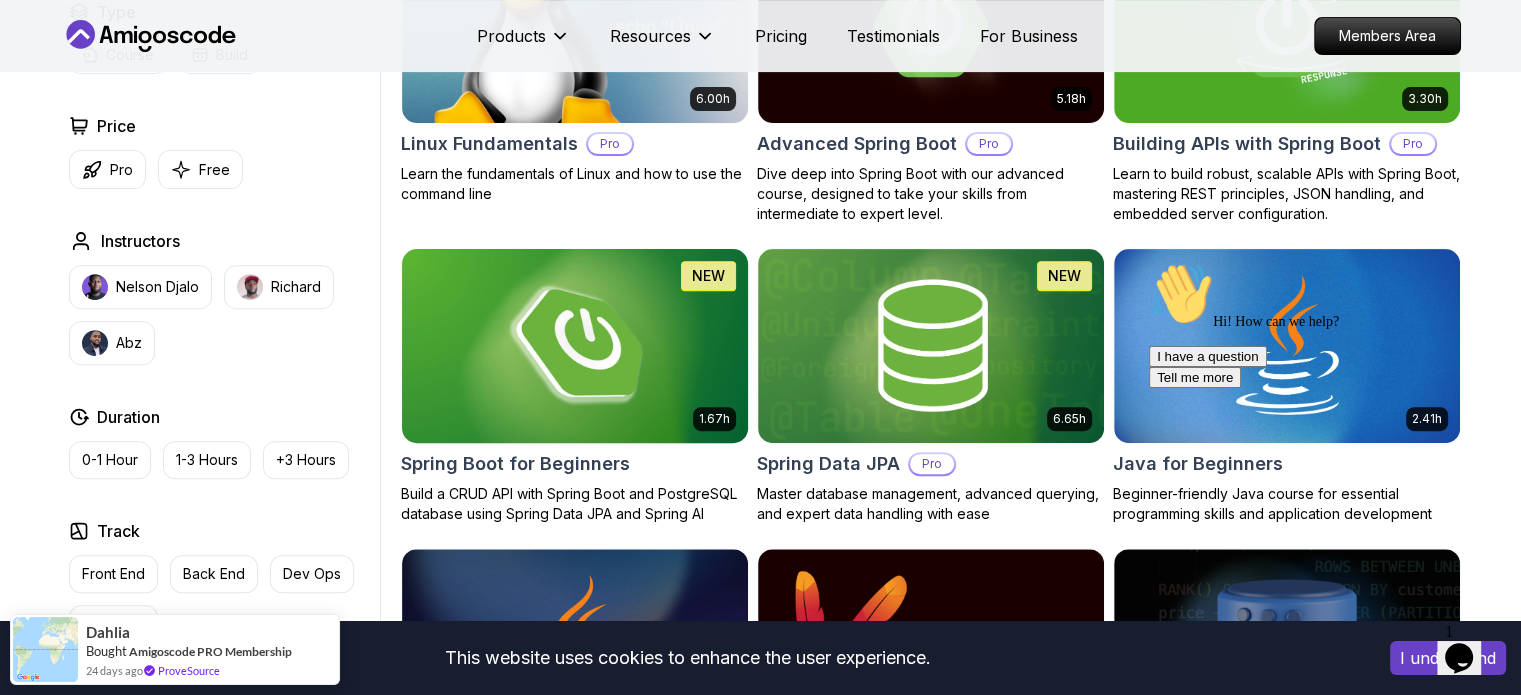 click at bounding box center [574, 345] 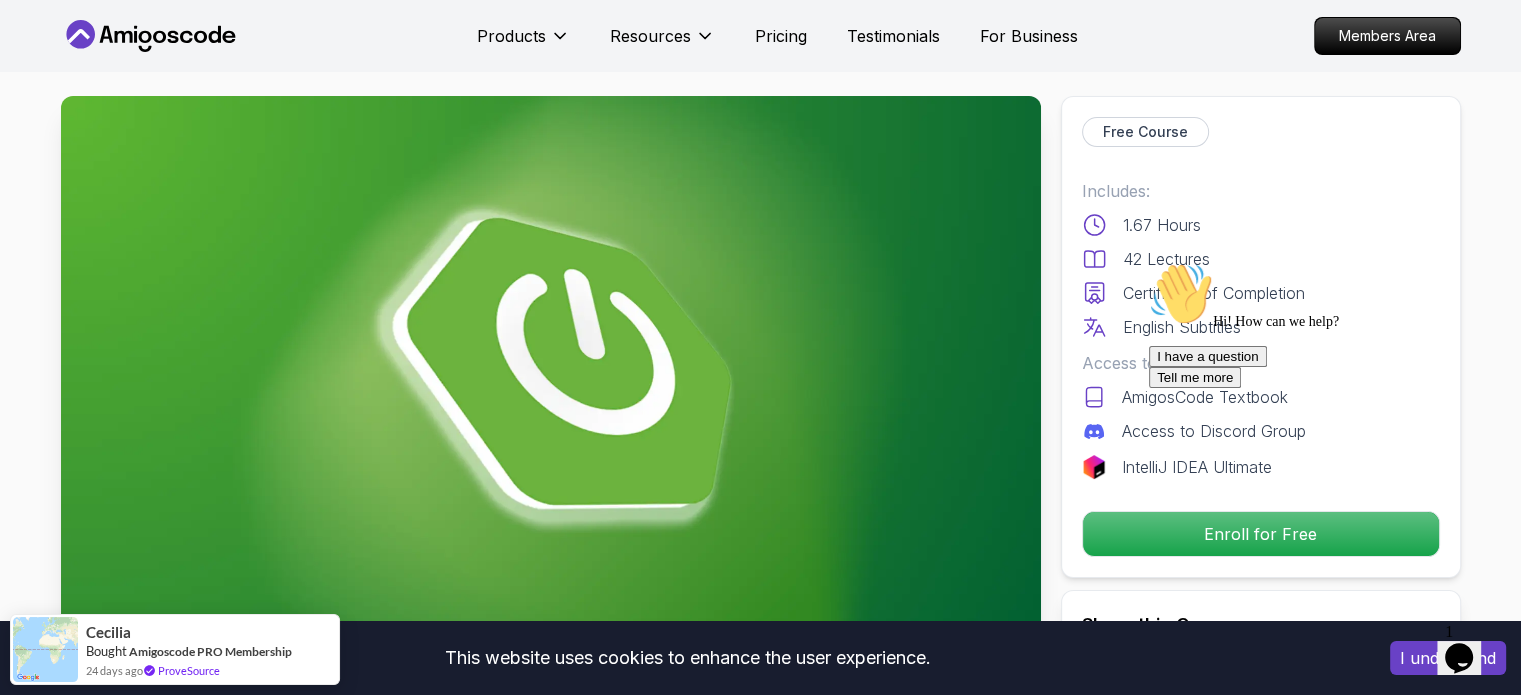 scroll, scrollTop: 200, scrollLeft: 0, axis: vertical 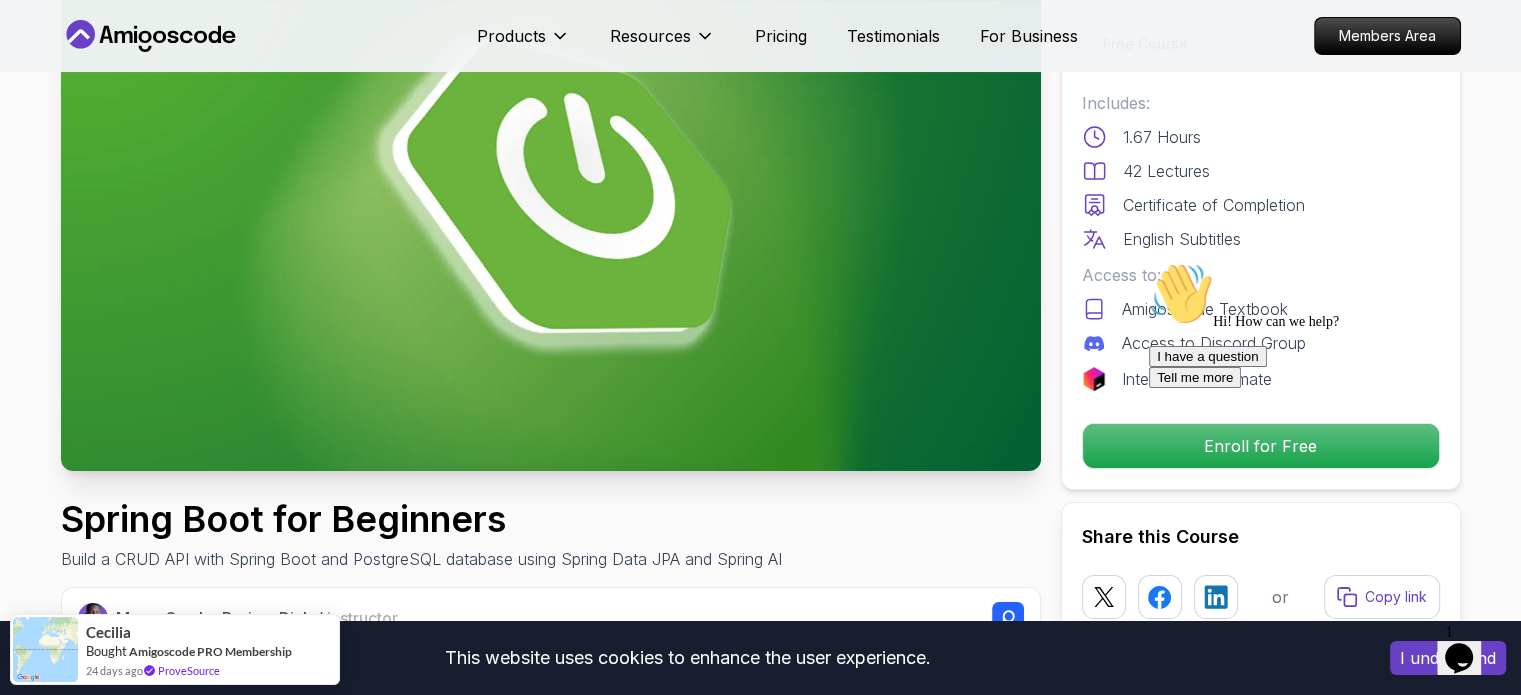 click at bounding box center (1149, 262) 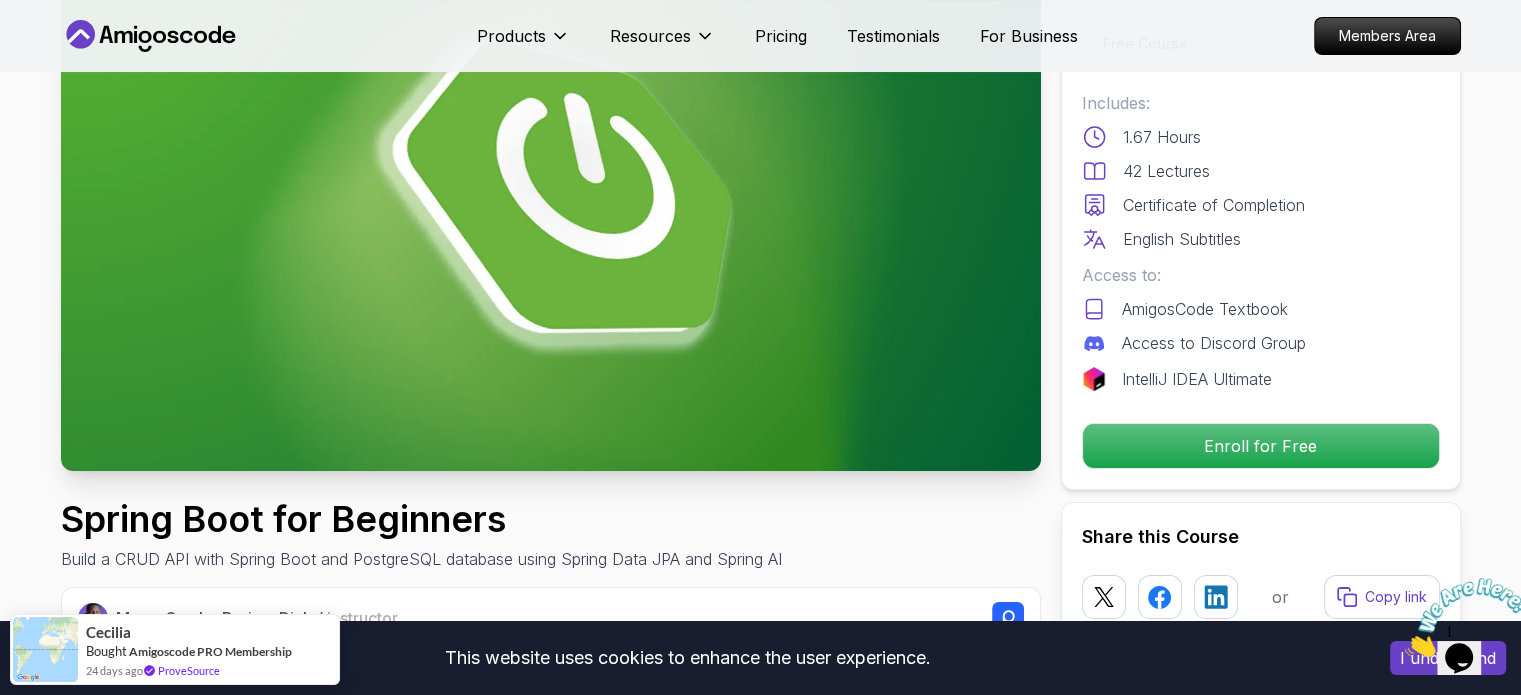 click at bounding box center (1405, 651) 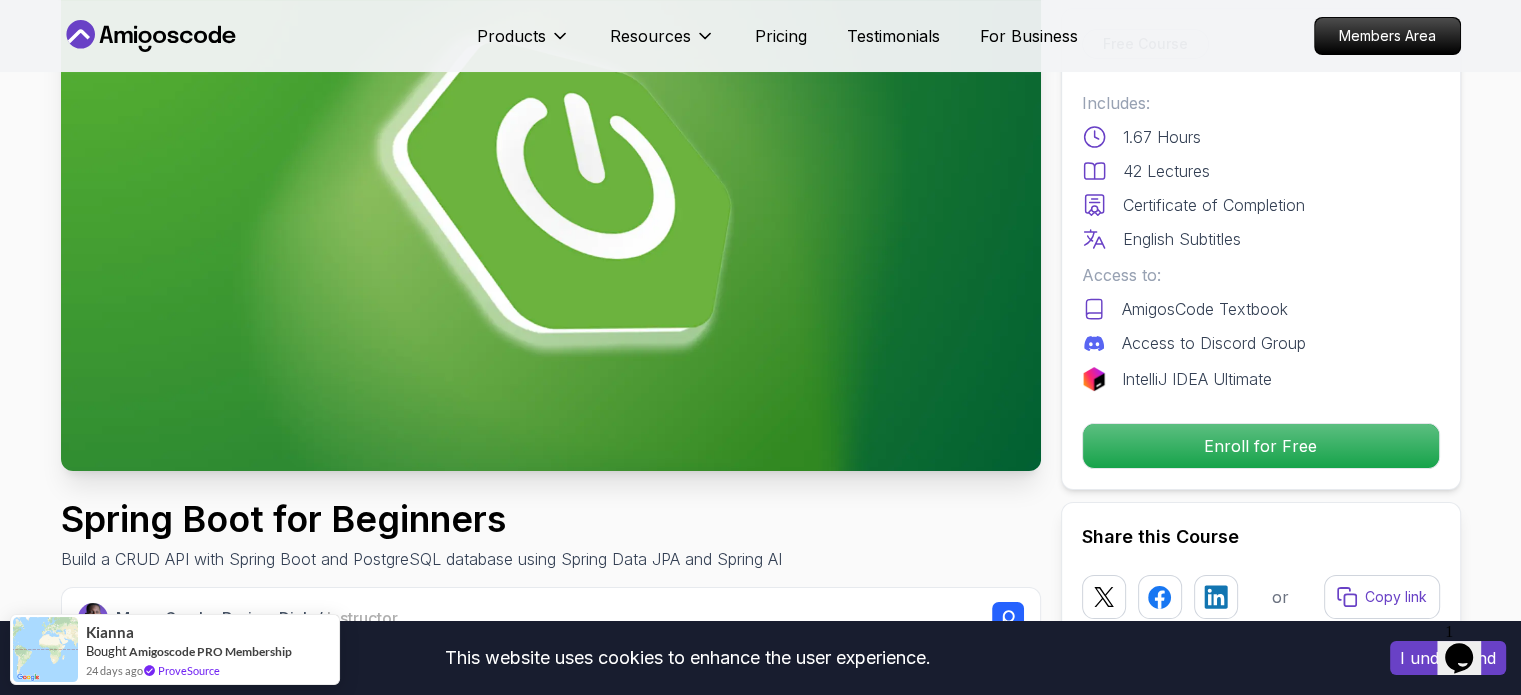 click on "I understand" at bounding box center (1448, 658) 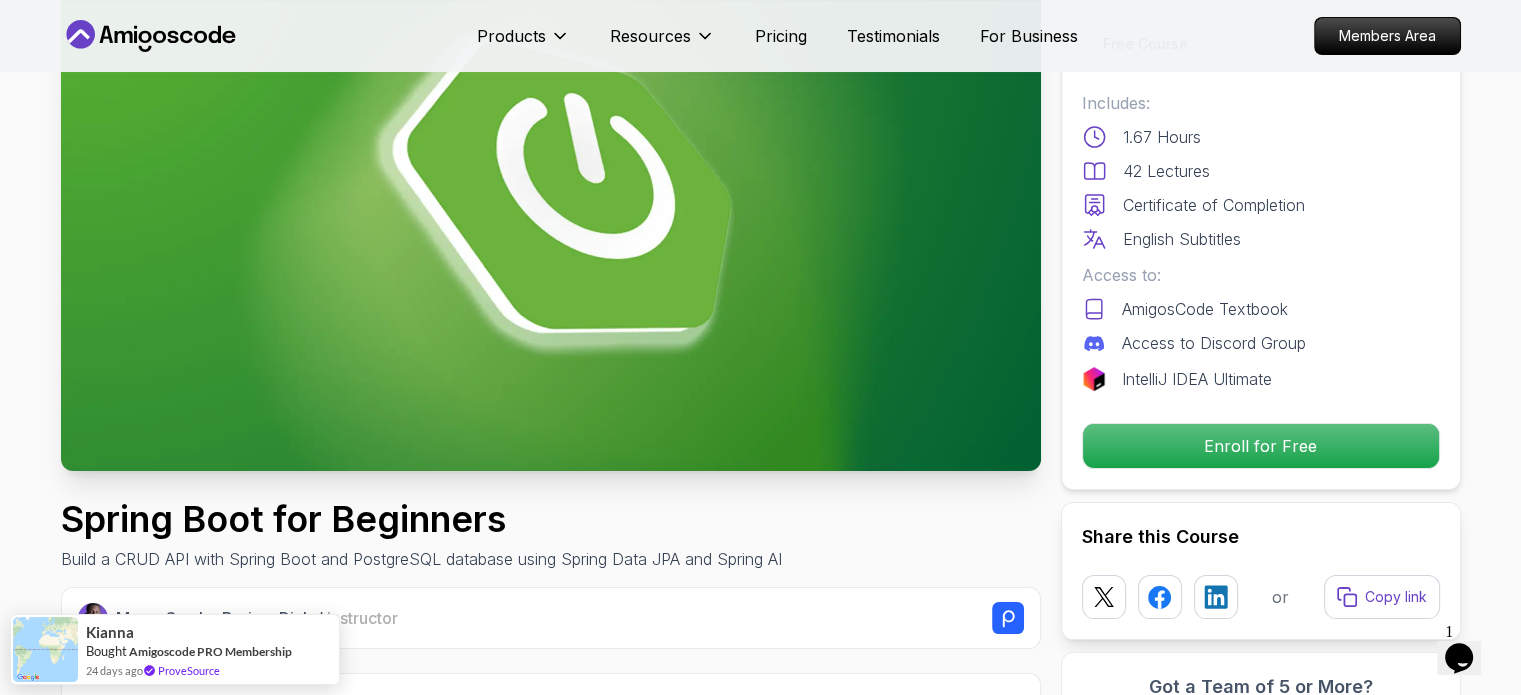 click on "Opens Chat This icon Opens the chat window." 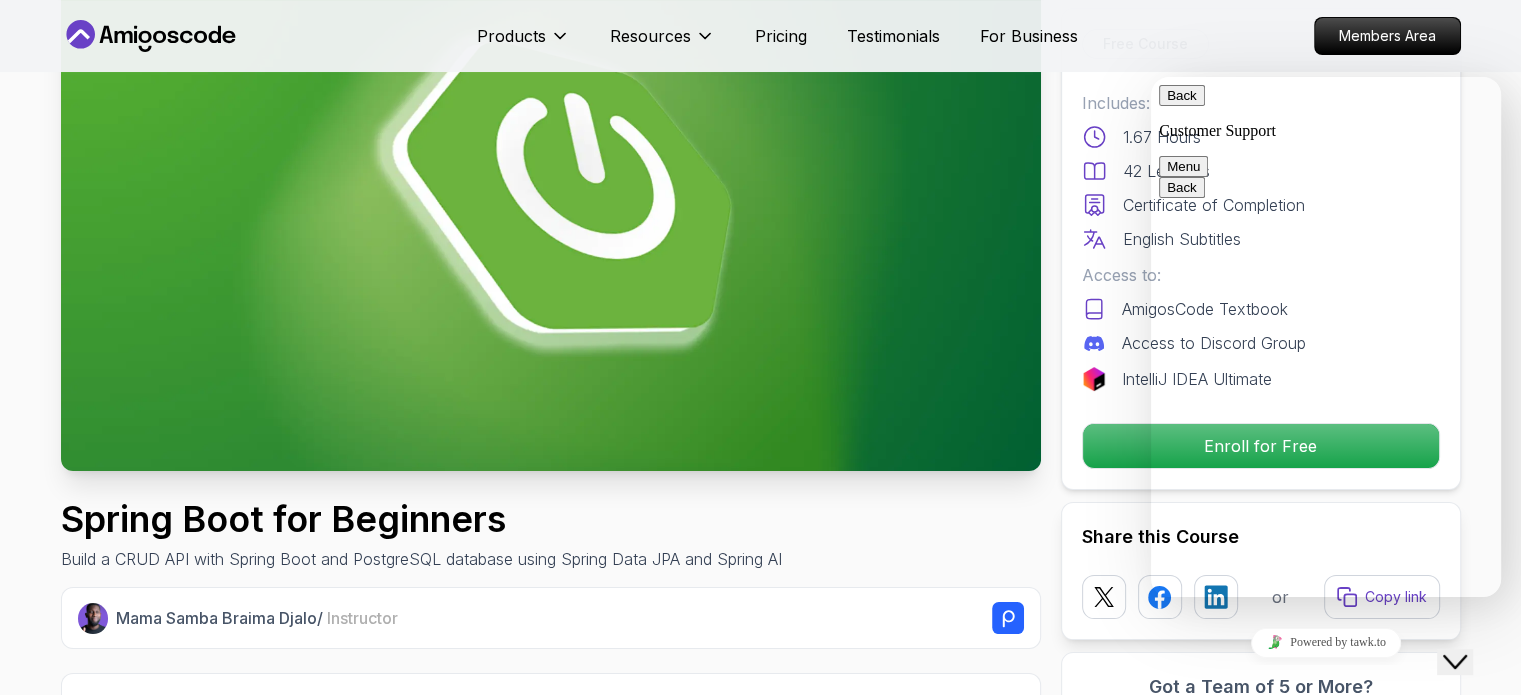 click on "Close Chat This icon closes the chat window." at bounding box center (1455, 662) 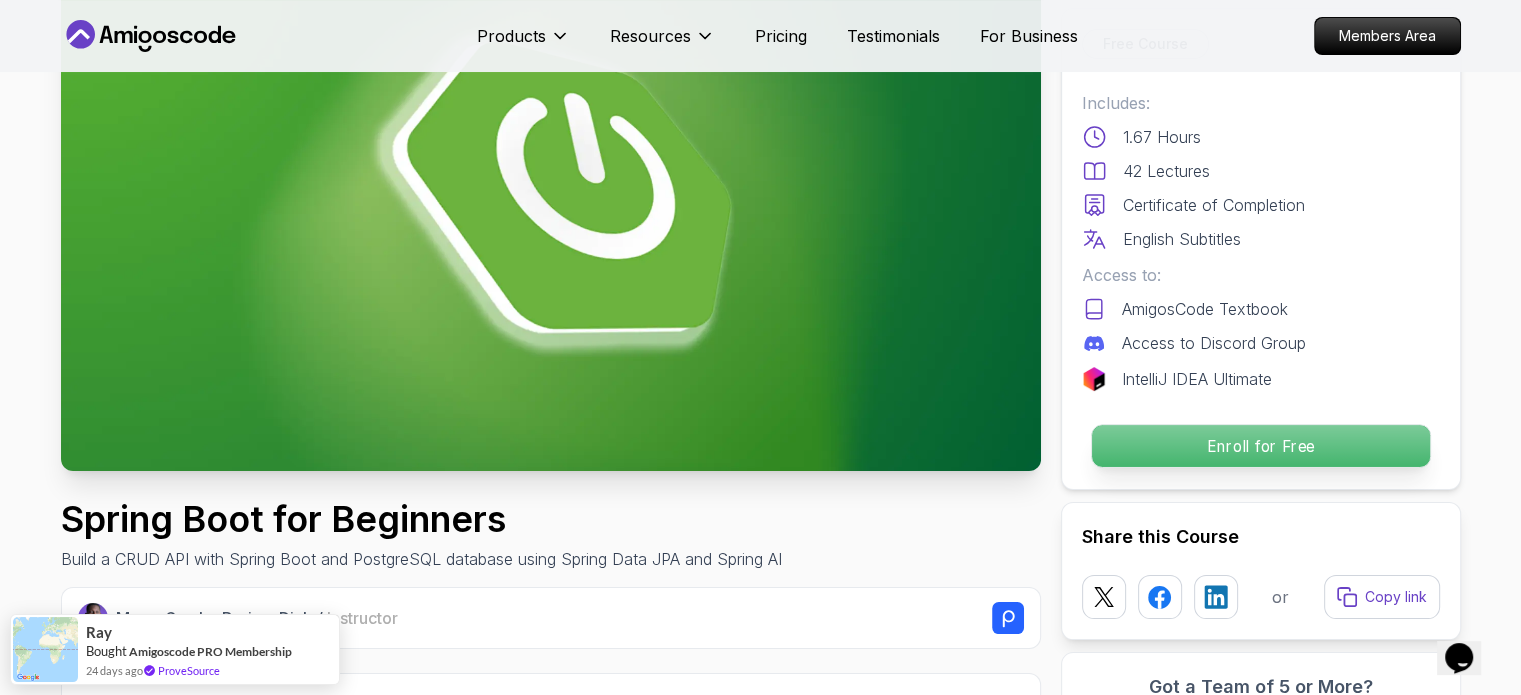 click on "Enroll for Free" at bounding box center [1260, 446] 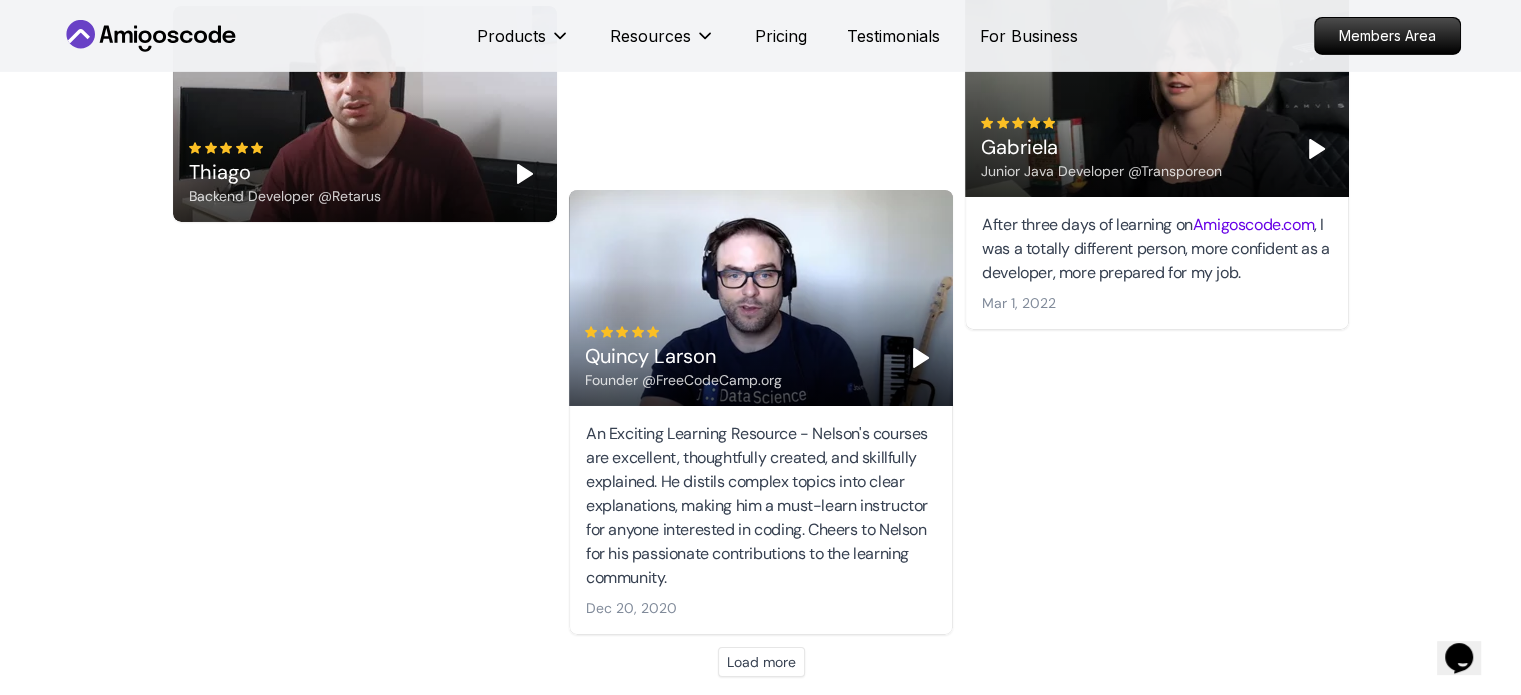 scroll, scrollTop: 6720, scrollLeft: 0, axis: vertical 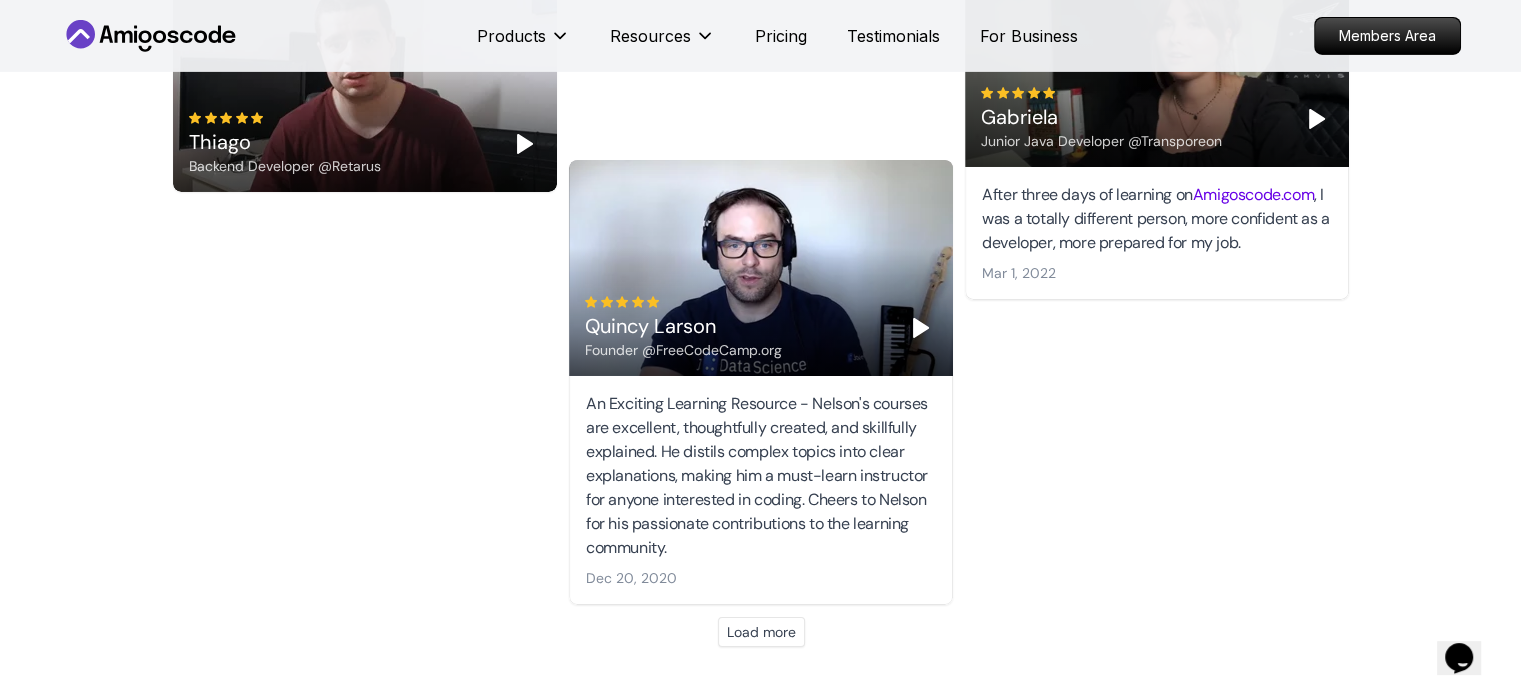 click on "Load more" at bounding box center (761, 632) 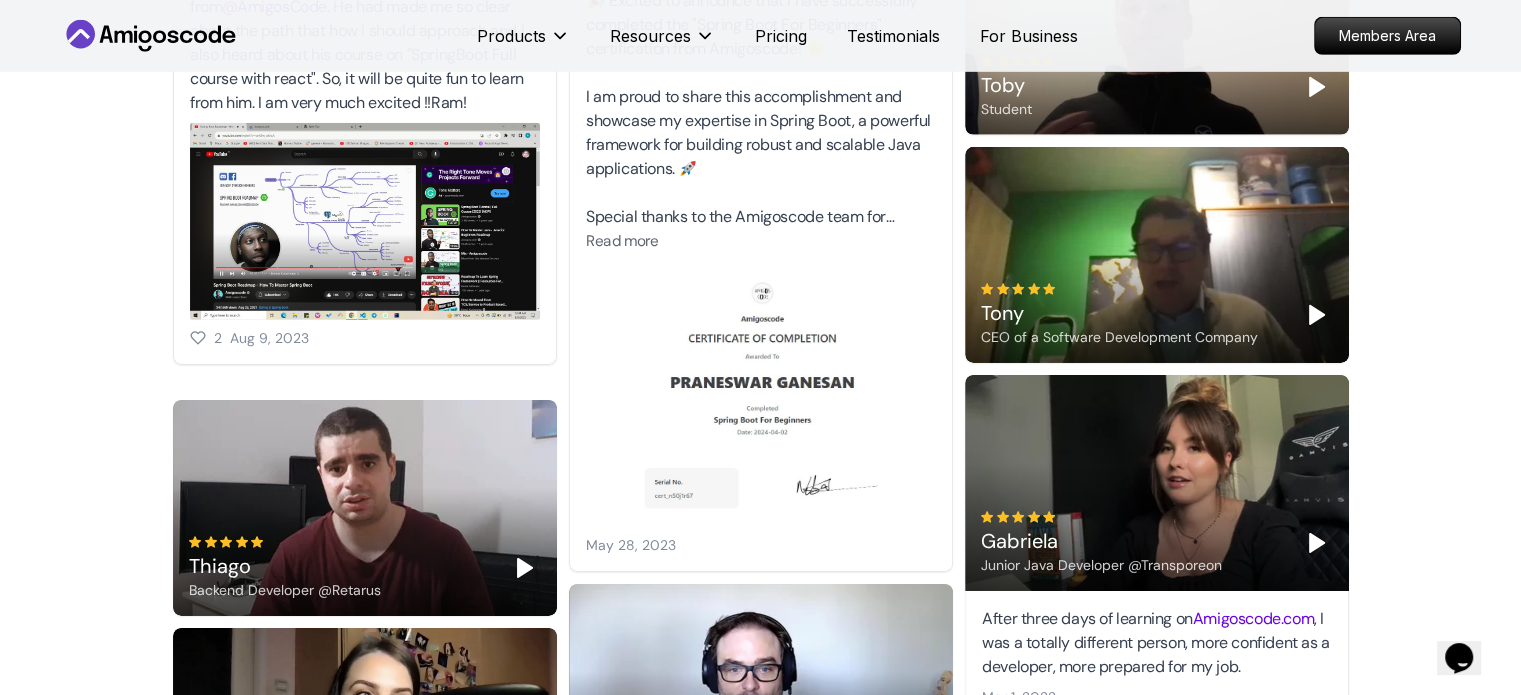 scroll, scrollTop: 6345, scrollLeft: 0, axis: vertical 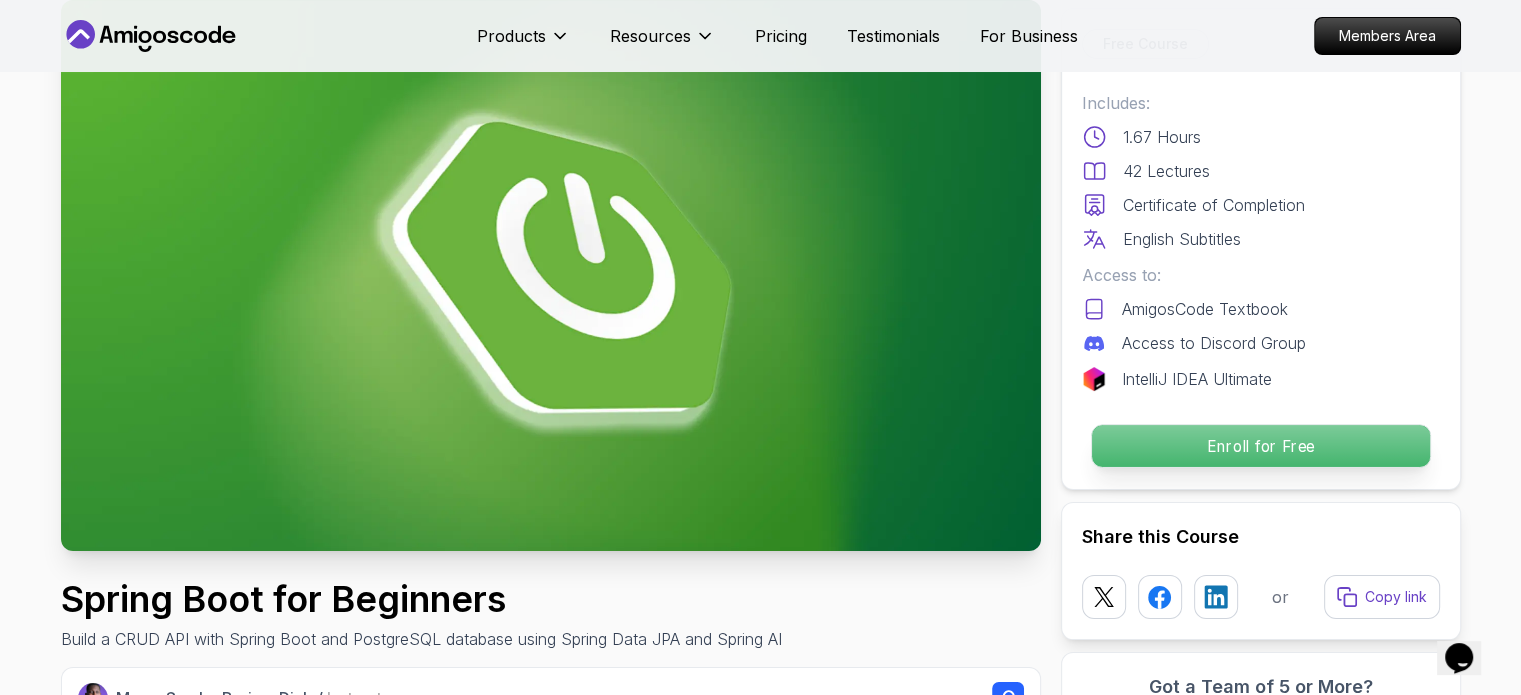 click on "Enroll for Free" at bounding box center (1260, 446) 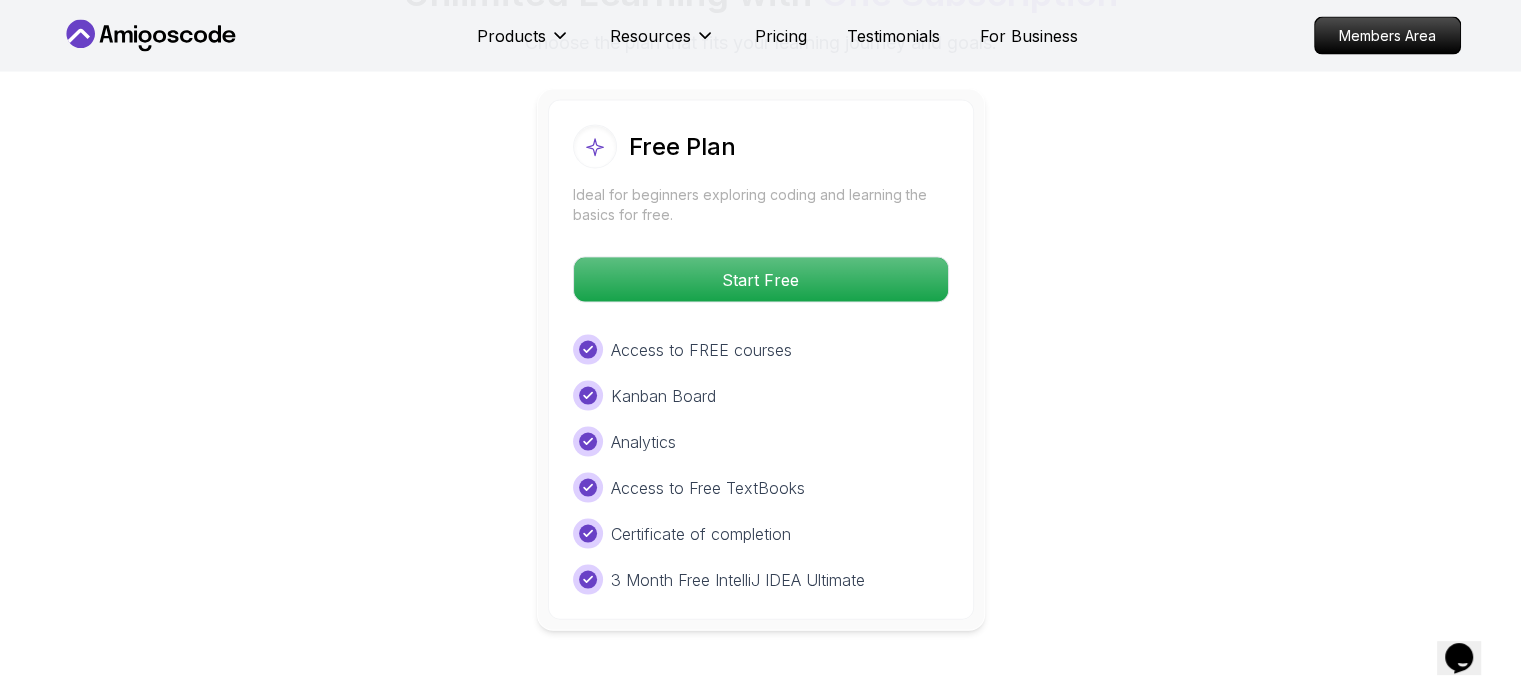 scroll, scrollTop: 4120, scrollLeft: 0, axis: vertical 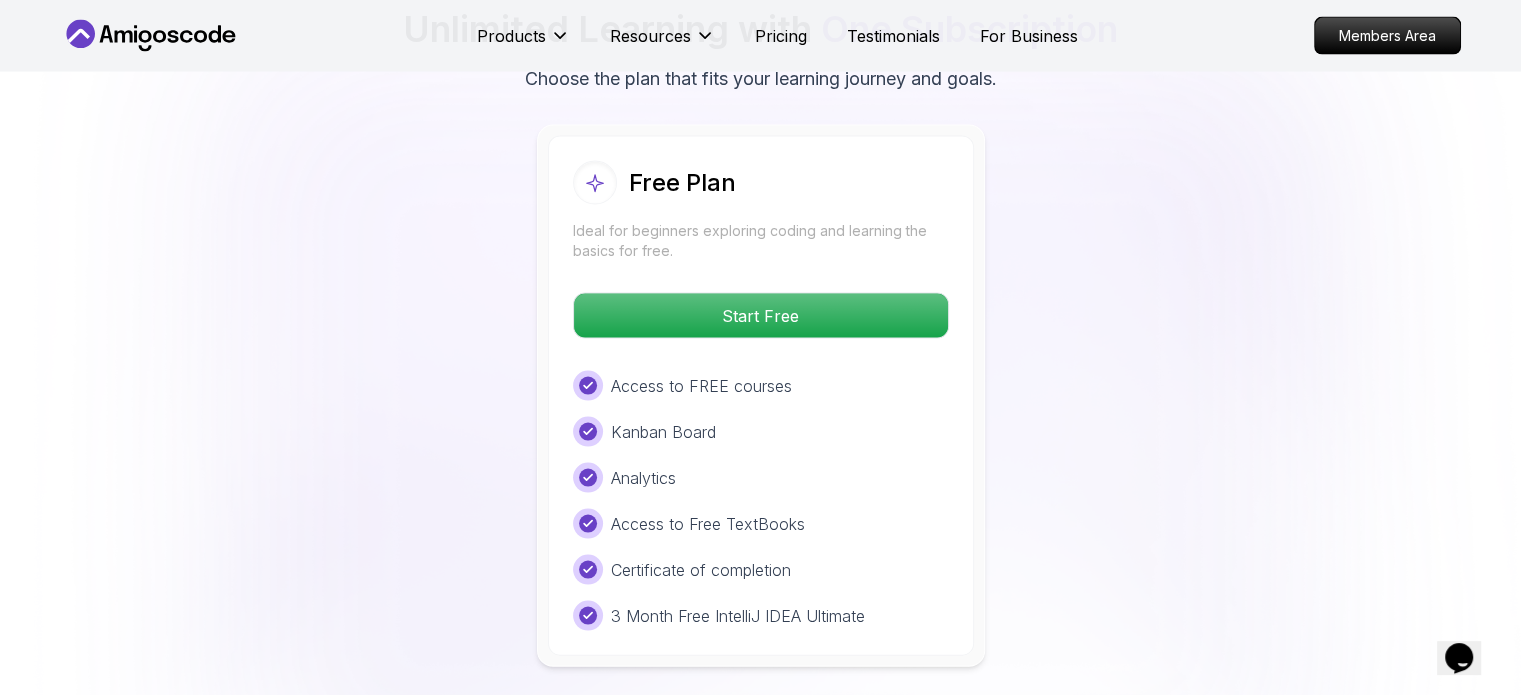 click on "Free Plan Ideal for beginners exploring coding and learning the basics for free. Start Free Access to FREE courses Kanban Board Analytics Access to Free TextBooks Certificate of completion 3 Month Free IntelliJ IDEA Ultimate" at bounding box center [761, 396] 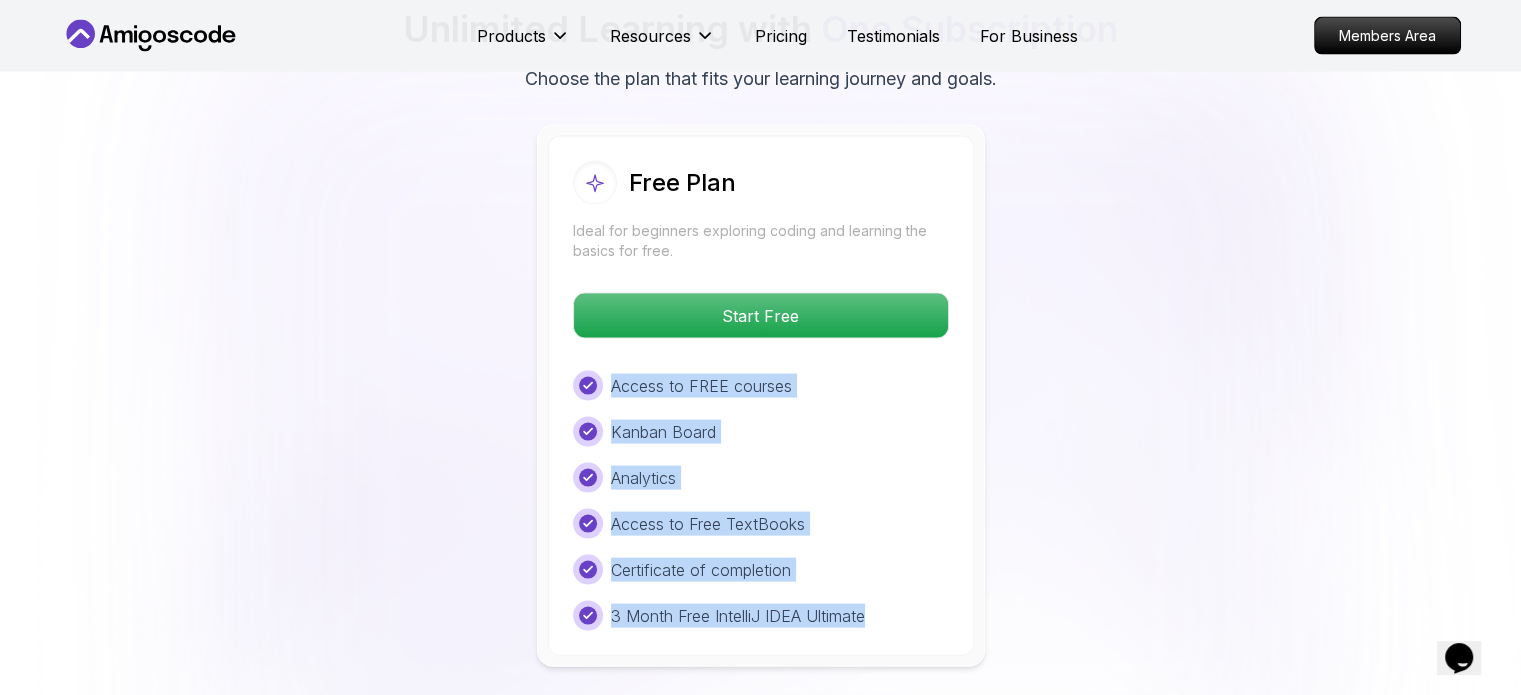 drag, startPoint x: 611, startPoint y: 357, endPoint x: 885, endPoint y: 583, distance: 355.17883 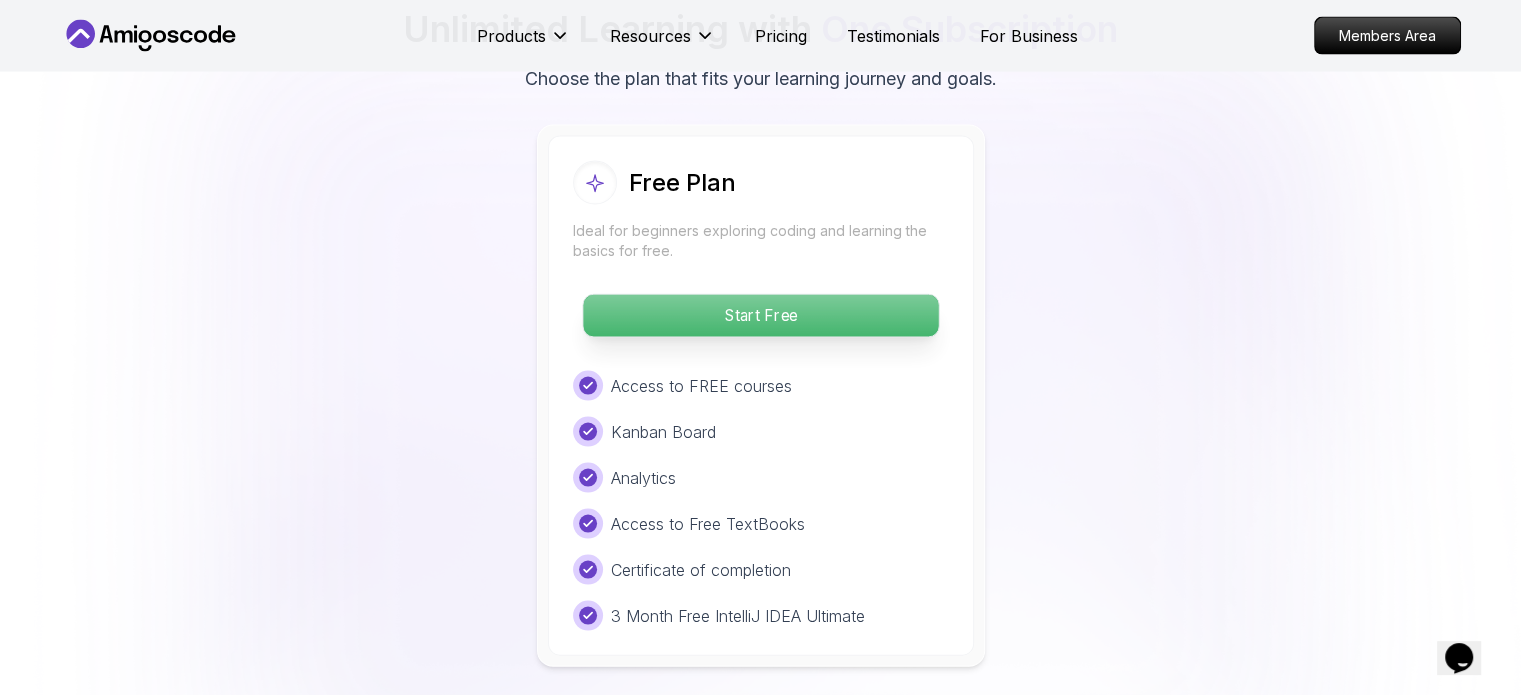 click on "Start Free" at bounding box center [761, 316] 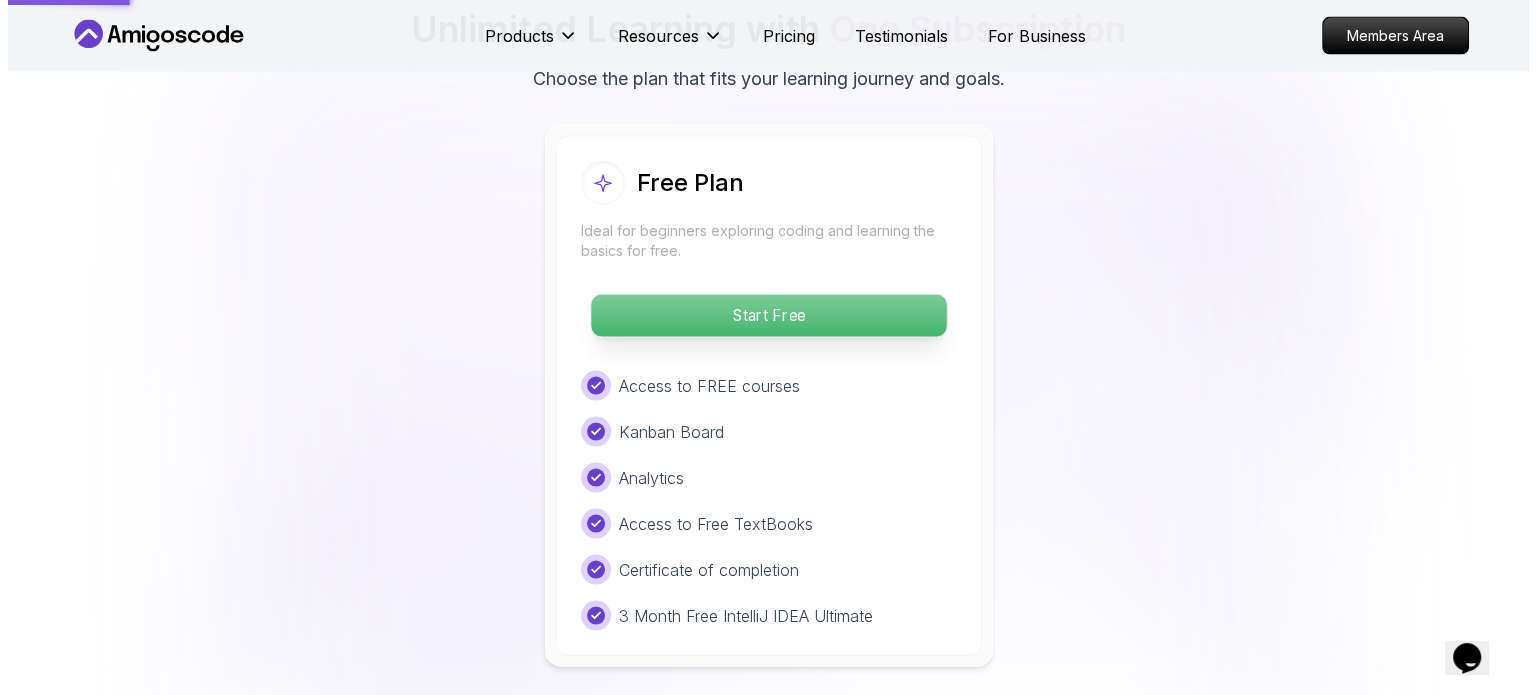 scroll, scrollTop: 0, scrollLeft: 0, axis: both 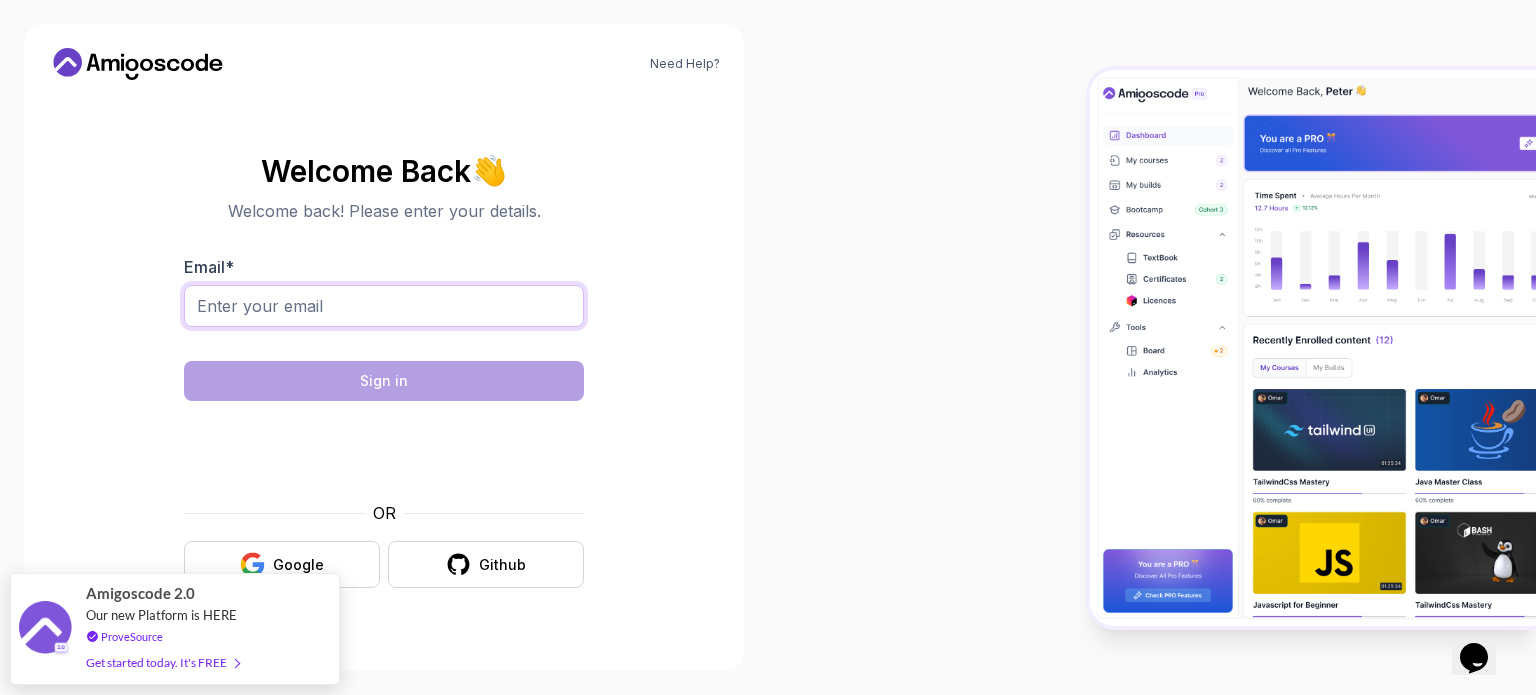 click on "Email *" at bounding box center [384, 306] 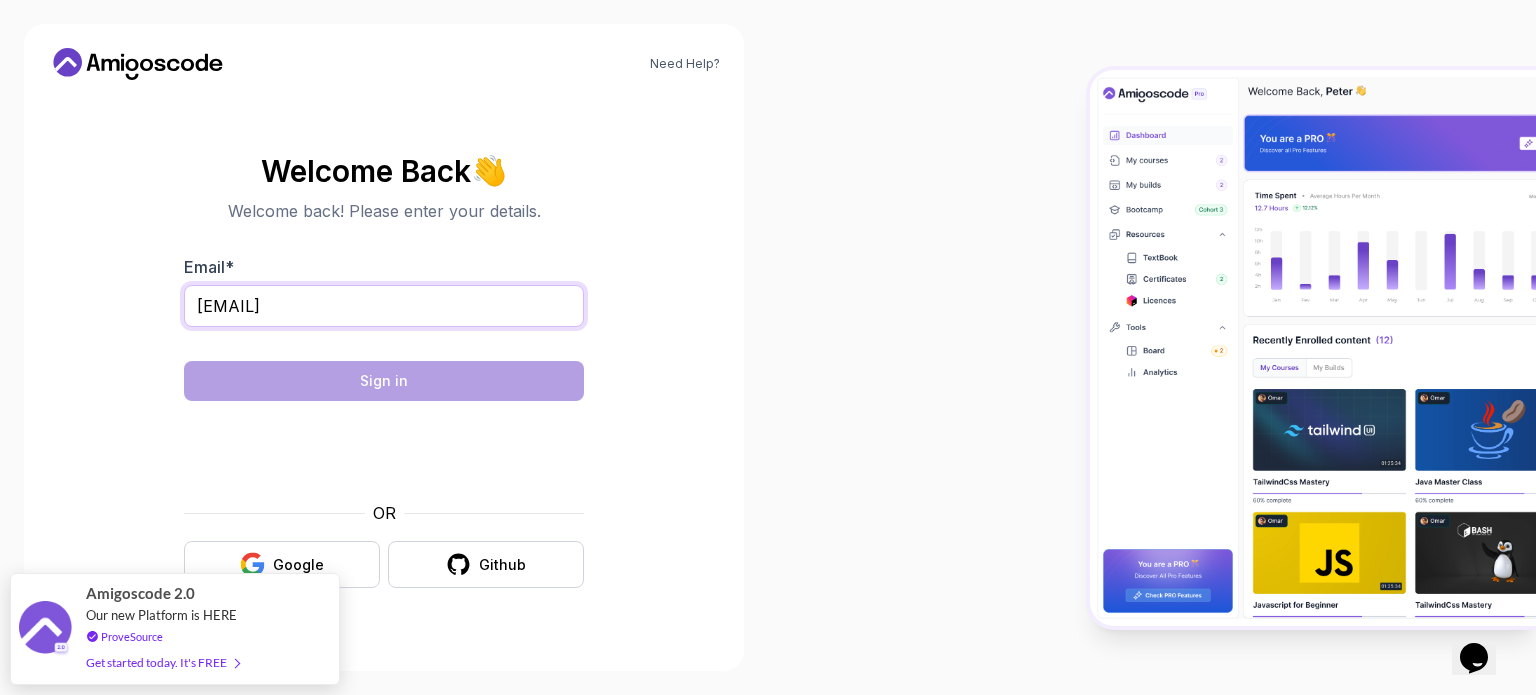 click on "Aoirs2984.yasuda@Gmail.com" at bounding box center (384, 306) 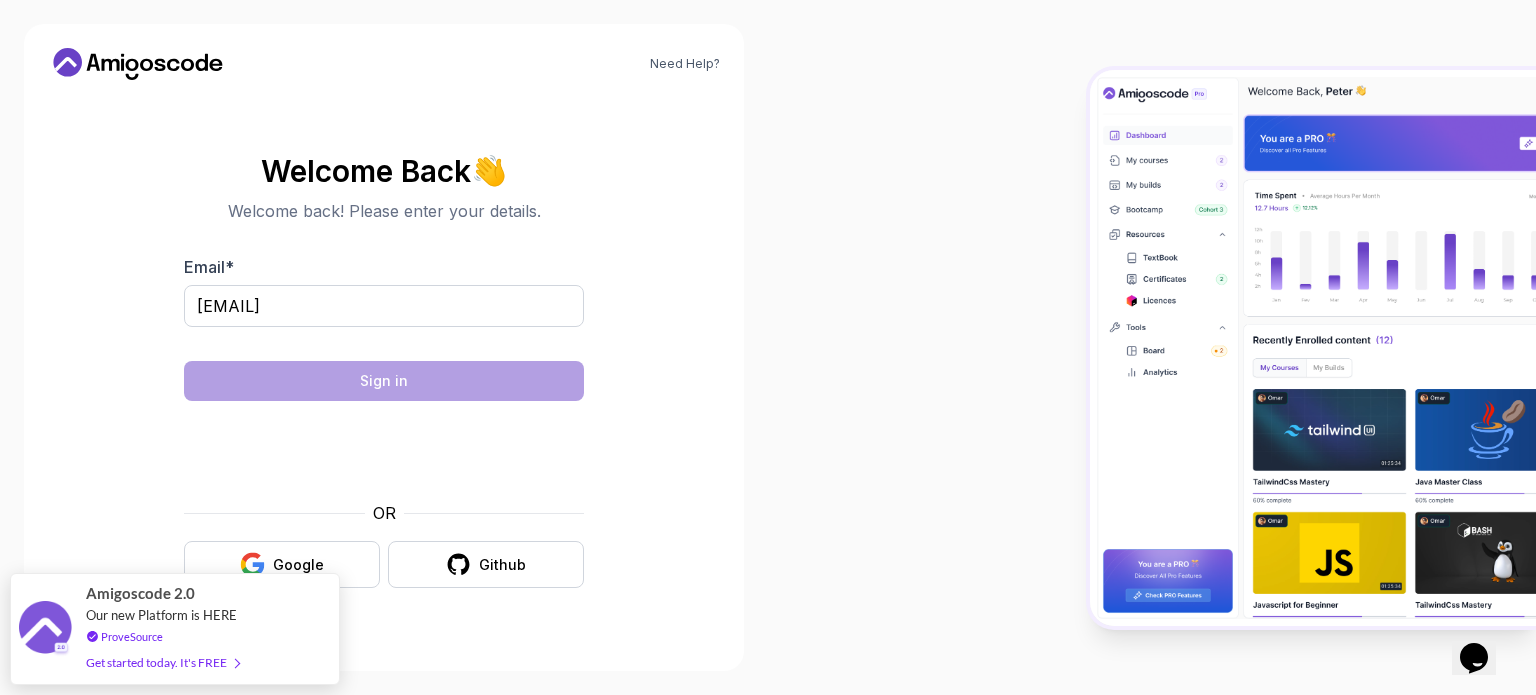click on "Welcome Back 👋 Welcome back! Please enter your details. Email * Aoirs2984.yasuda@Email.com Sign in OR Google Github" at bounding box center [384, 371] 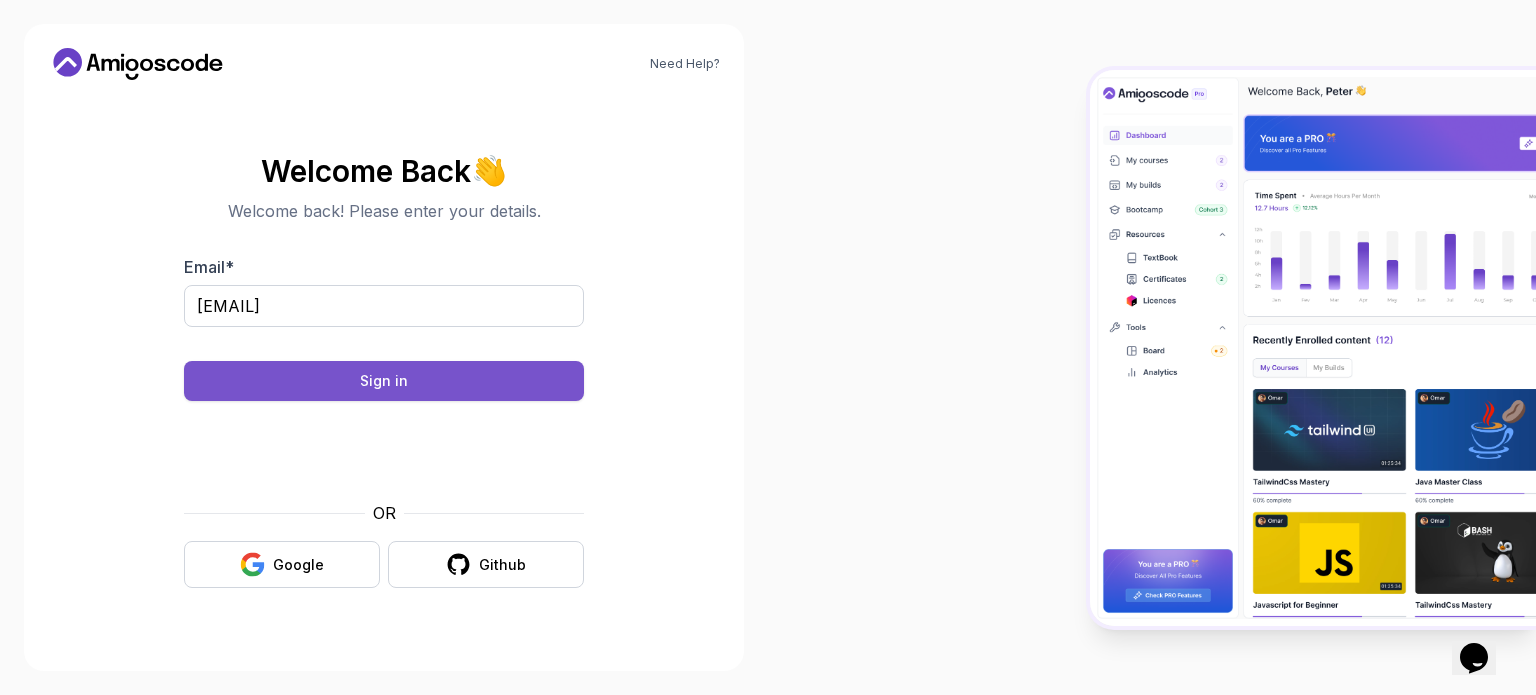 click on "Sign in" at bounding box center [384, 381] 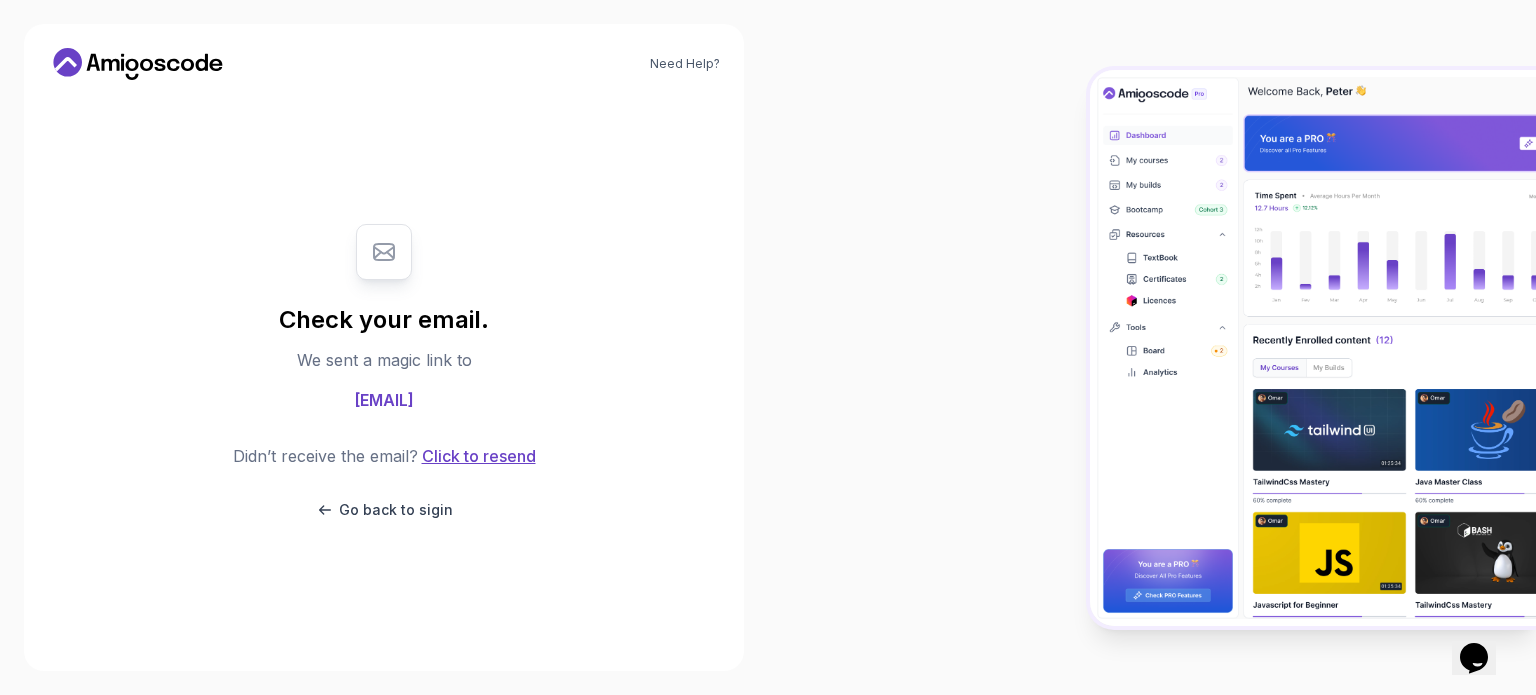 click on "Click to resend" at bounding box center (477, 456) 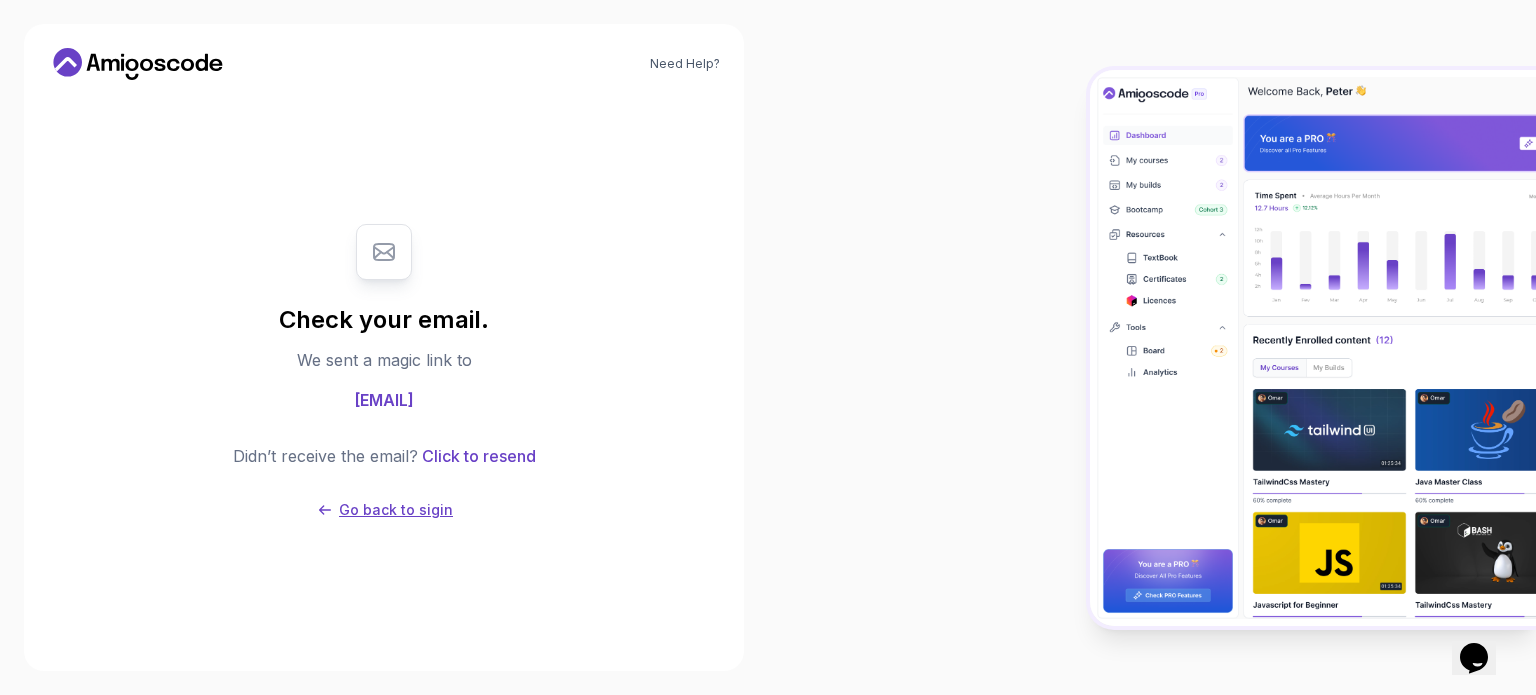 click on "Go back to sigin" at bounding box center (396, 510) 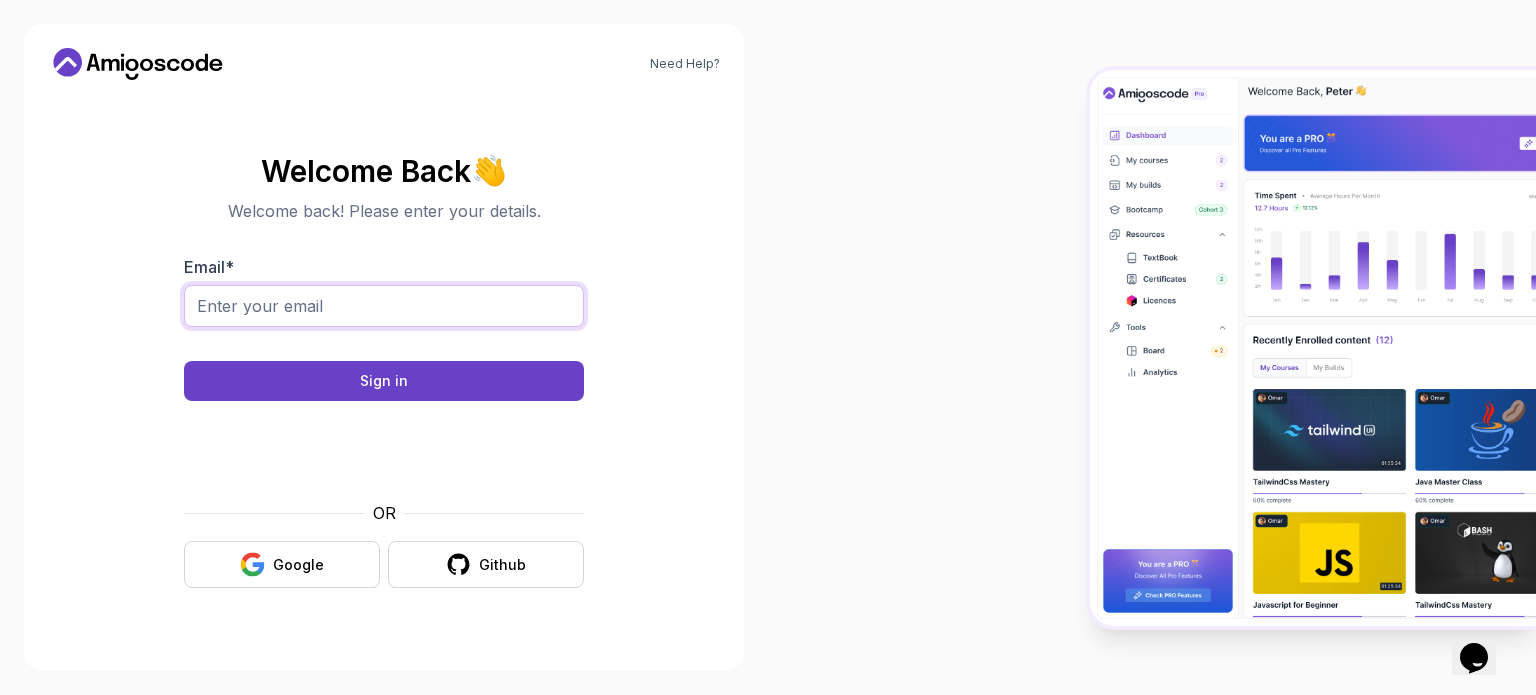 click on "Email *" at bounding box center (384, 306) 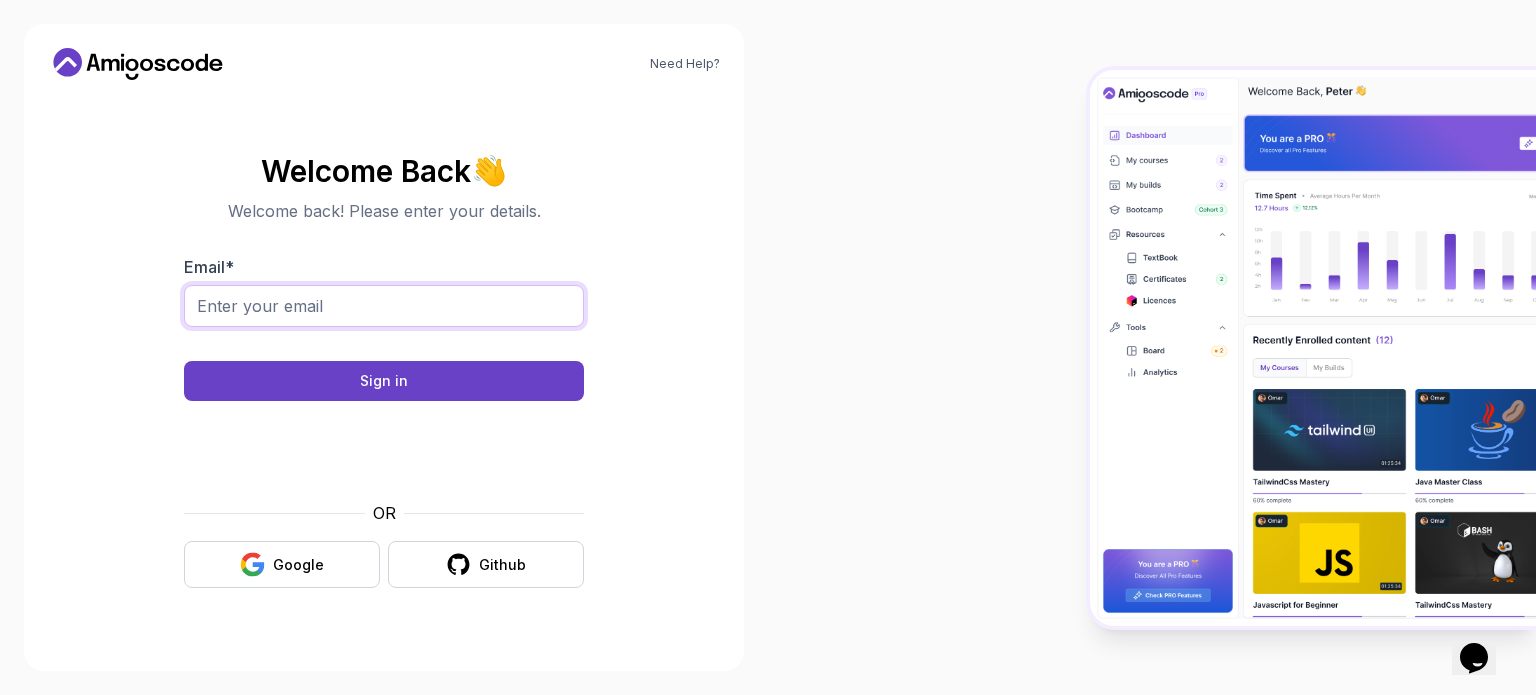 type on "Aoirs2984.yasuda@Gmail.com" 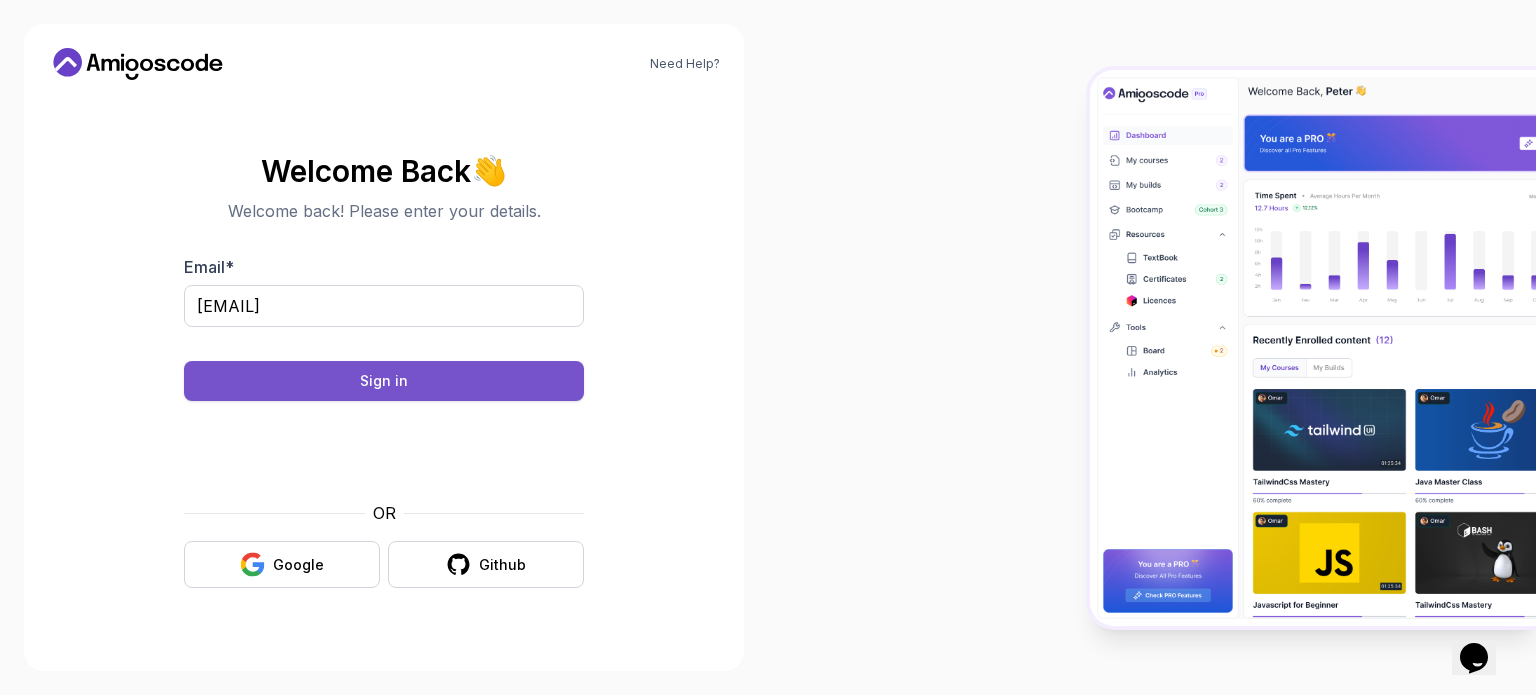 click on "Sign in" at bounding box center [384, 381] 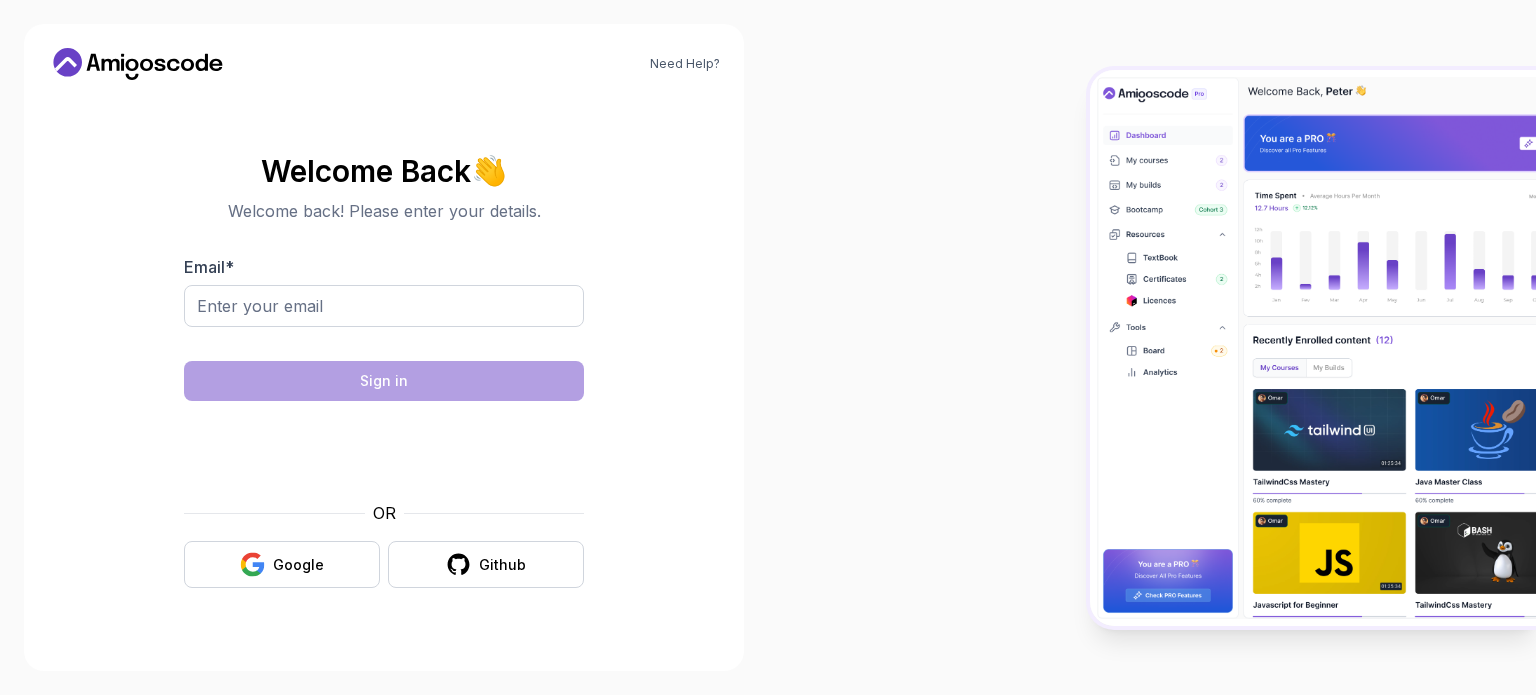 scroll, scrollTop: 0, scrollLeft: 0, axis: both 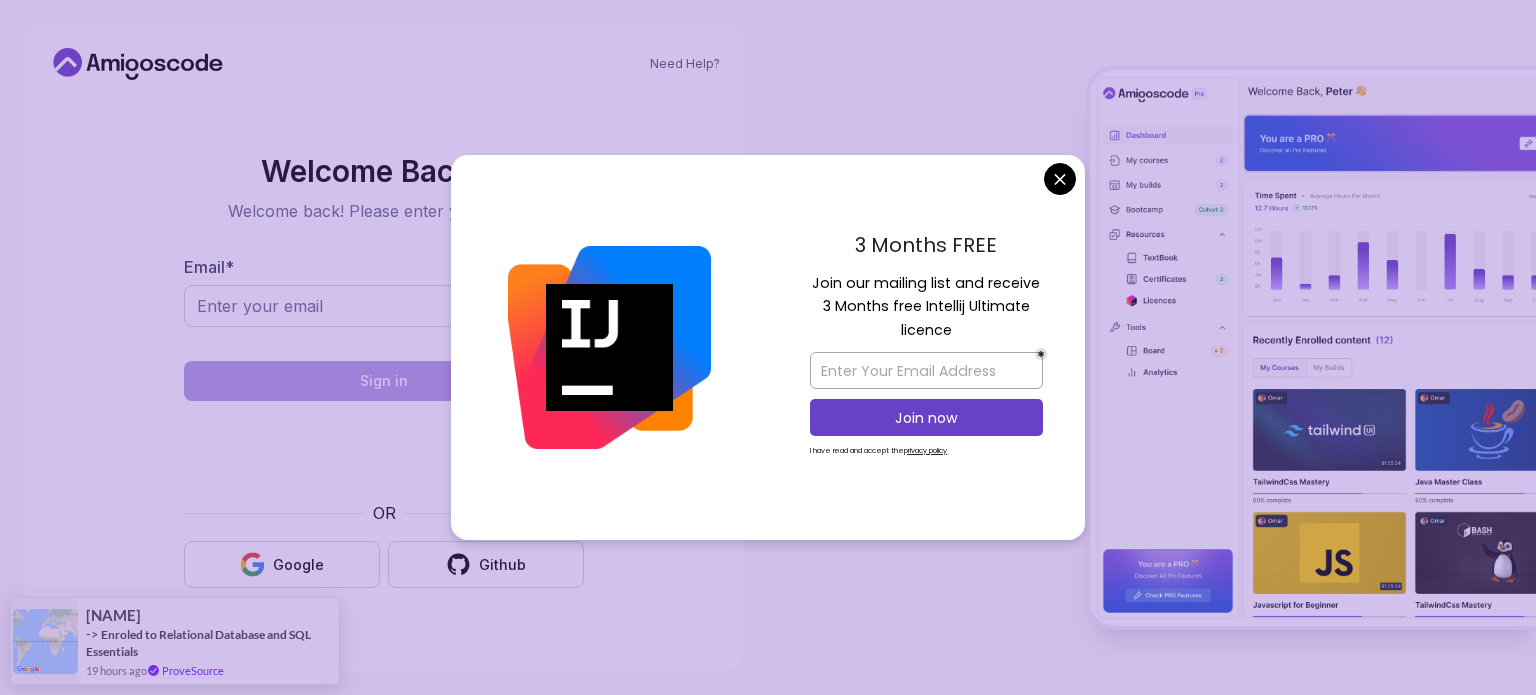 click on "Need Help? Welcome Back 👋 Welcome back! Please enter your details. Email * Sign in OR Google Github
Sivashankar ->   Enroled to Relational Database and SQL Essentials 19 hours ago     ProveSource" at bounding box center [768, 347] 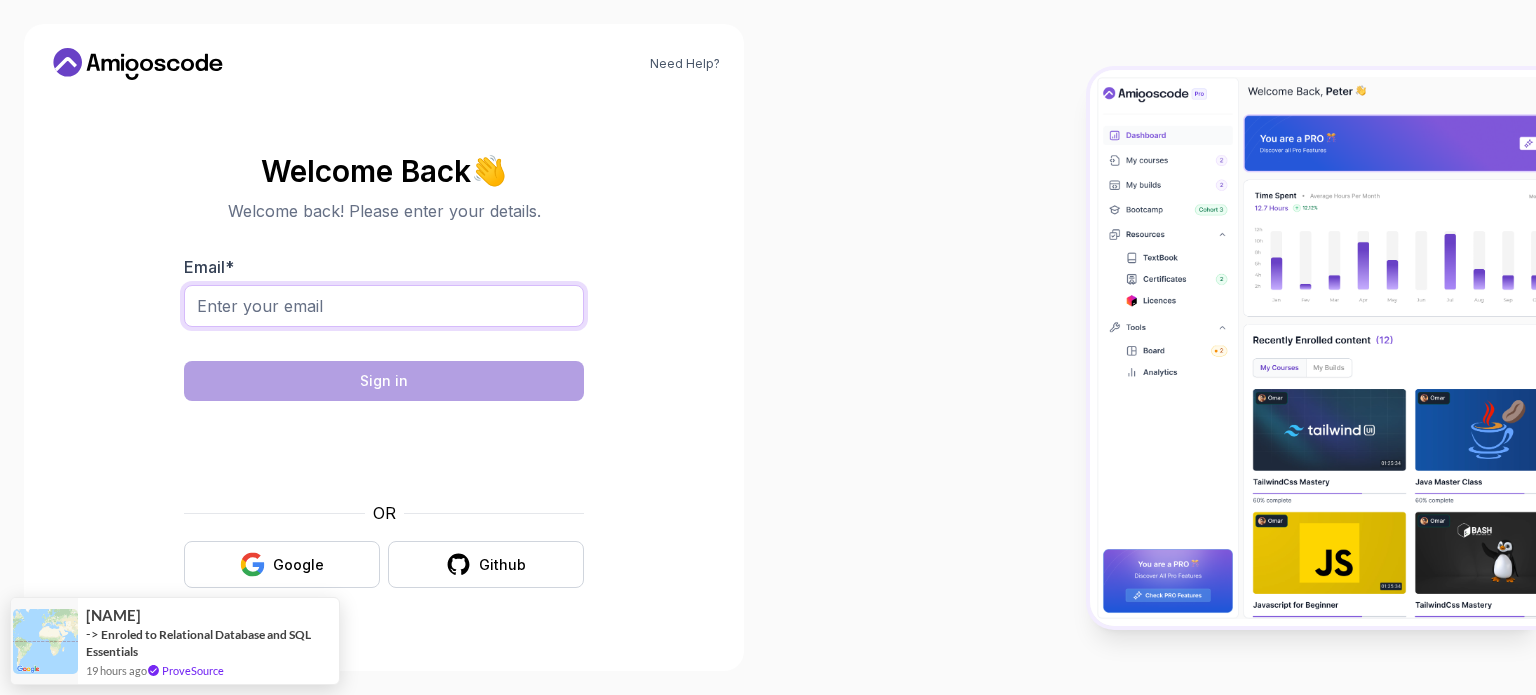 click on "Email *" at bounding box center (384, 306) 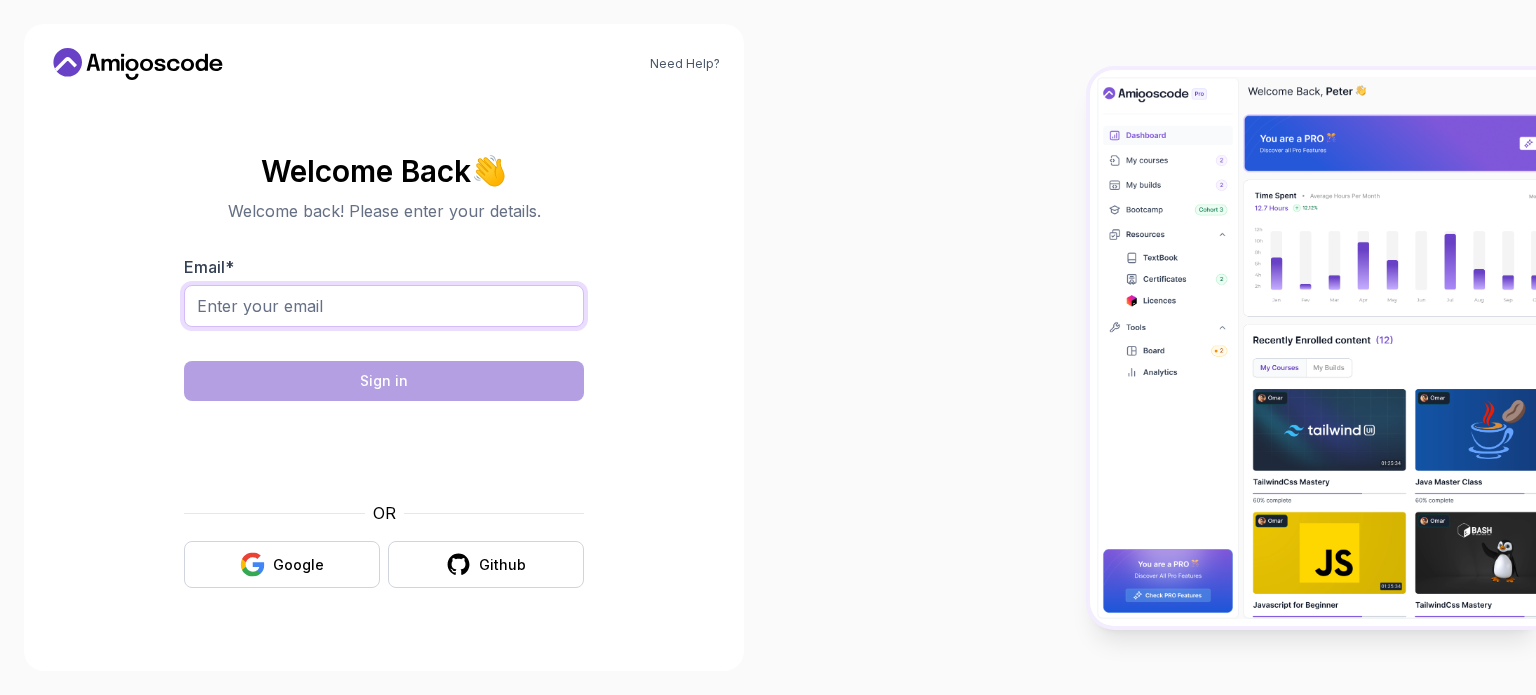 type on "Aoirs2984.yasuda@Gmail.com" 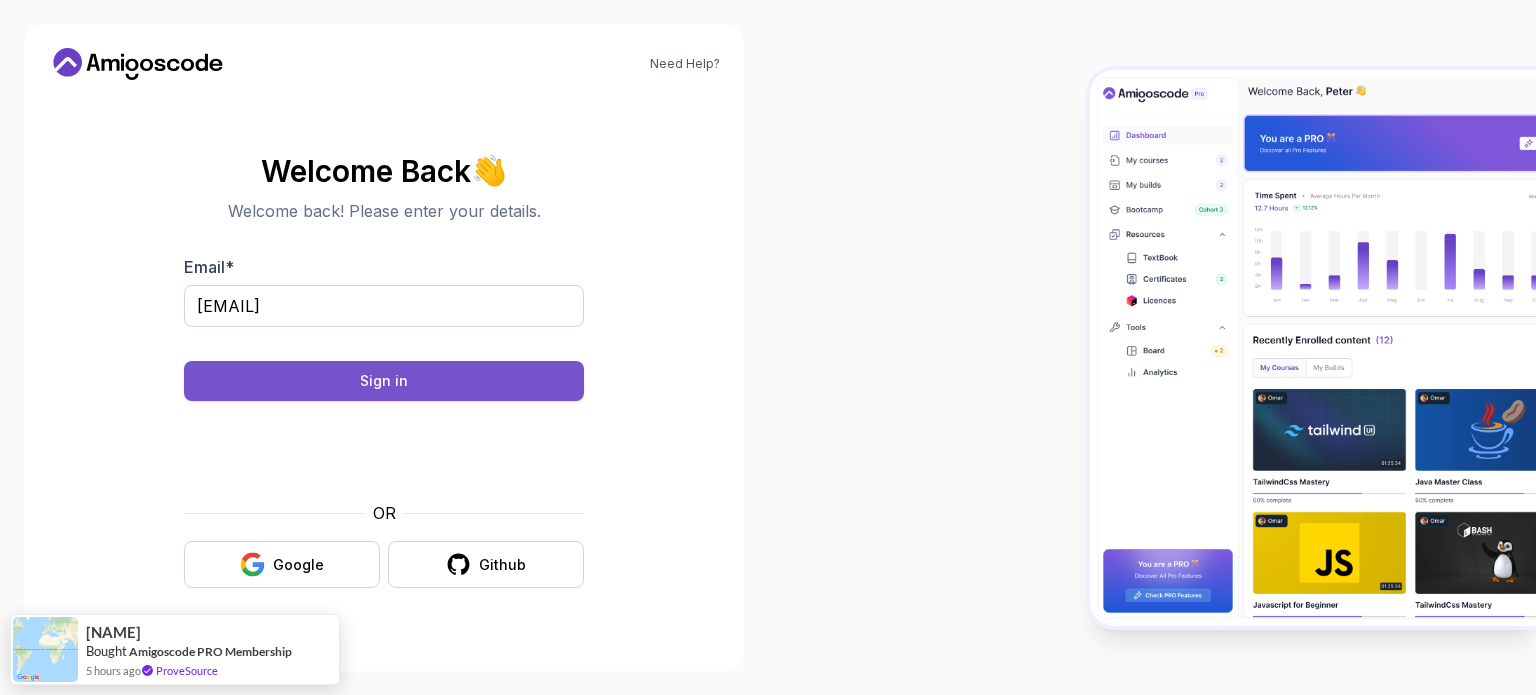 click on "Sign in" at bounding box center (384, 381) 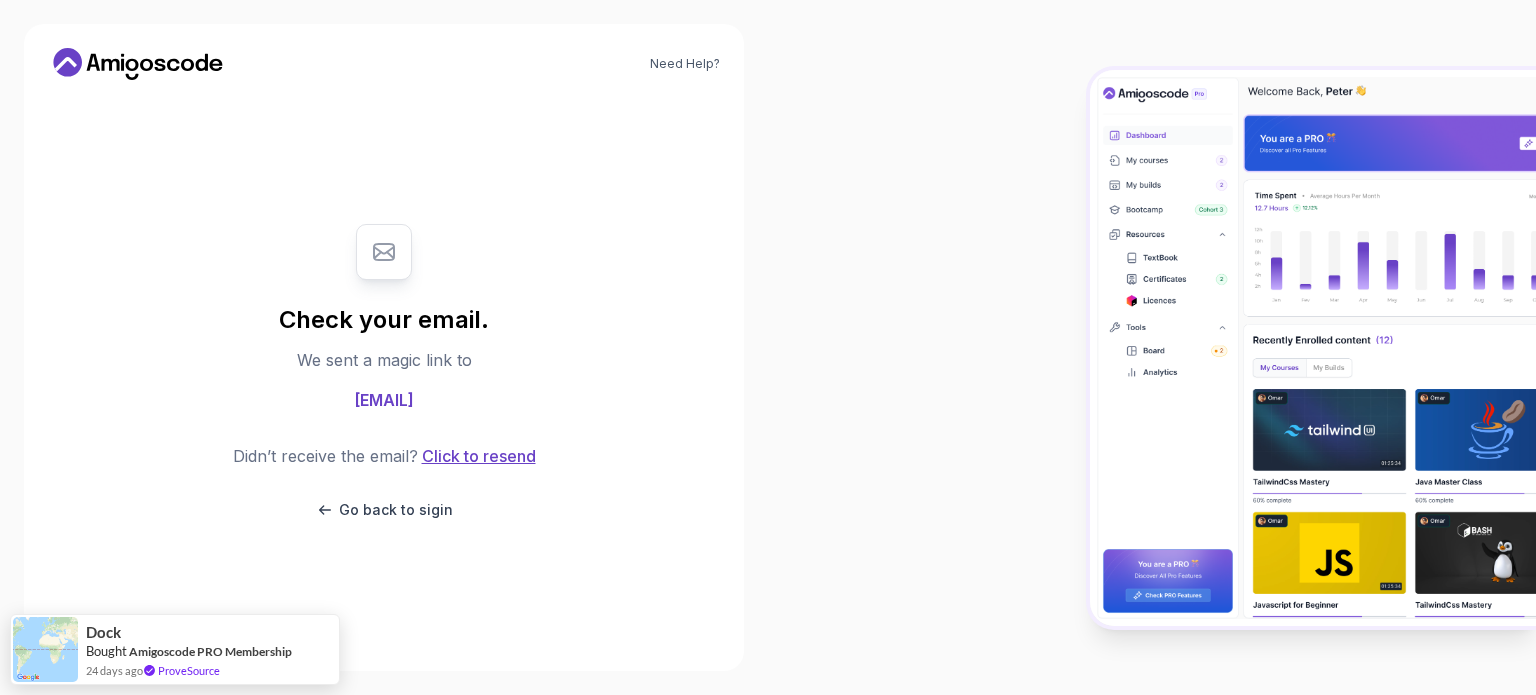 click on "Click to resend" at bounding box center [477, 456] 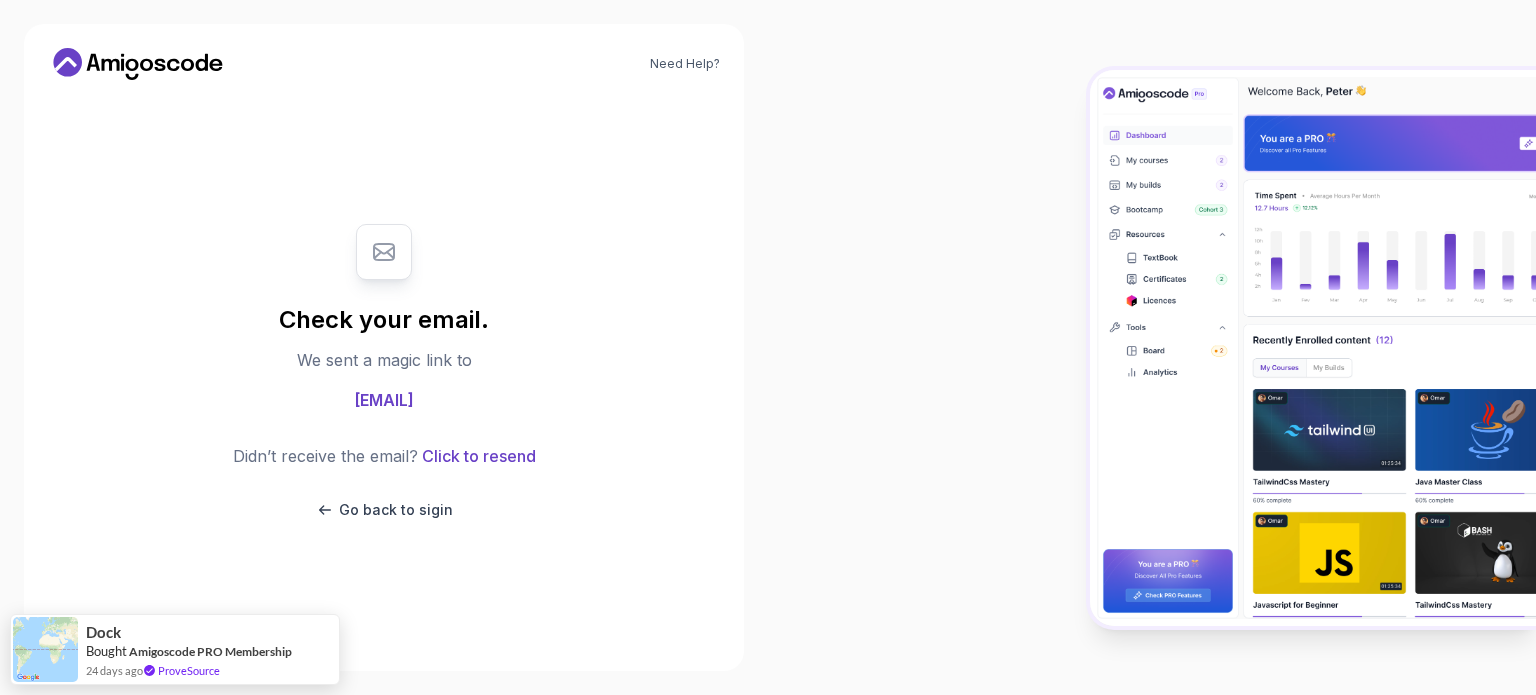 click on "Aoirs2984.yasuda@Gmail.com" at bounding box center [384, 400] 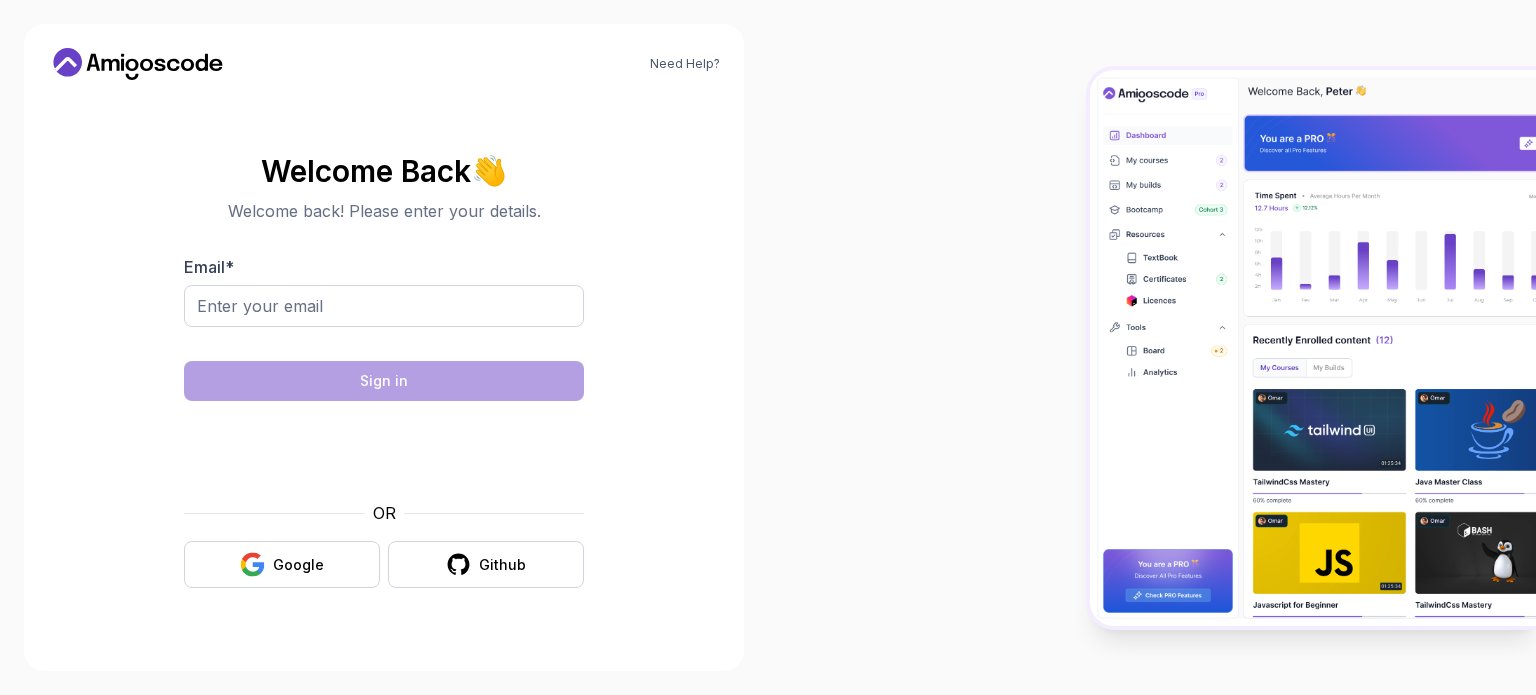 scroll, scrollTop: 0, scrollLeft: 0, axis: both 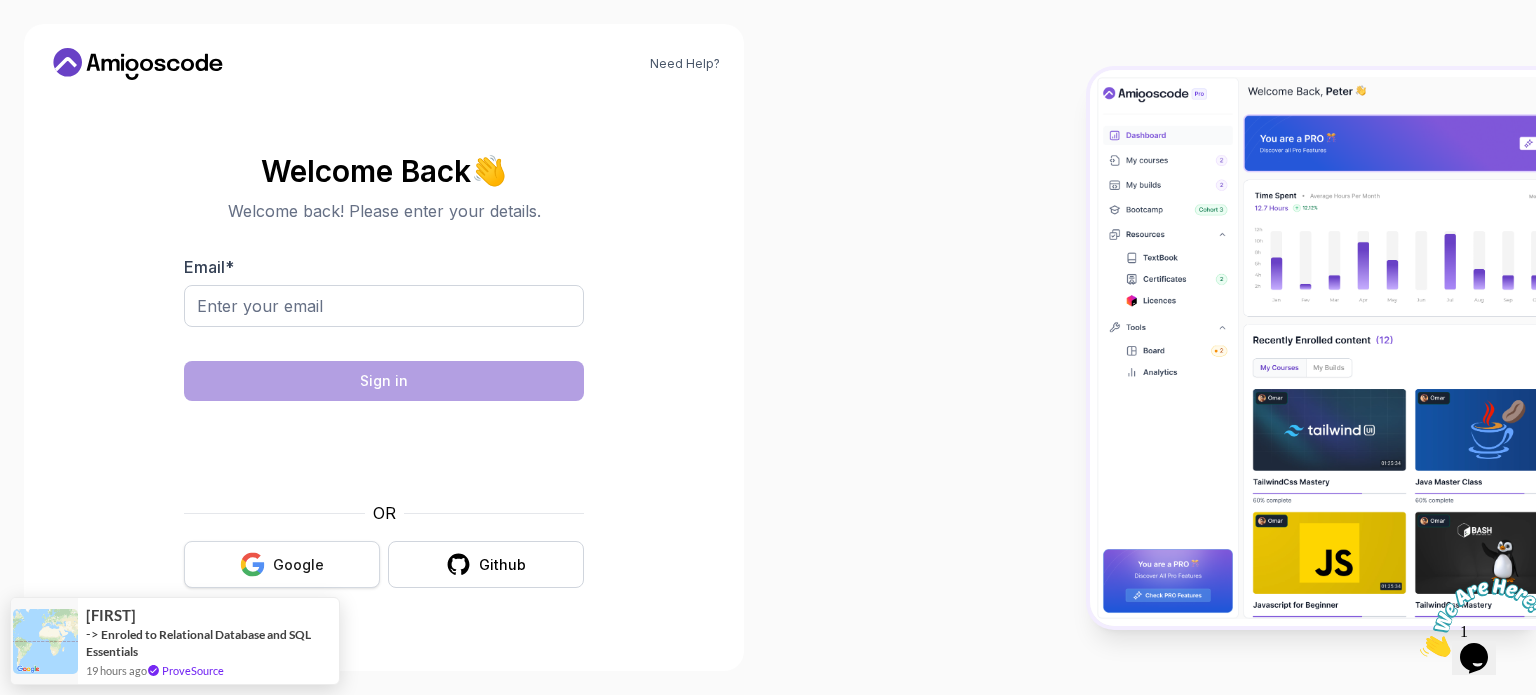 click on "Google" at bounding box center (282, 564) 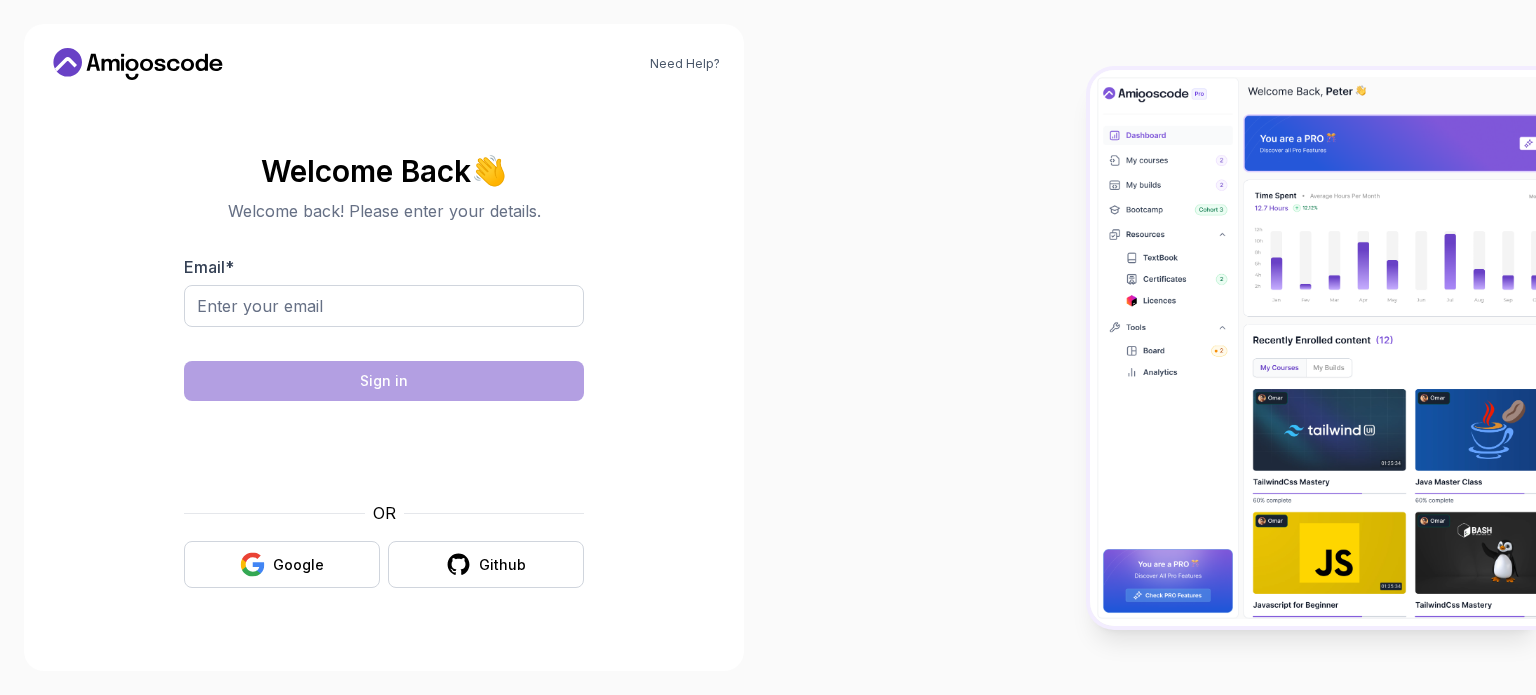 scroll, scrollTop: 0, scrollLeft: 0, axis: both 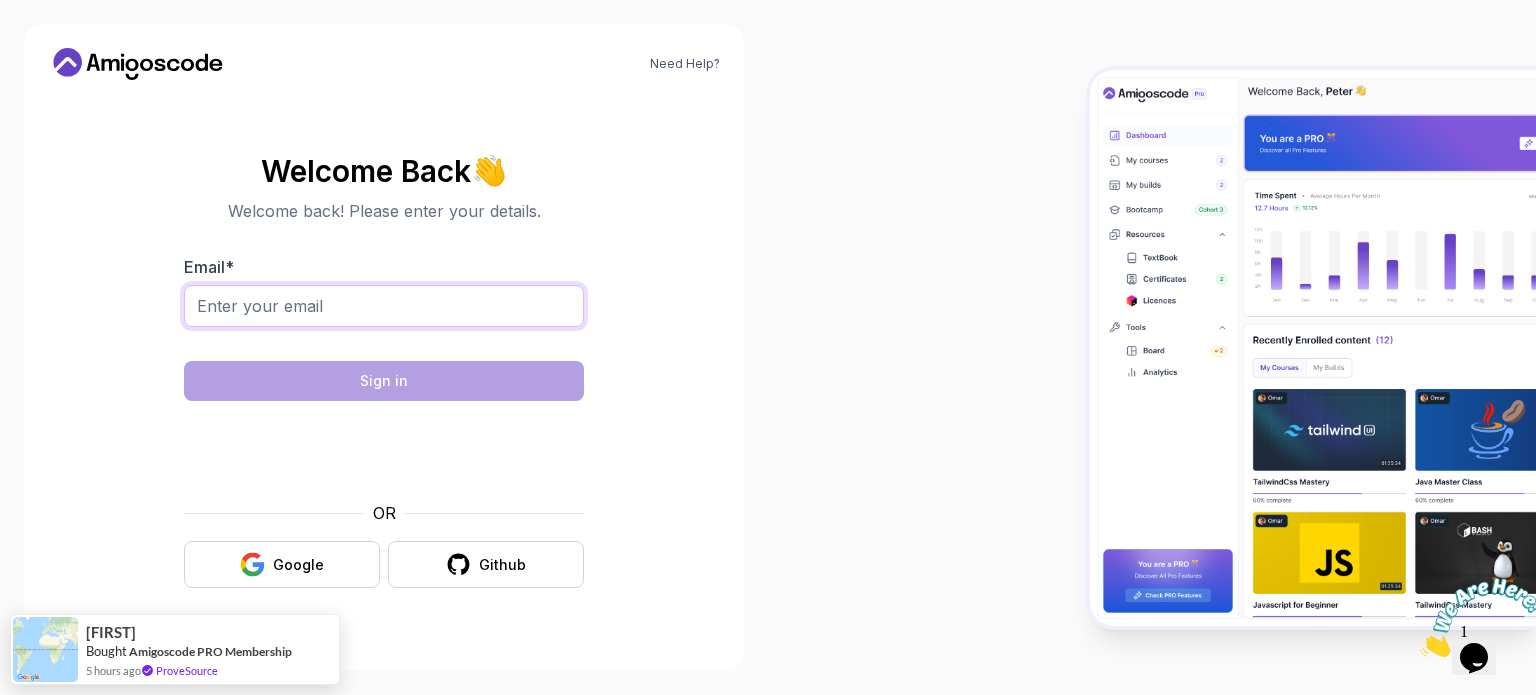 click on "Email *" at bounding box center (384, 306) 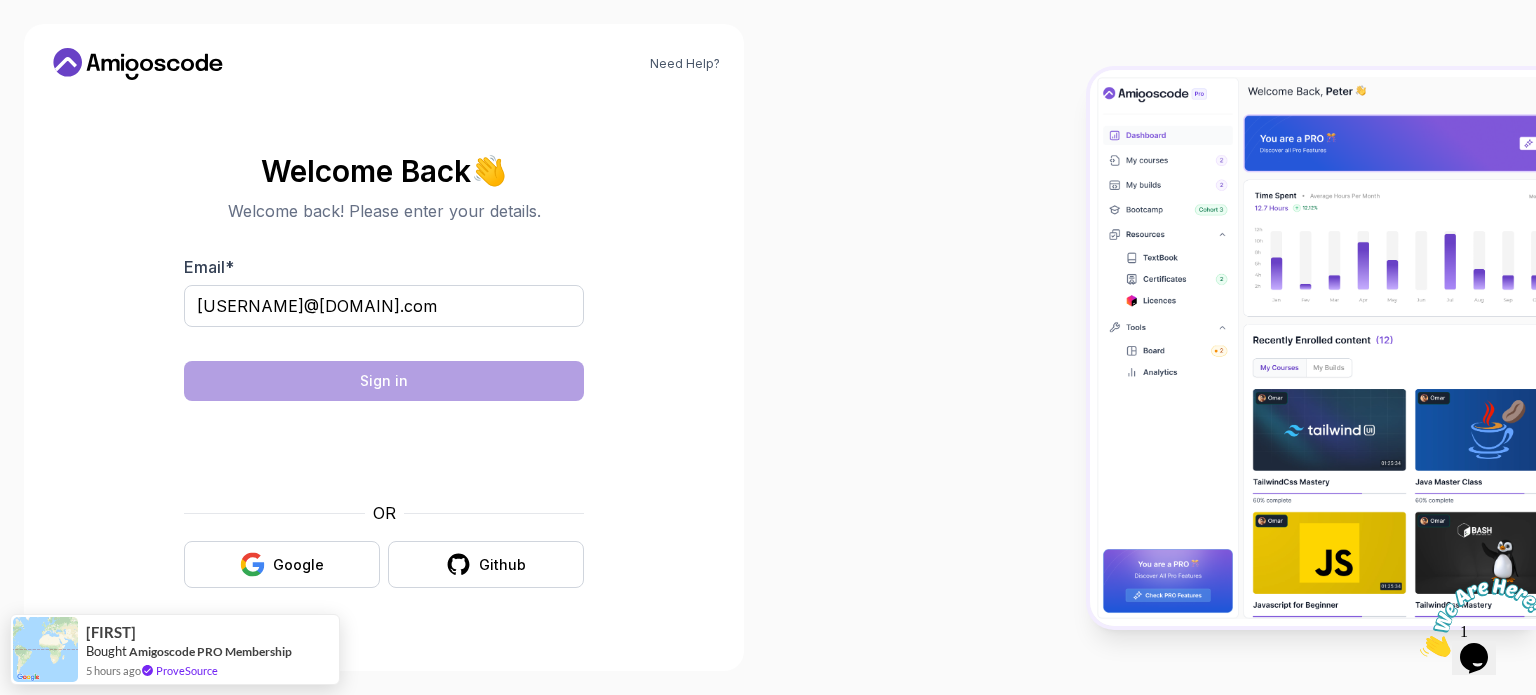 click 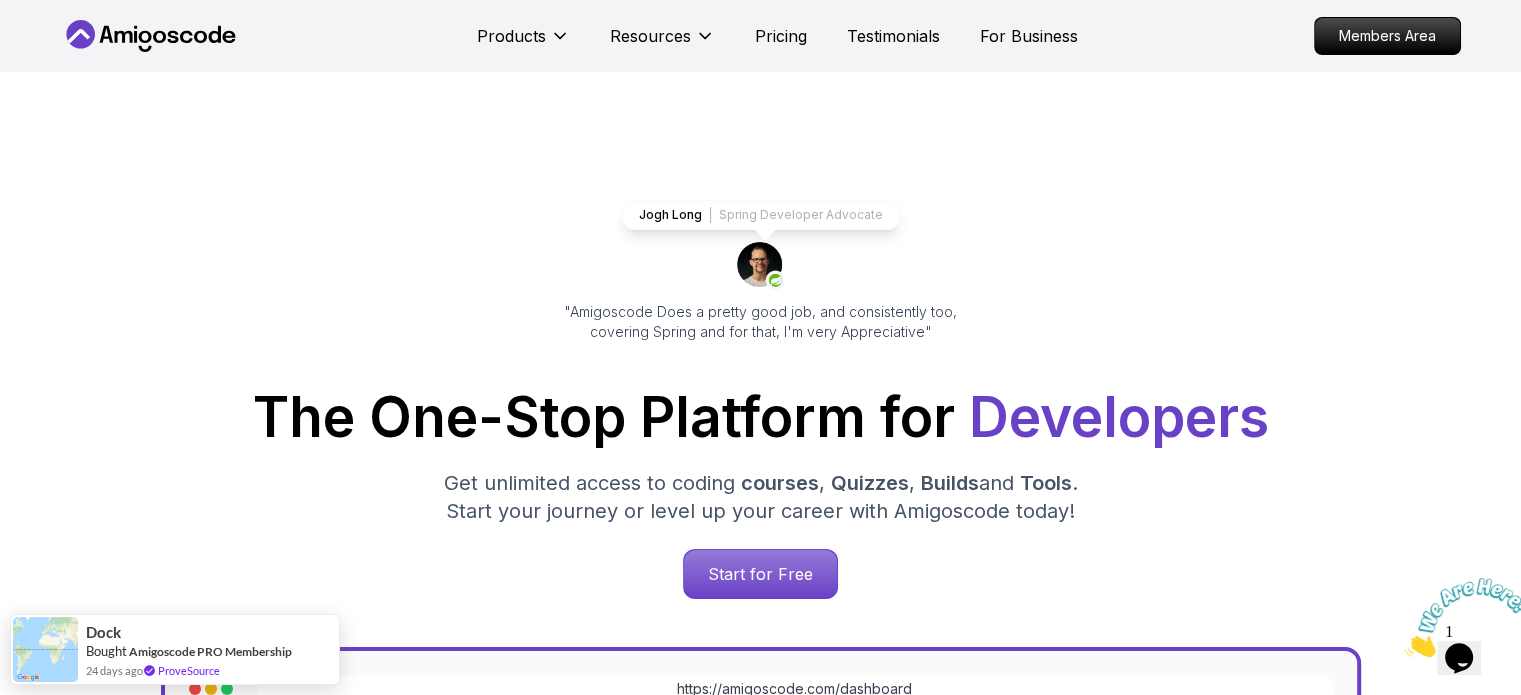 click on "Products Resources Pricing Testimonials For Business Members Area Products Resources Pricing Testimonials For Business Members Area Jogh Long Spring Developer Advocate "Amigoscode Does a pretty good job, and consistently too, covering Spring and for that, I'm very Appreciative" The One-Stop Platform for   Developers Get unlimited access to coding   courses ,   Quizzes ,   Builds  and   Tools . Start your journey or level up your career with Amigoscode today! Start for Free https://amigoscode.com/dashboard OUR AMIGO STUDENTS WORK IN TOP COMPANIES Courses Builds Discover Amigoscode's Latest   Premium Courses! Get unlimited access to coding   courses ,   Quizzes ,   Builds  and   Tools . Start your journey or level up your career with Amigoscode today! Browse all  courses Advanced Spring Boot Pro Dive deep into Spring Boot with our advanced course, designed to take your skills from intermediate to expert level. NEW Spring Boot for Beginners Java for Developers Pro React JS Developer Guide Pro Spring AI Pro Pro" at bounding box center (760, 5855) 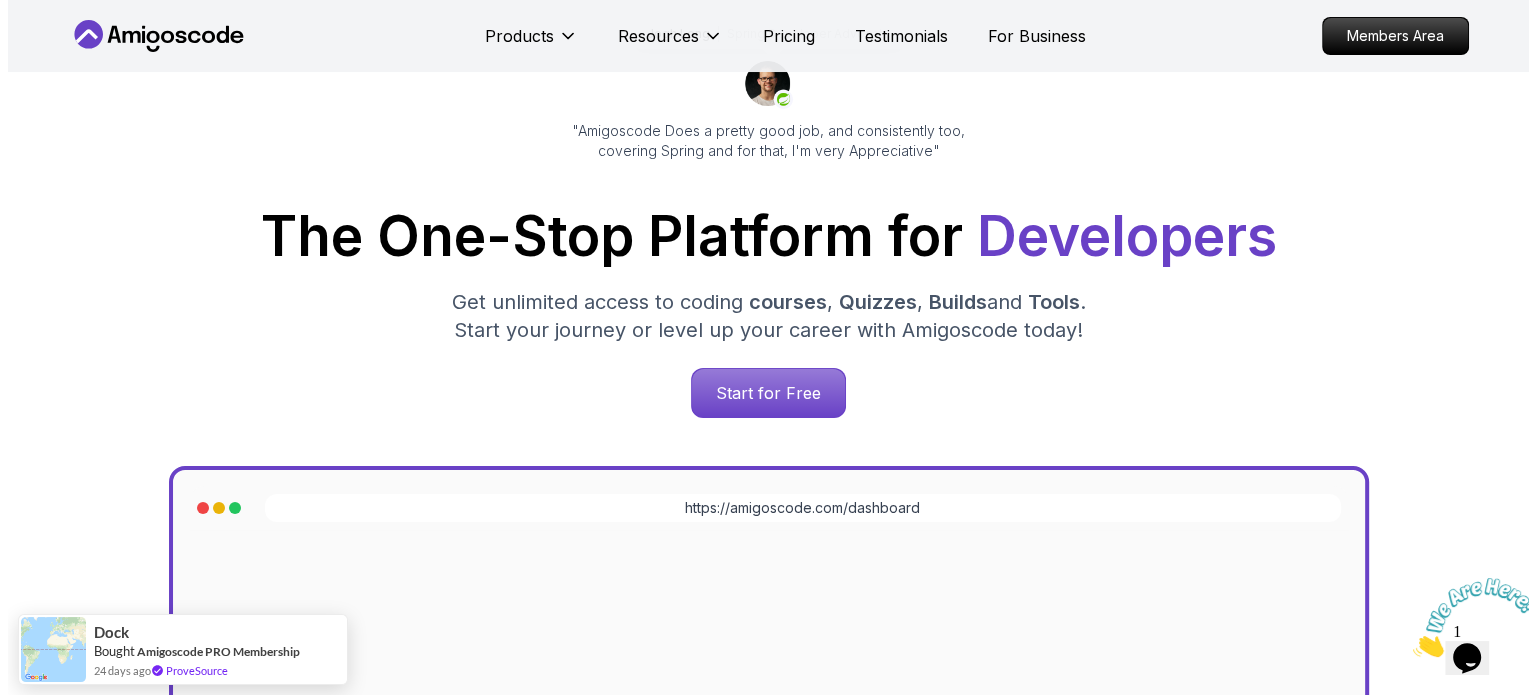 scroll, scrollTop: 0, scrollLeft: 0, axis: both 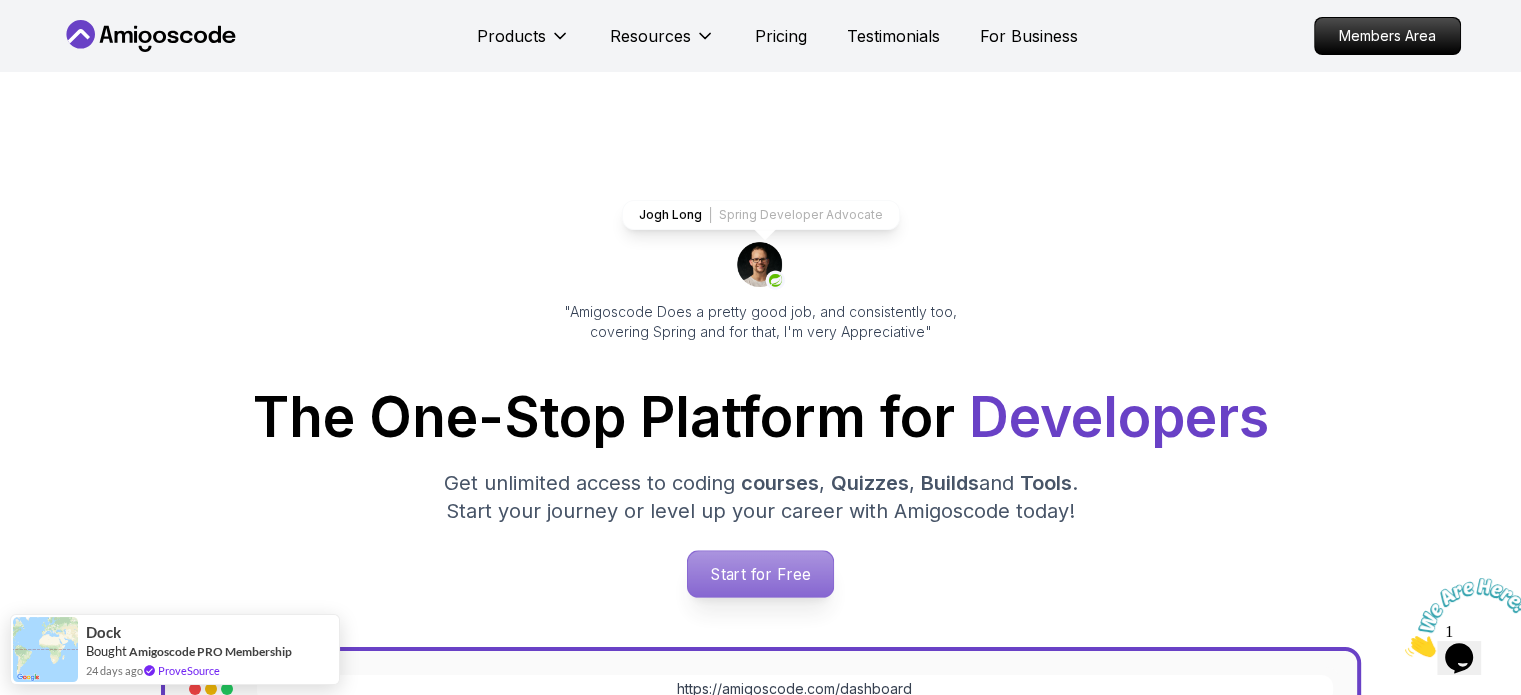 click on "Start for Free" at bounding box center (760, 574) 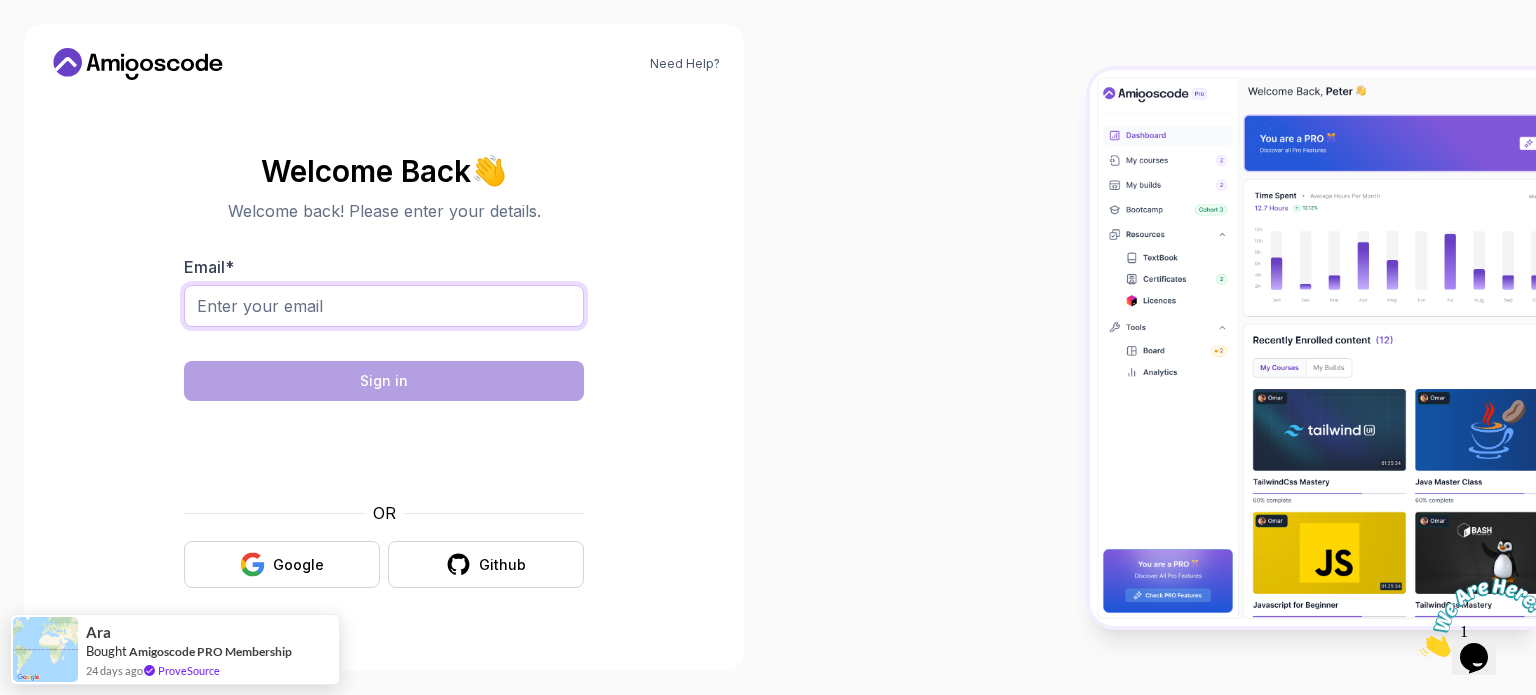 click on "Email *" at bounding box center [384, 306] 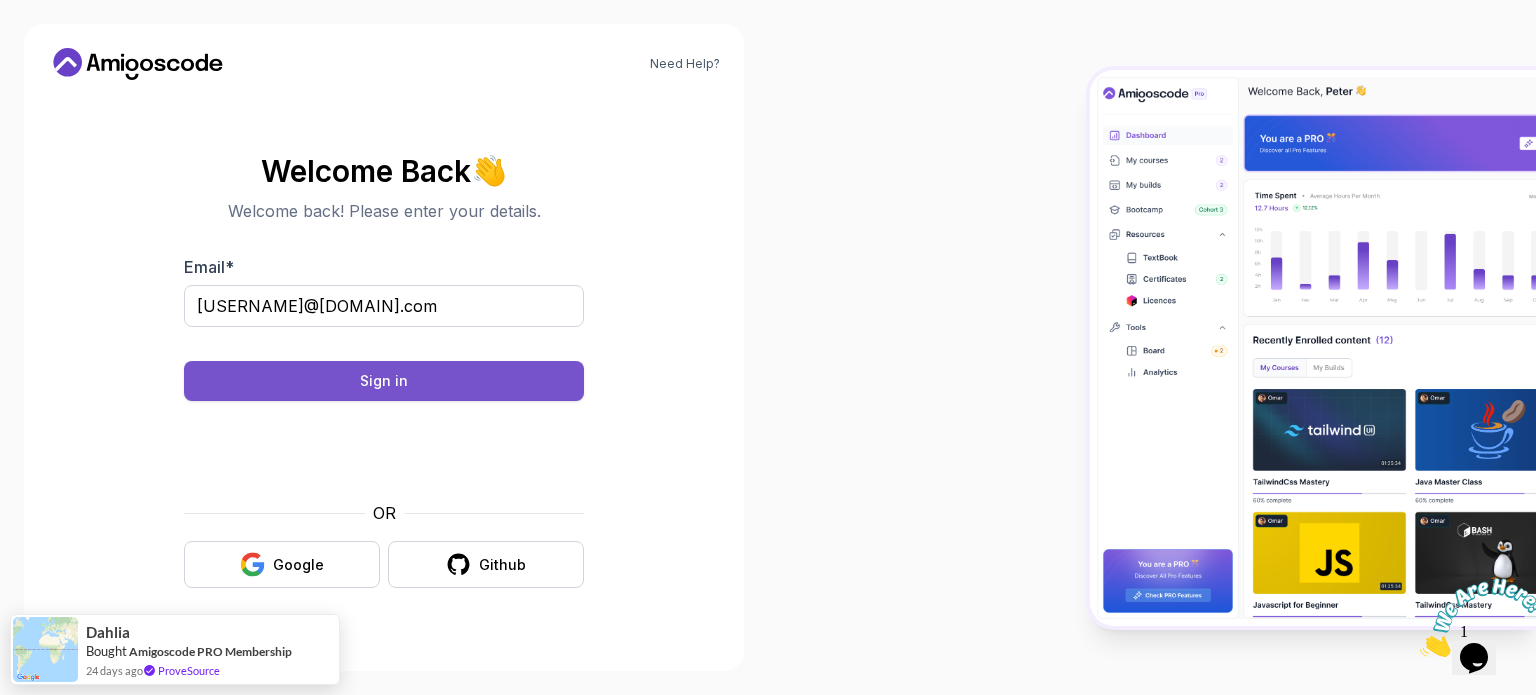 click on "Sign in" at bounding box center [384, 381] 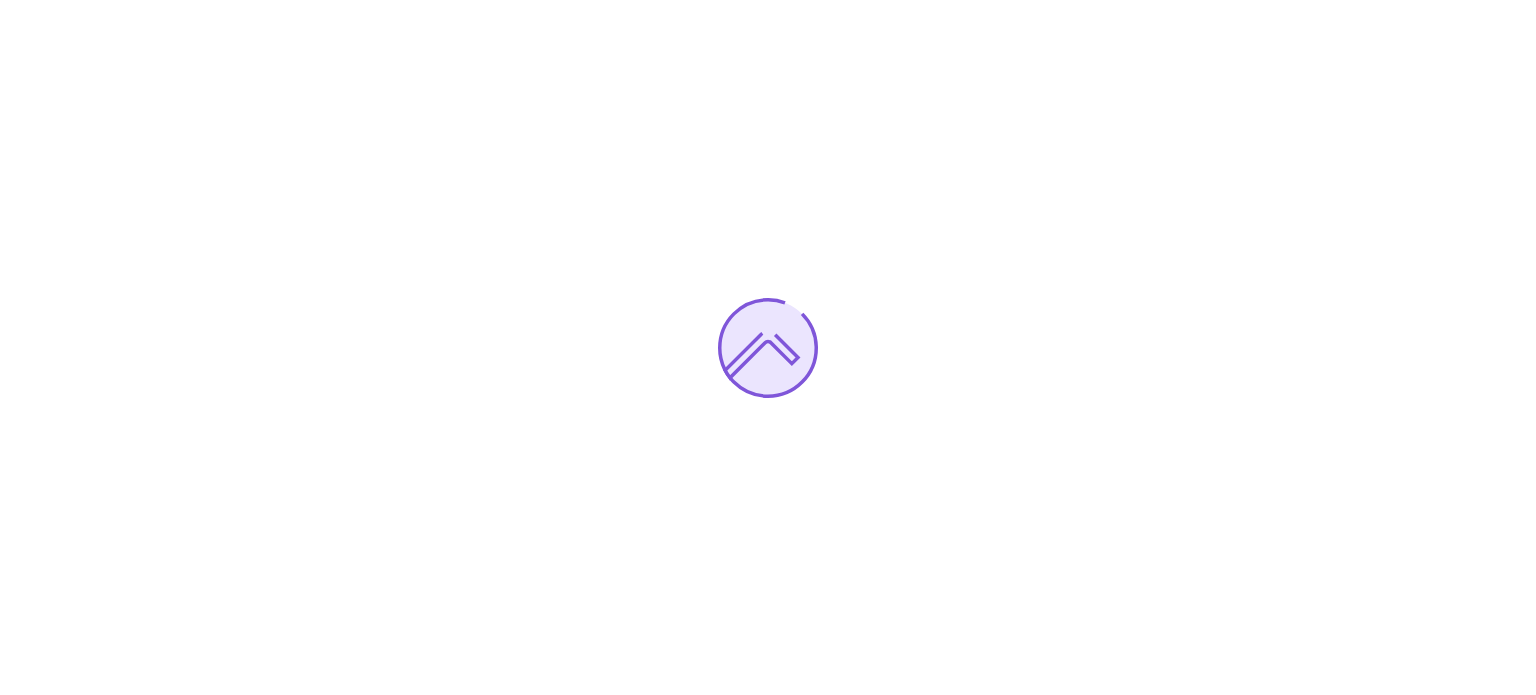 scroll, scrollTop: 0, scrollLeft: 0, axis: both 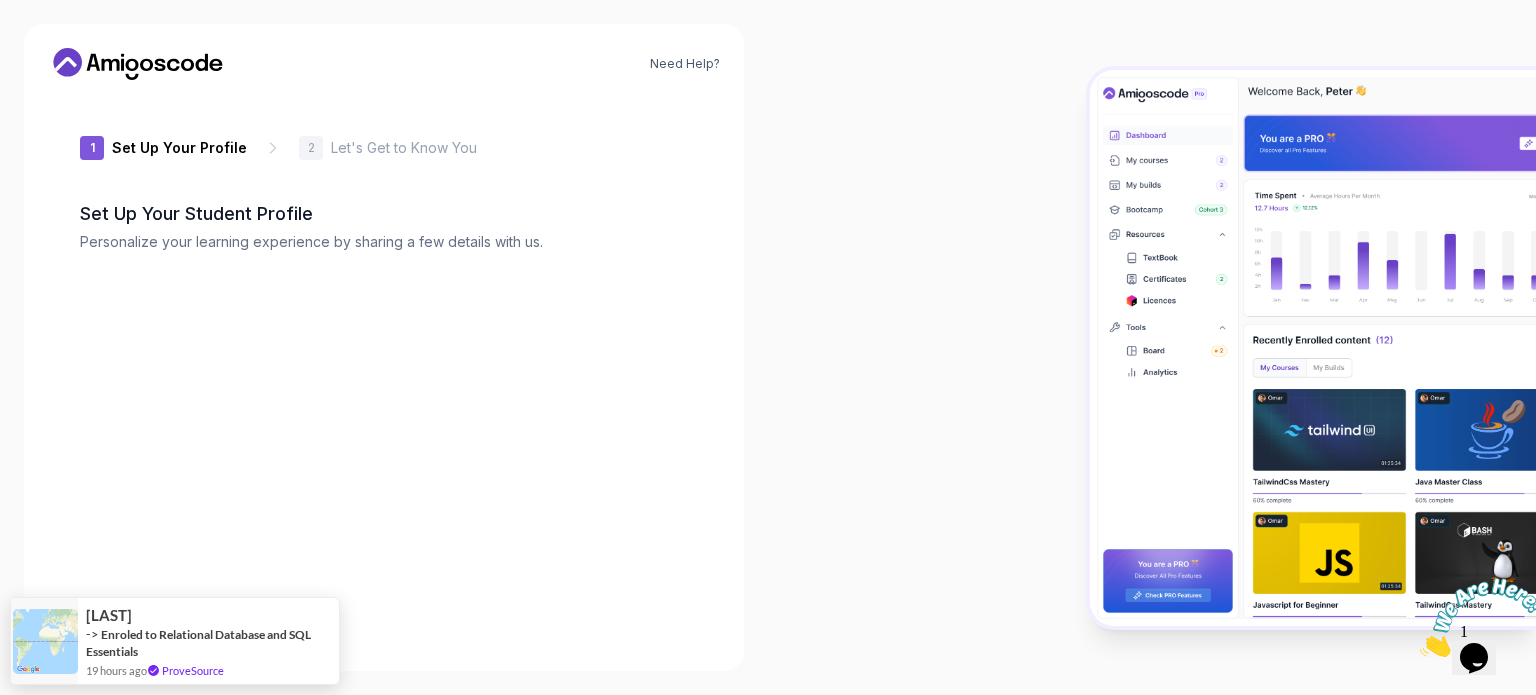 type on "[USERNAME]" 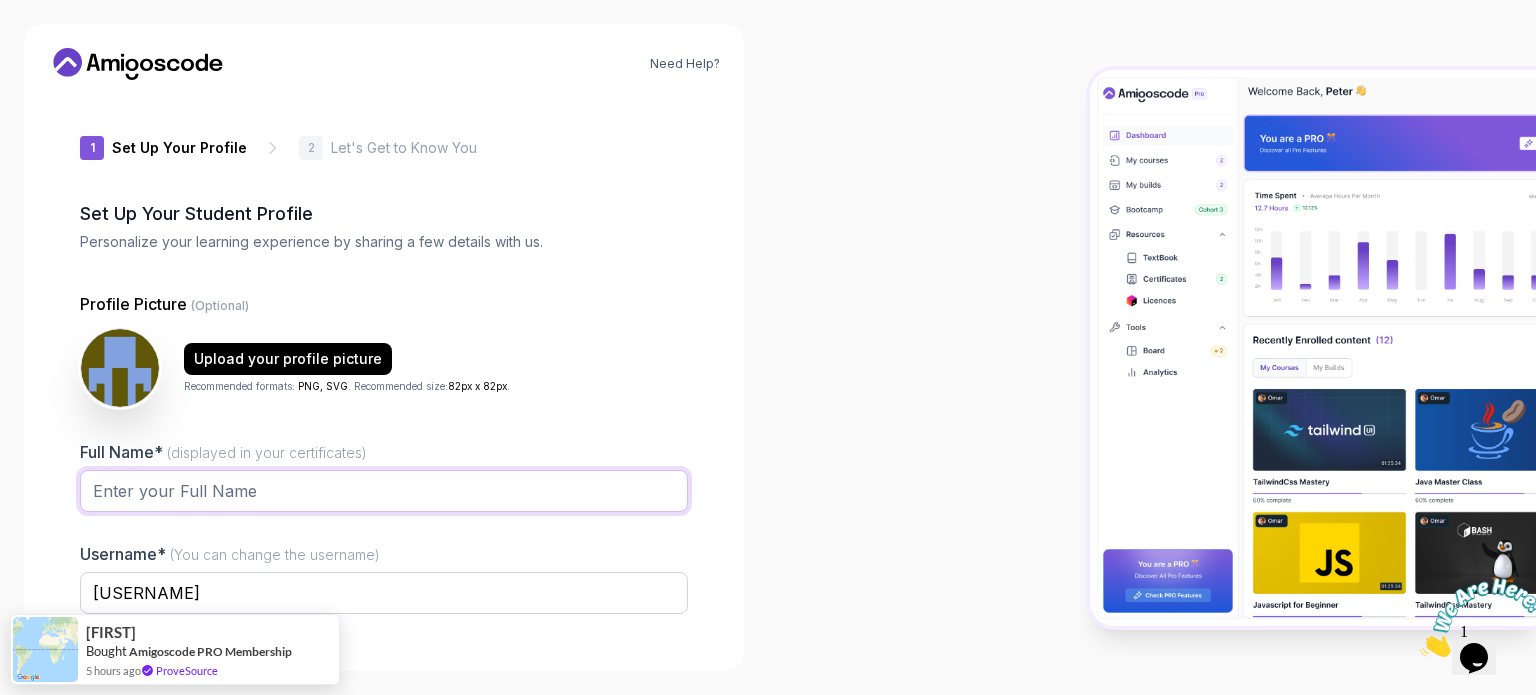 click on "Full Name*   (displayed in your certificates)" at bounding box center (384, 491) 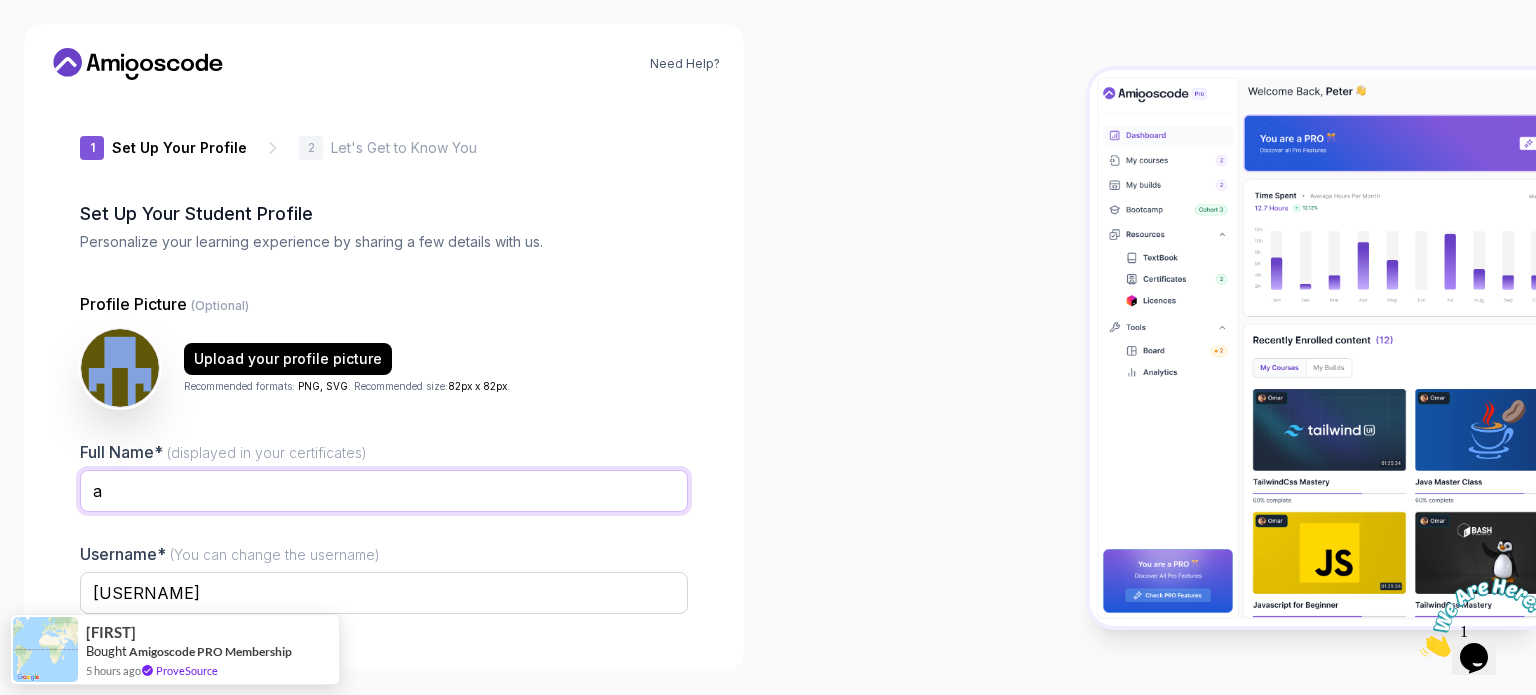 type on "a" 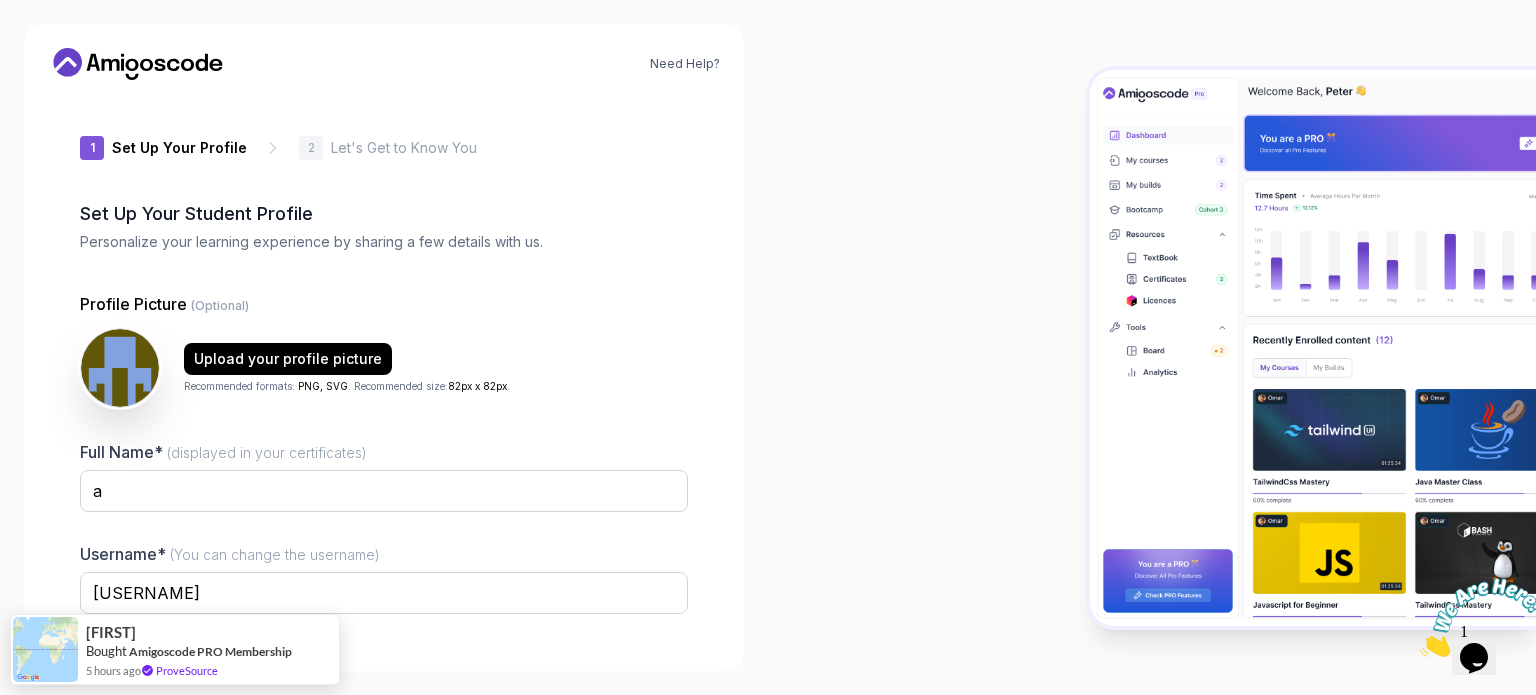 click at bounding box center [384, 525] 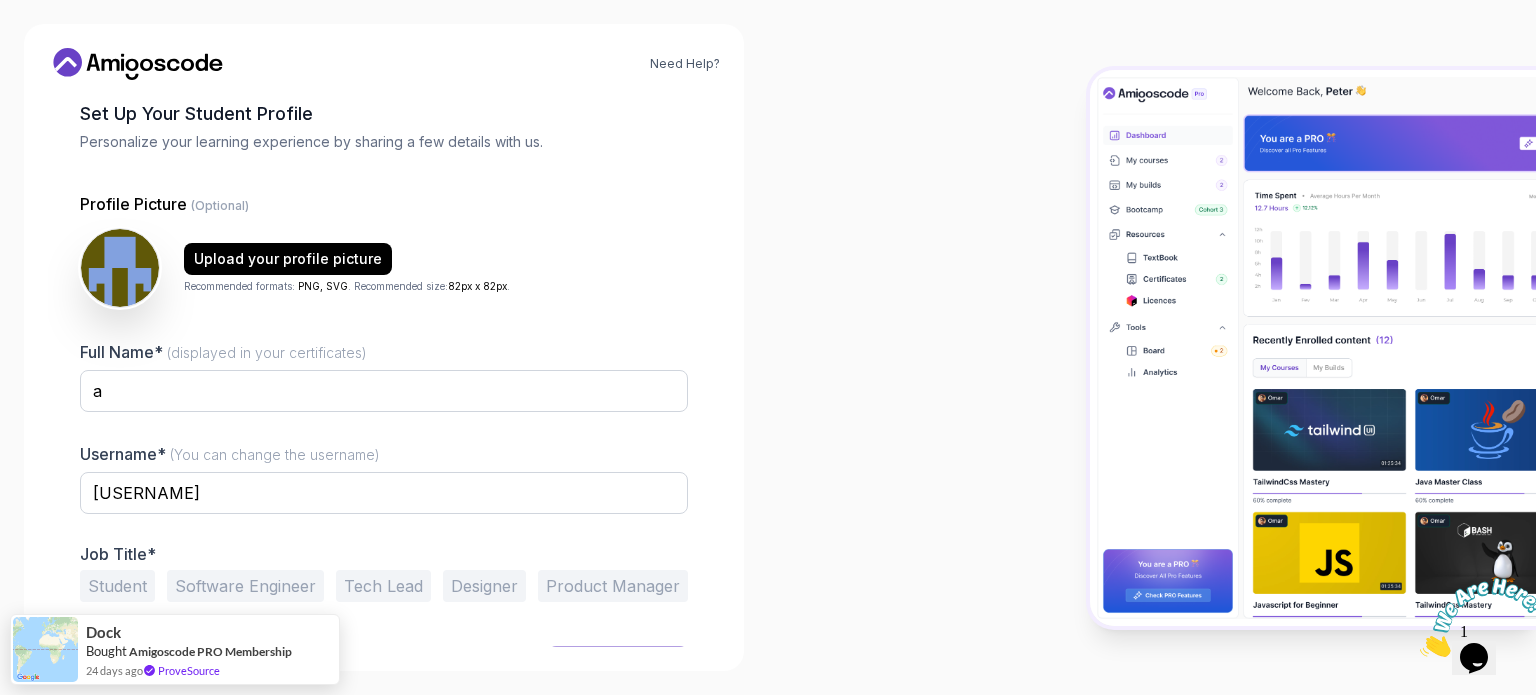scroll, scrollTop: 138, scrollLeft: 0, axis: vertical 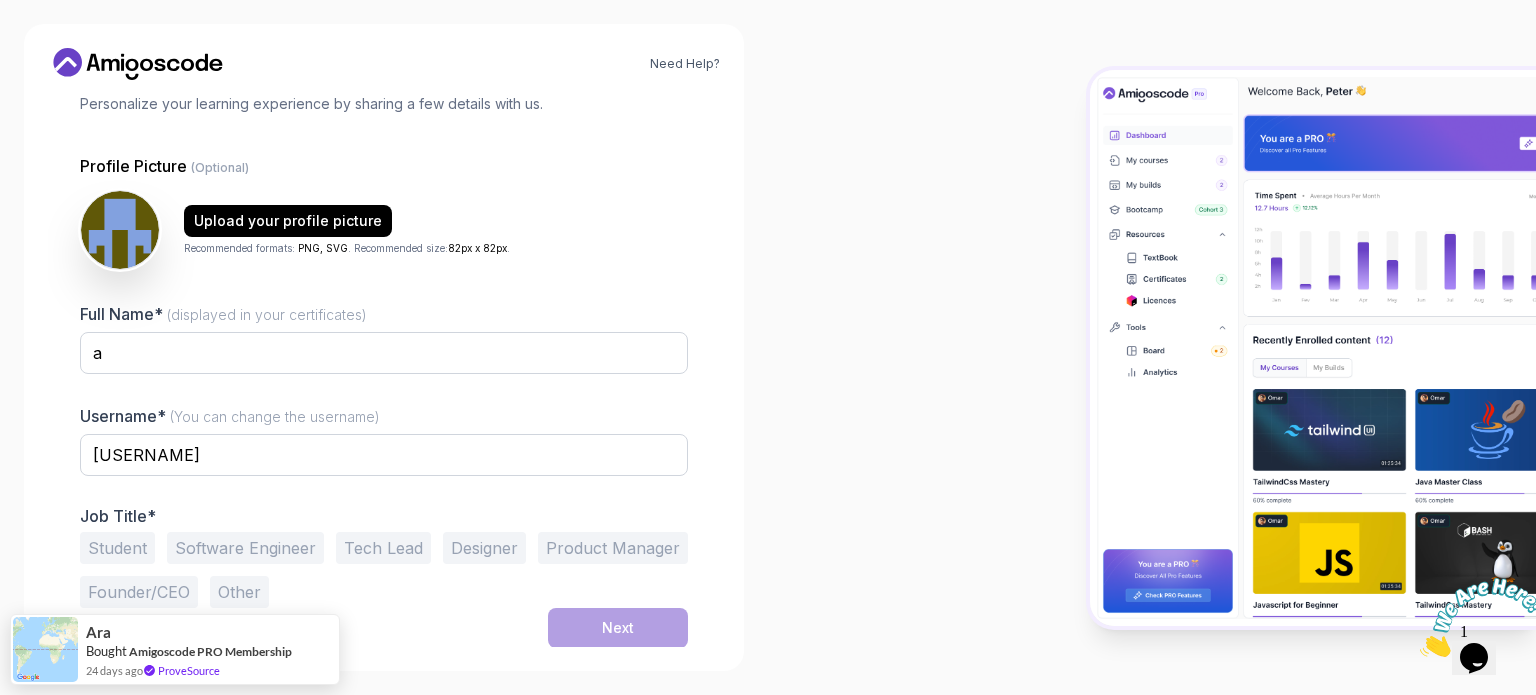 click on "Software Engineer" at bounding box center (245, 548) 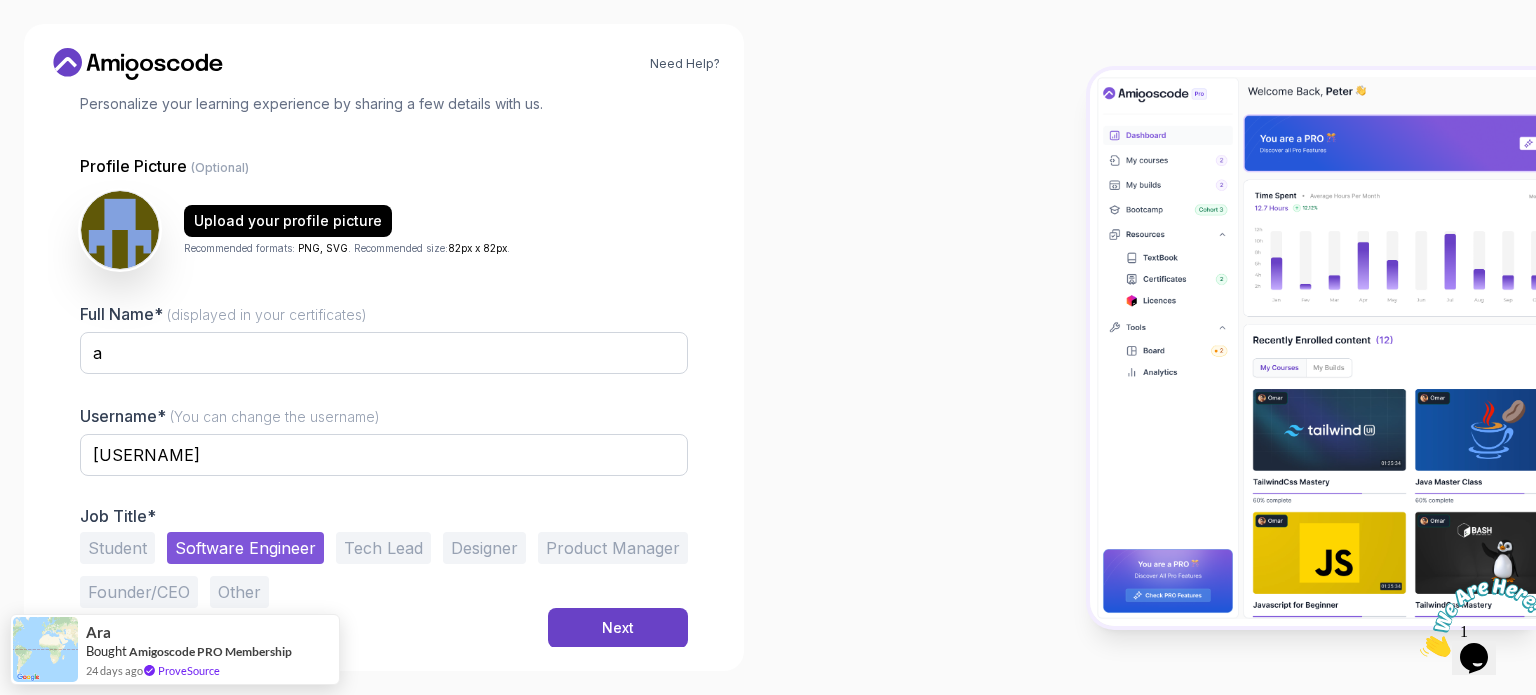 click on "Other" at bounding box center (239, 592) 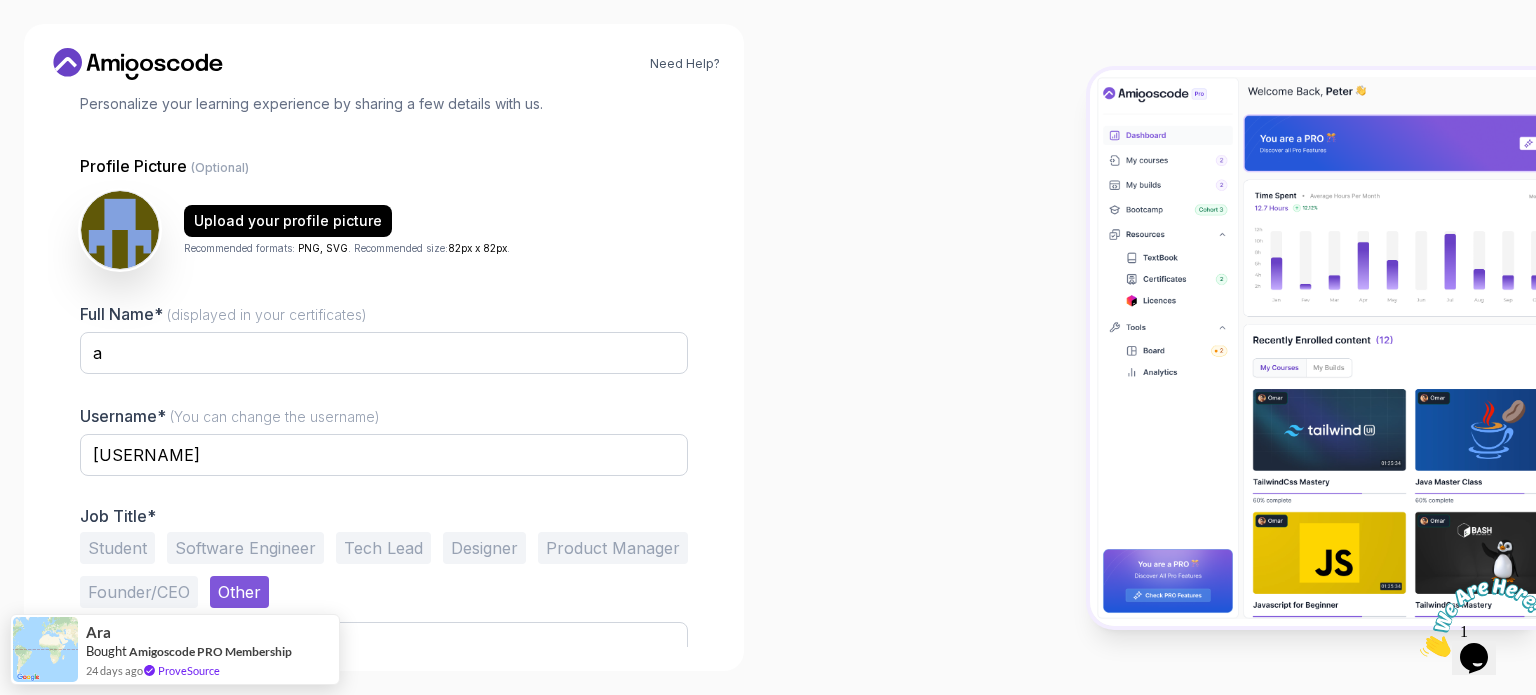 click on "Software Engineer" at bounding box center (245, 548) 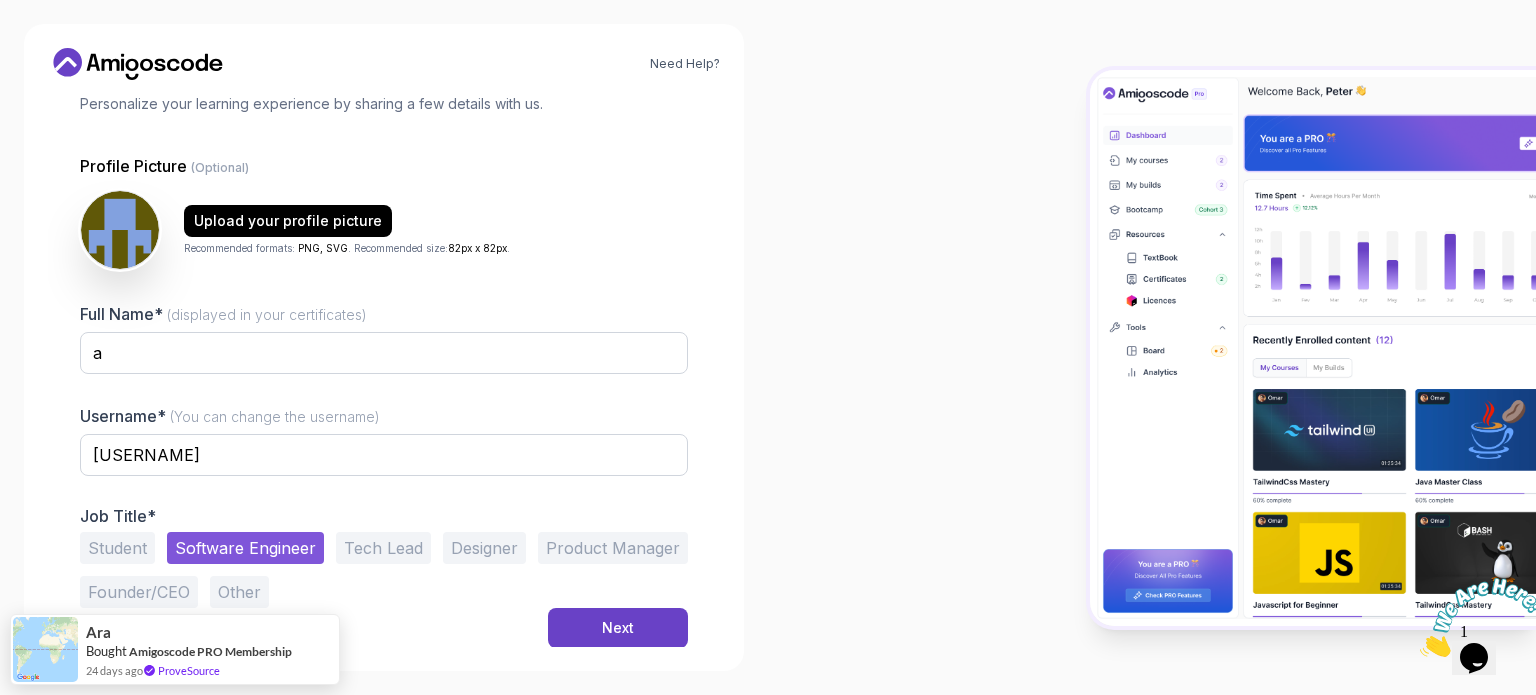 click on "Student Software Engineer Tech Lead Designer Product Manager Founder/CEO Other" at bounding box center (384, 570) 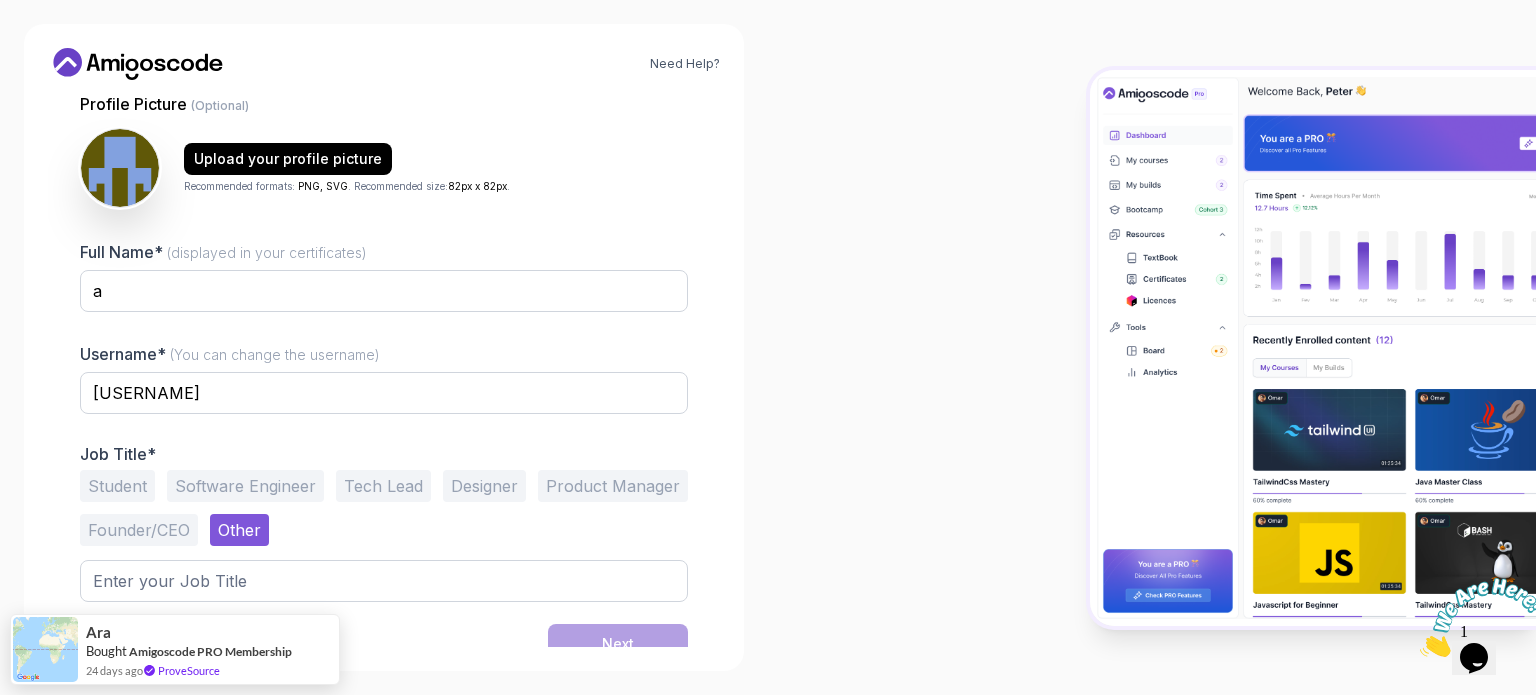 scroll, scrollTop: 216, scrollLeft: 0, axis: vertical 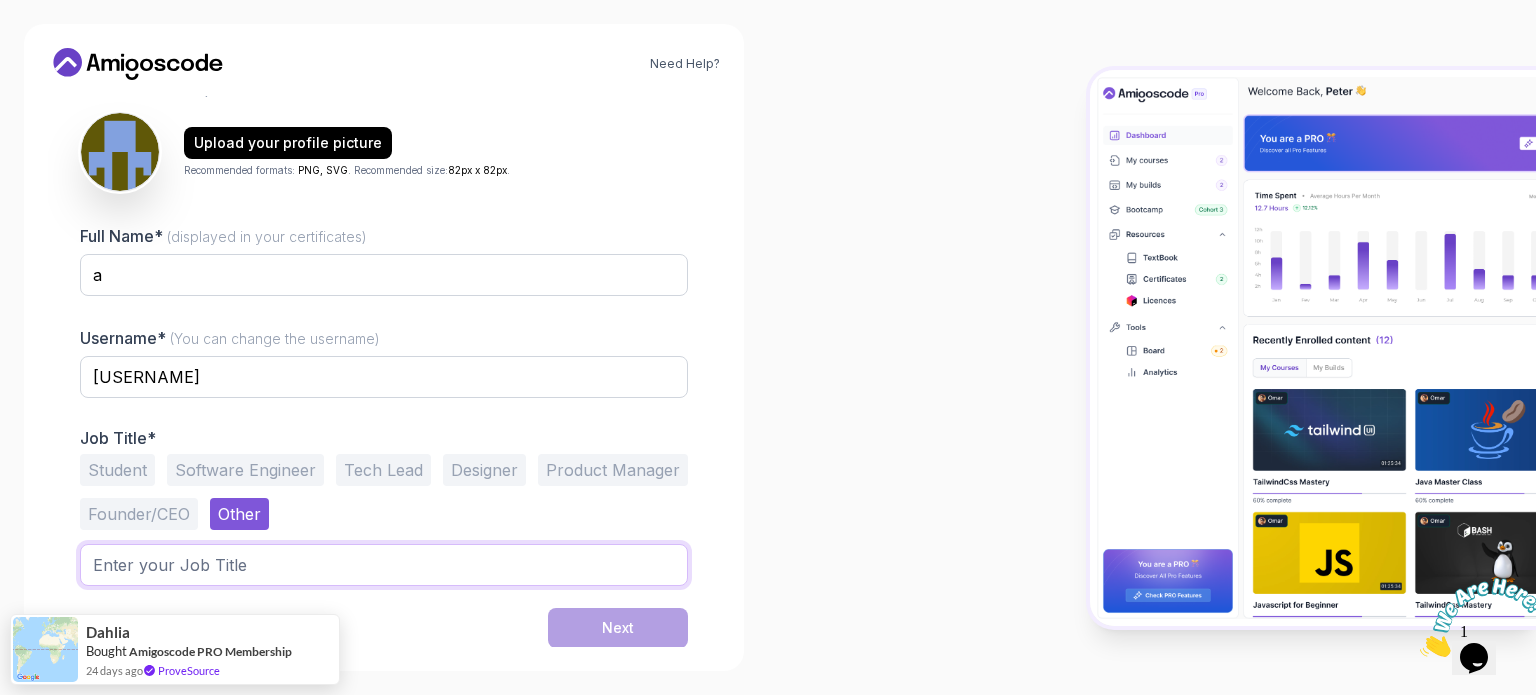 click at bounding box center (384, 565) 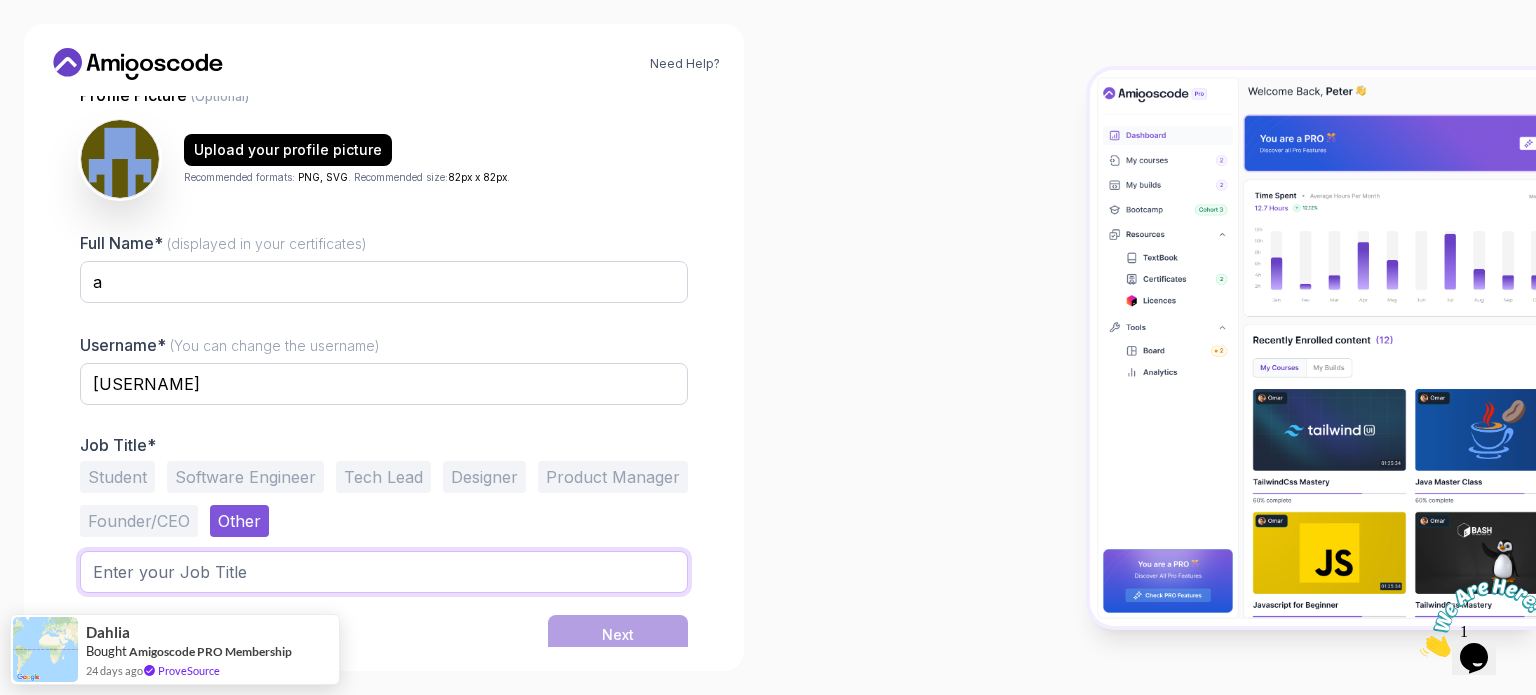 scroll, scrollTop: 216, scrollLeft: 0, axis: vertical 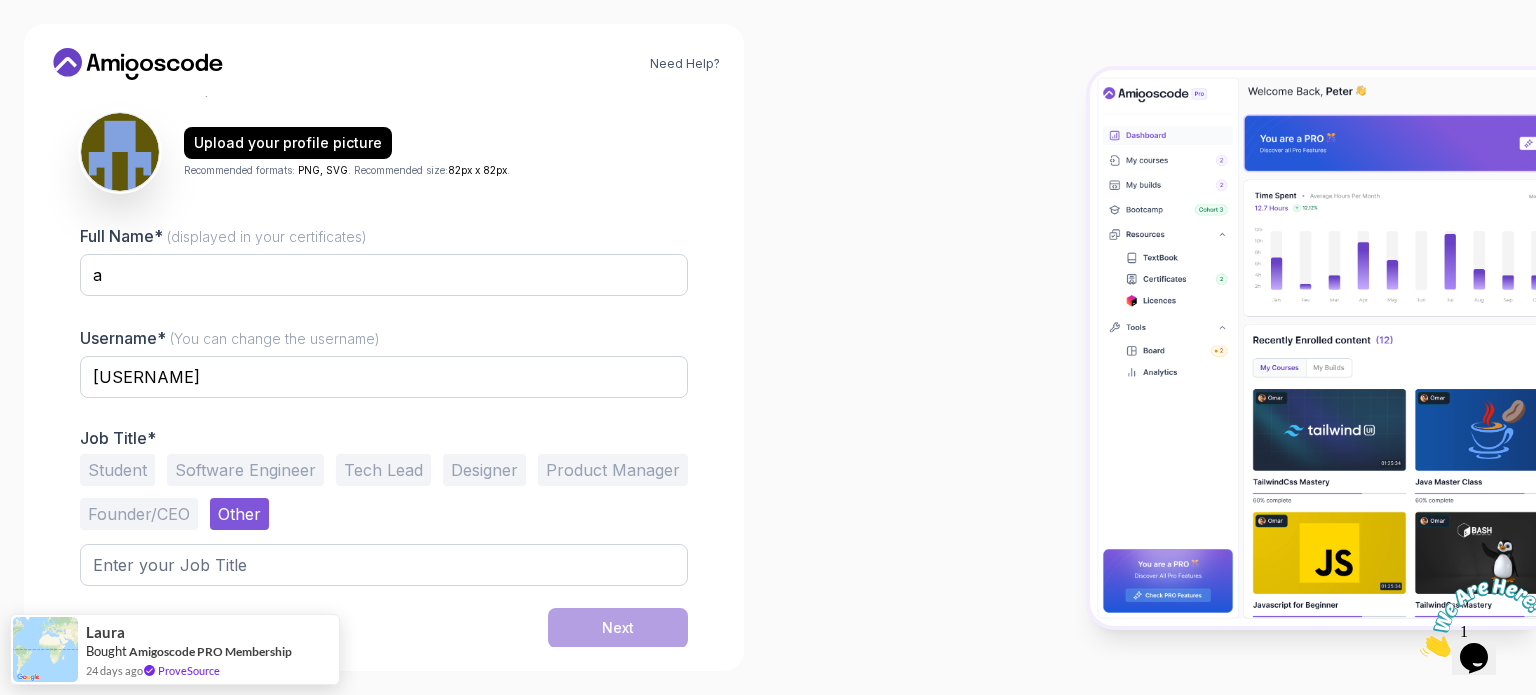 click at bounding box center [1482, 617] 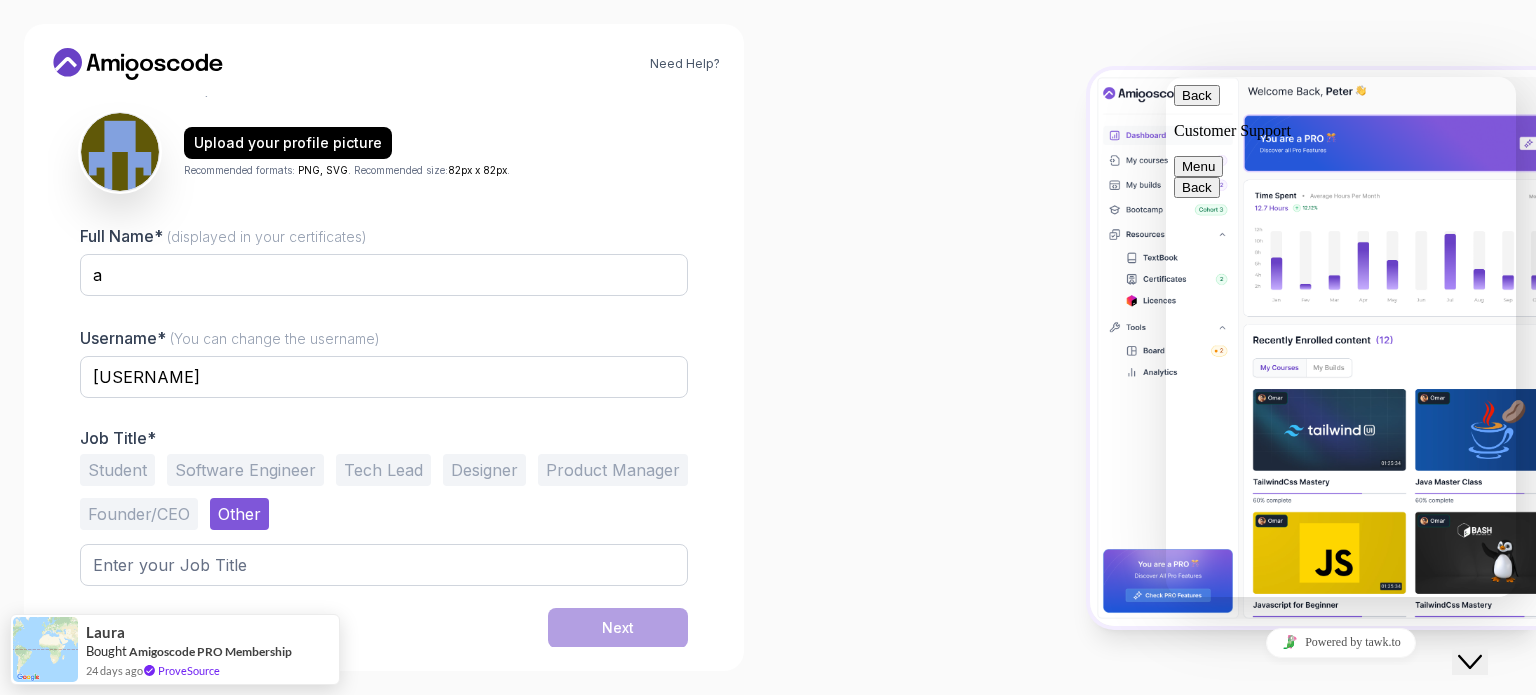 click on "Close Chat This icon closes the chat window." at bounding box center [1470, 662] 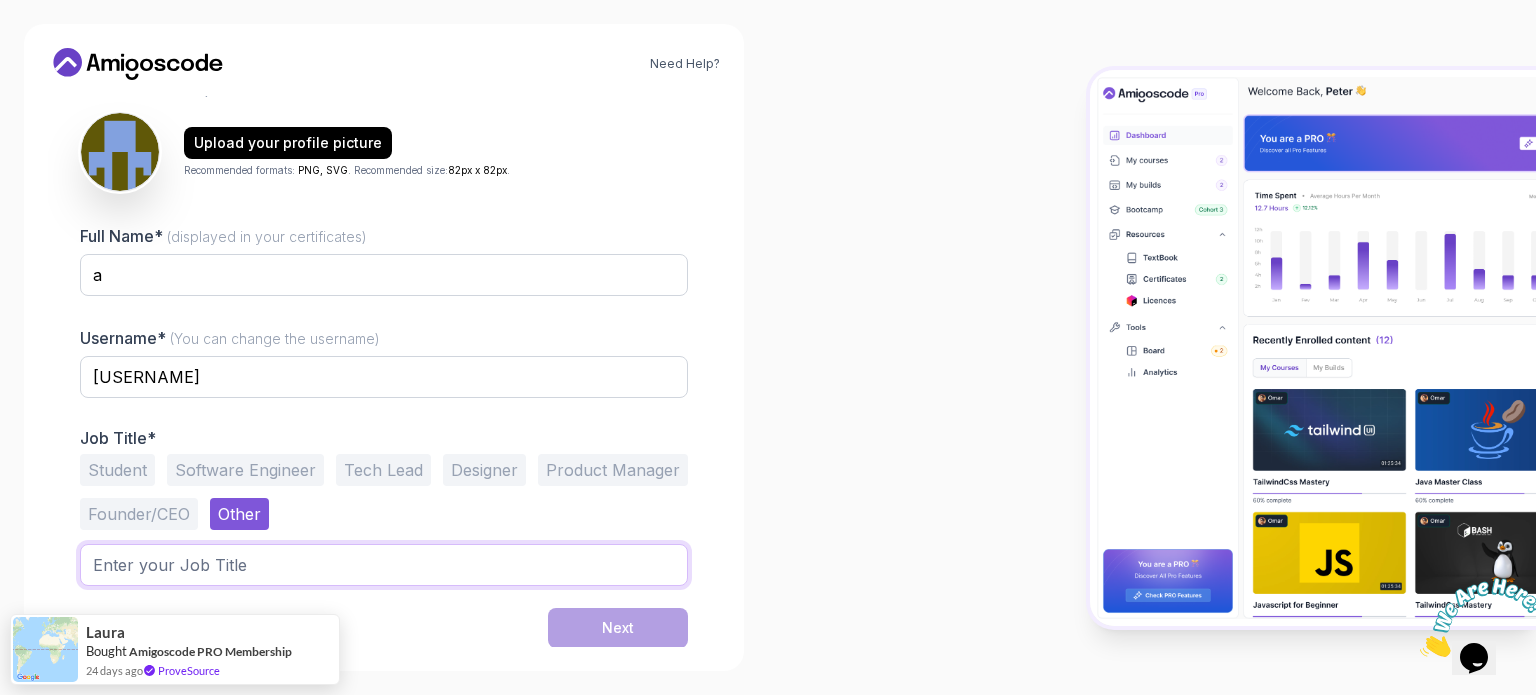 click at bounding box center (384, 565) 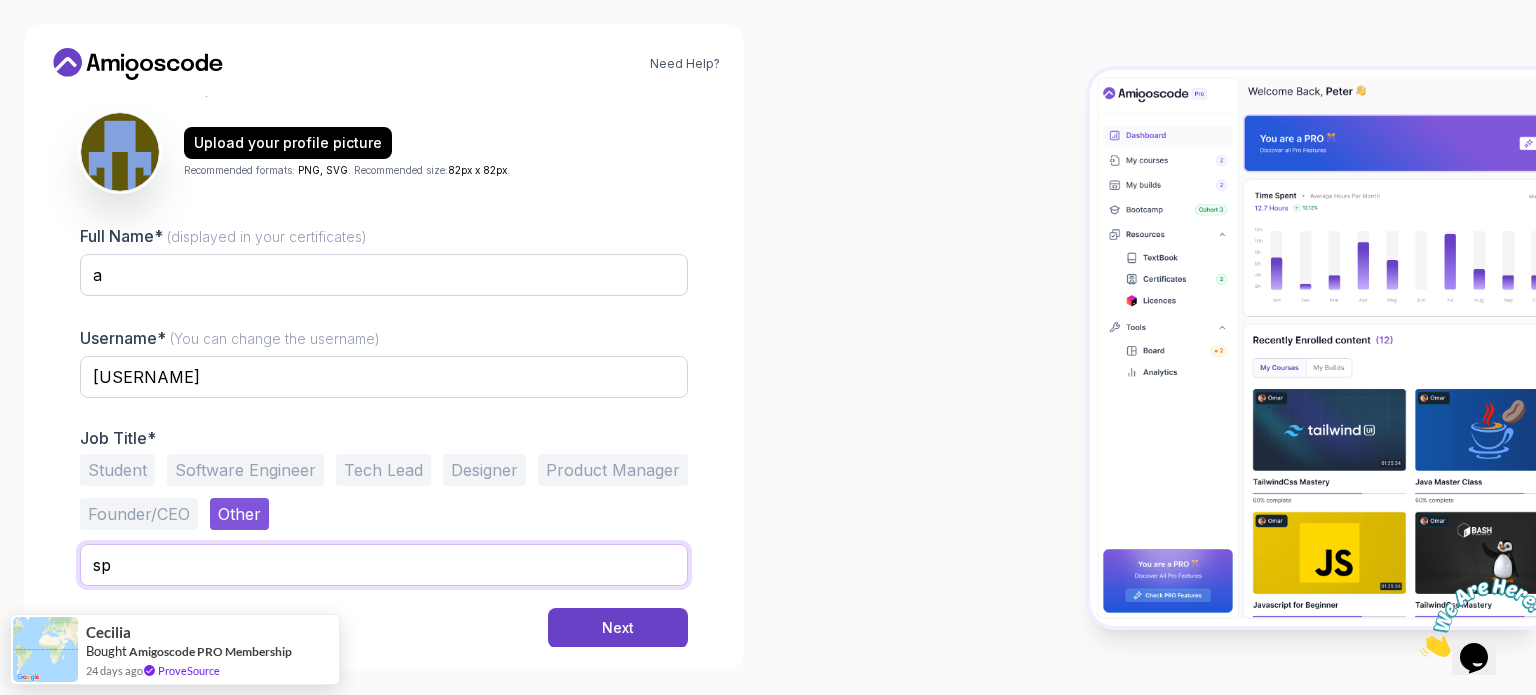 type on "s" 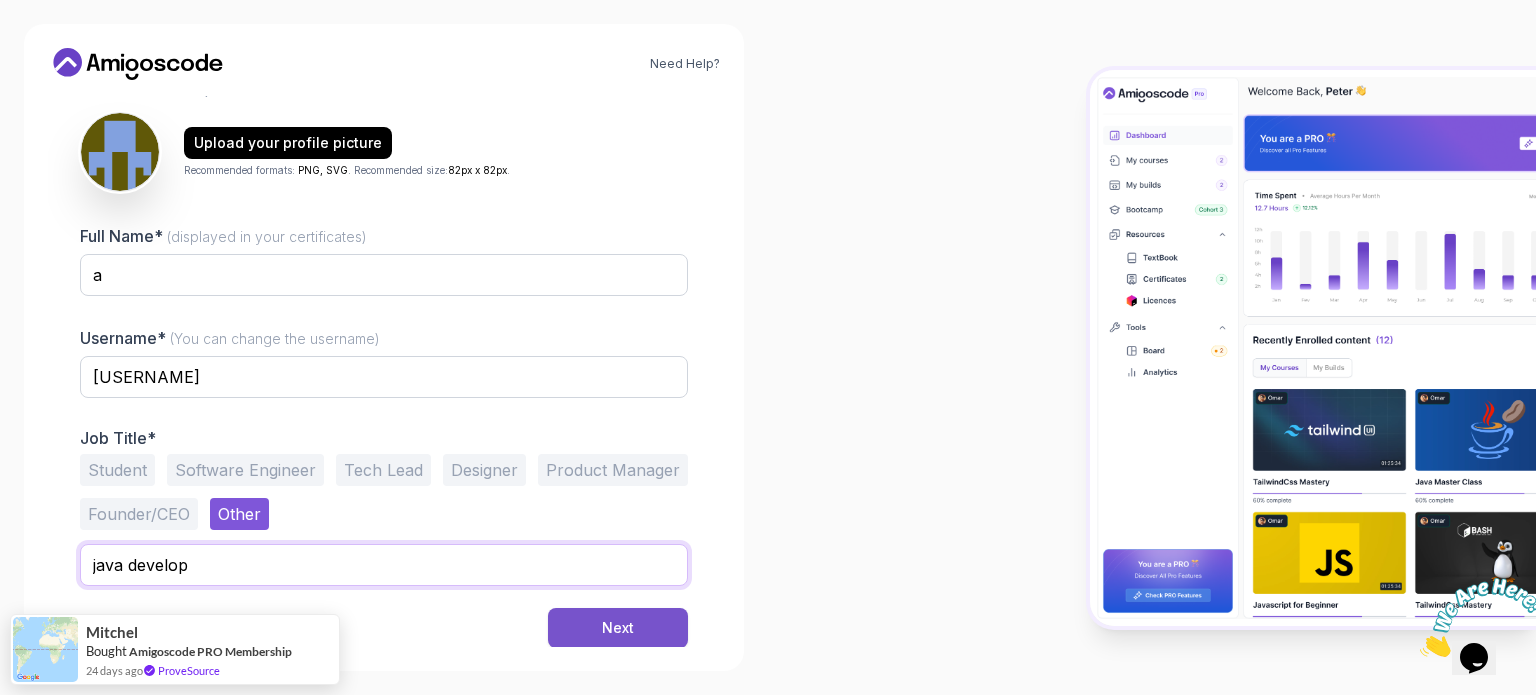 type on "java develop" 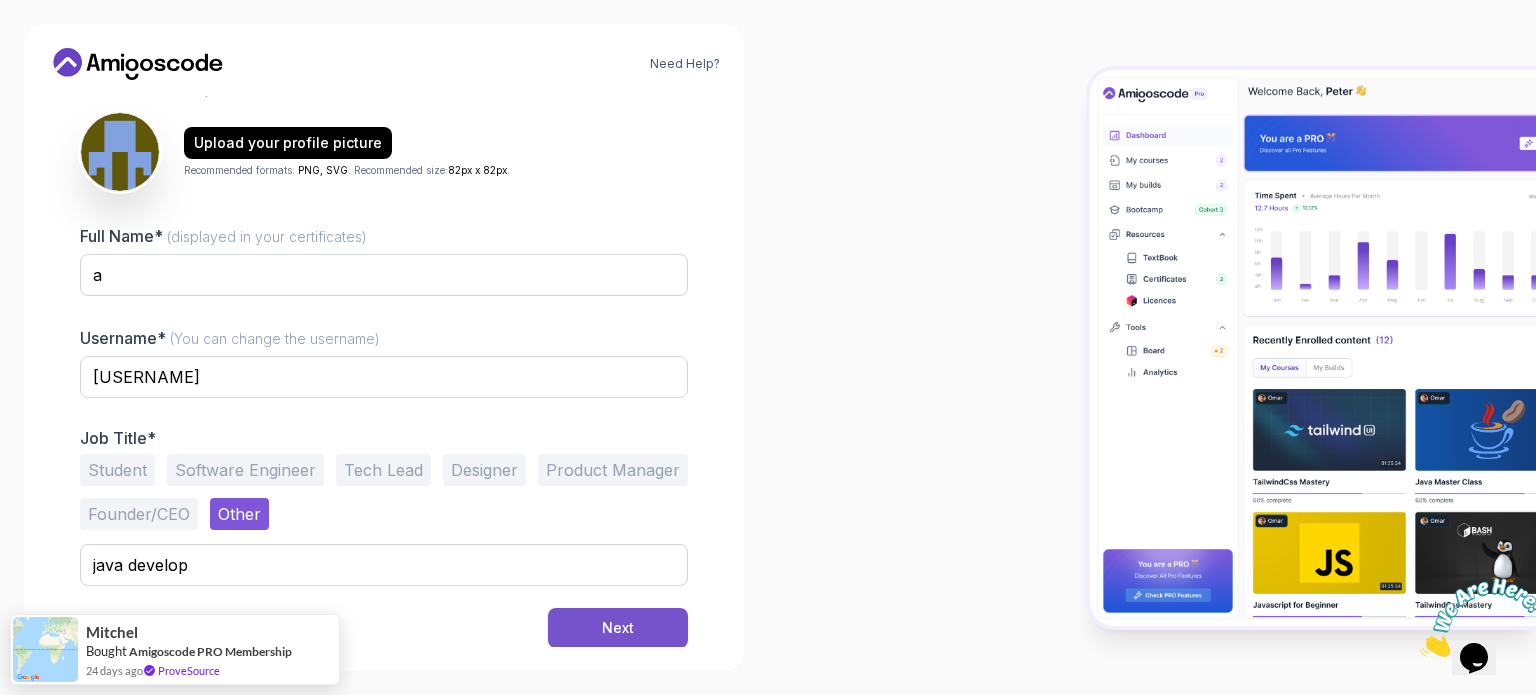 click on "Next" at bounding box center [618, 628] 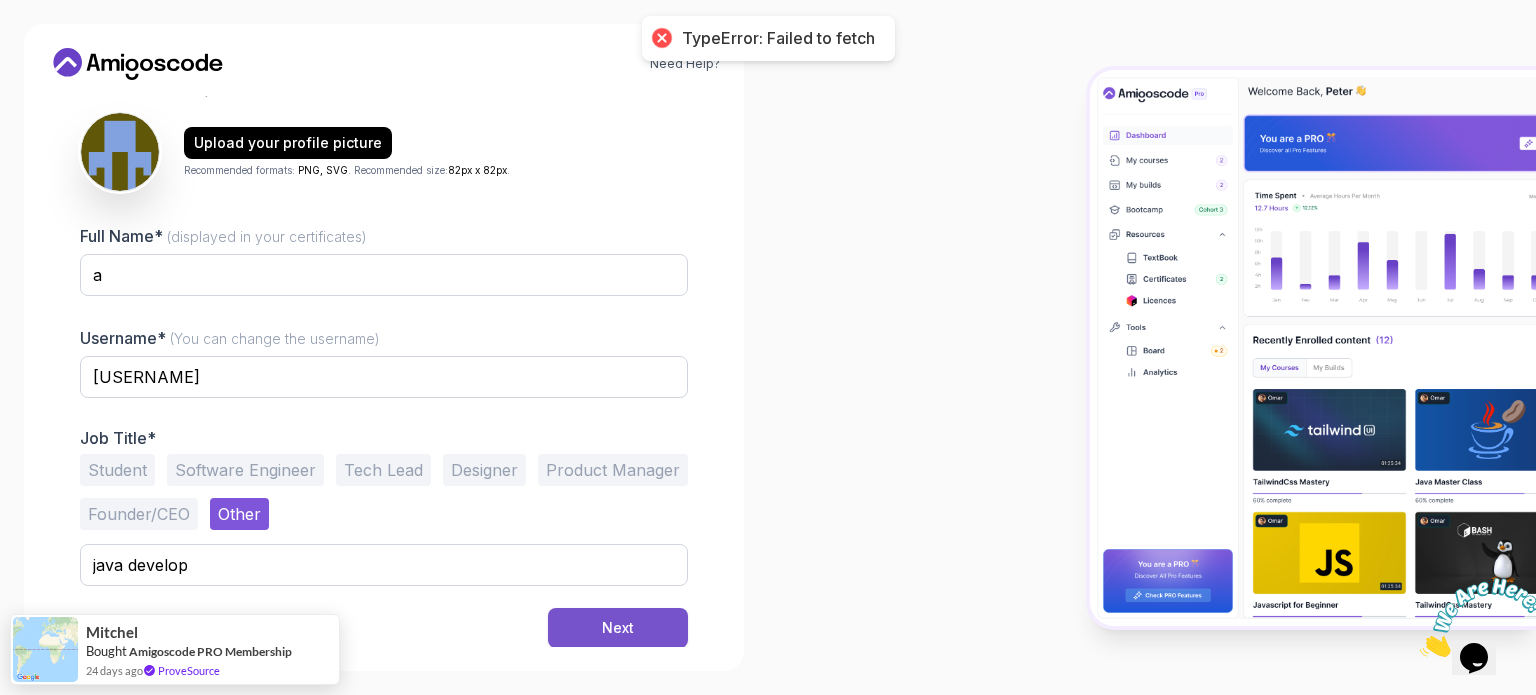 click on "Next" at bounding box center [618, 628] 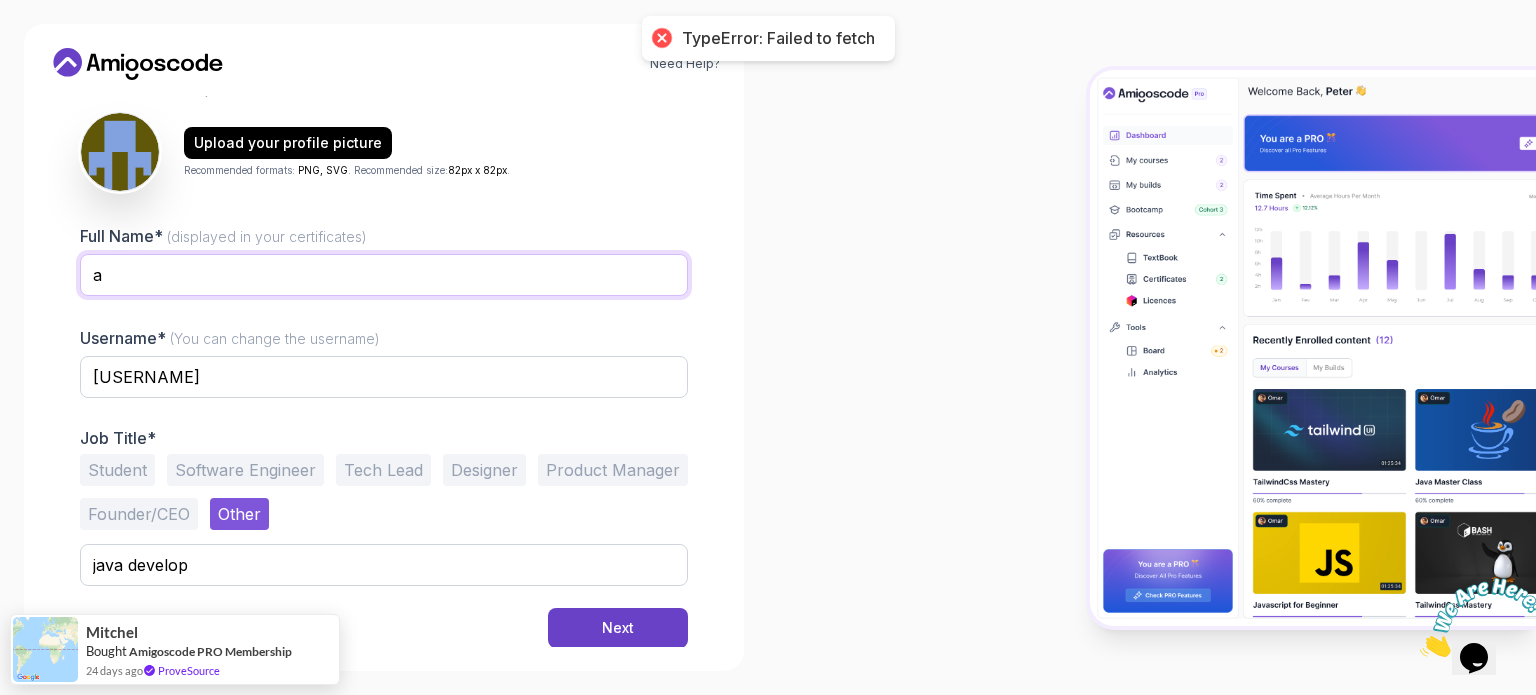 click on "a" at bounding box center [384, 275] 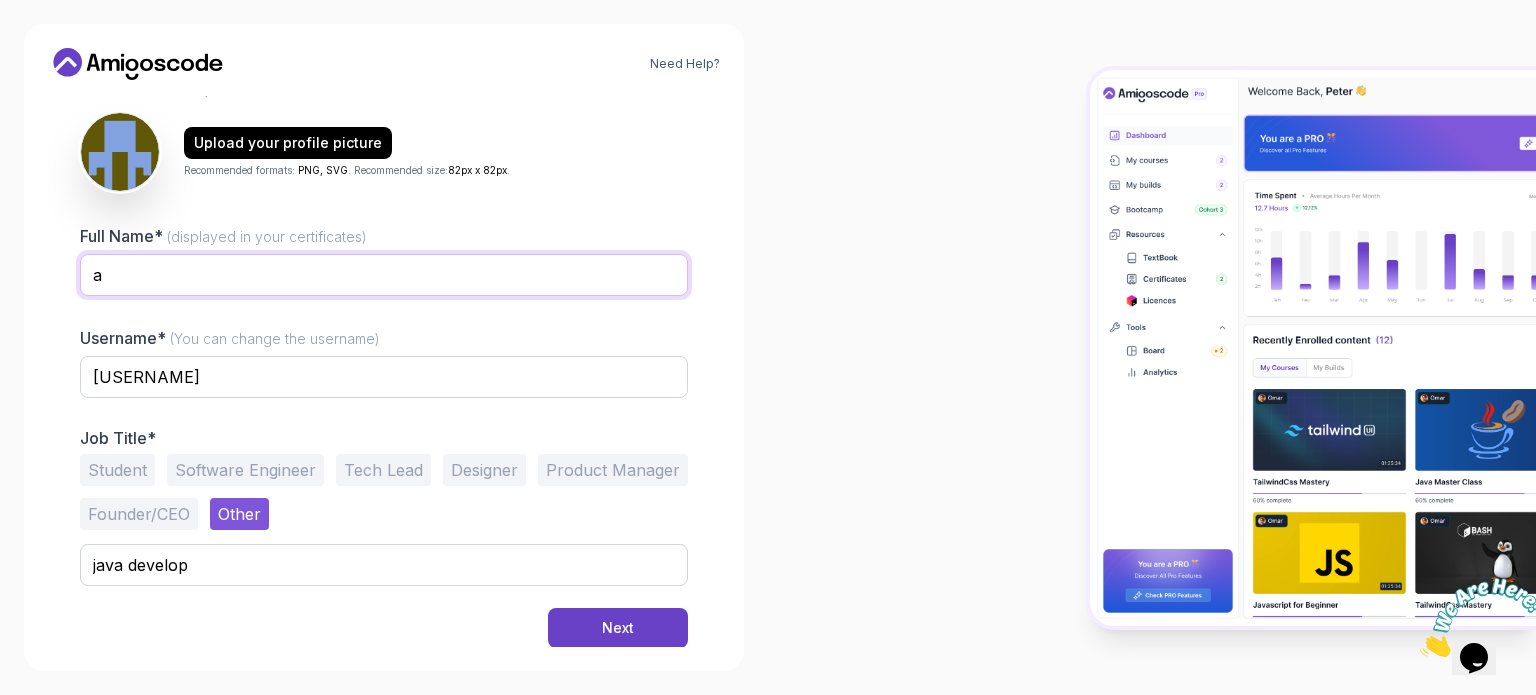 drag, startPoint x: 111, startPoint y: 287, endPoint x: 56, endPoint y: 285, distance: 55.03635 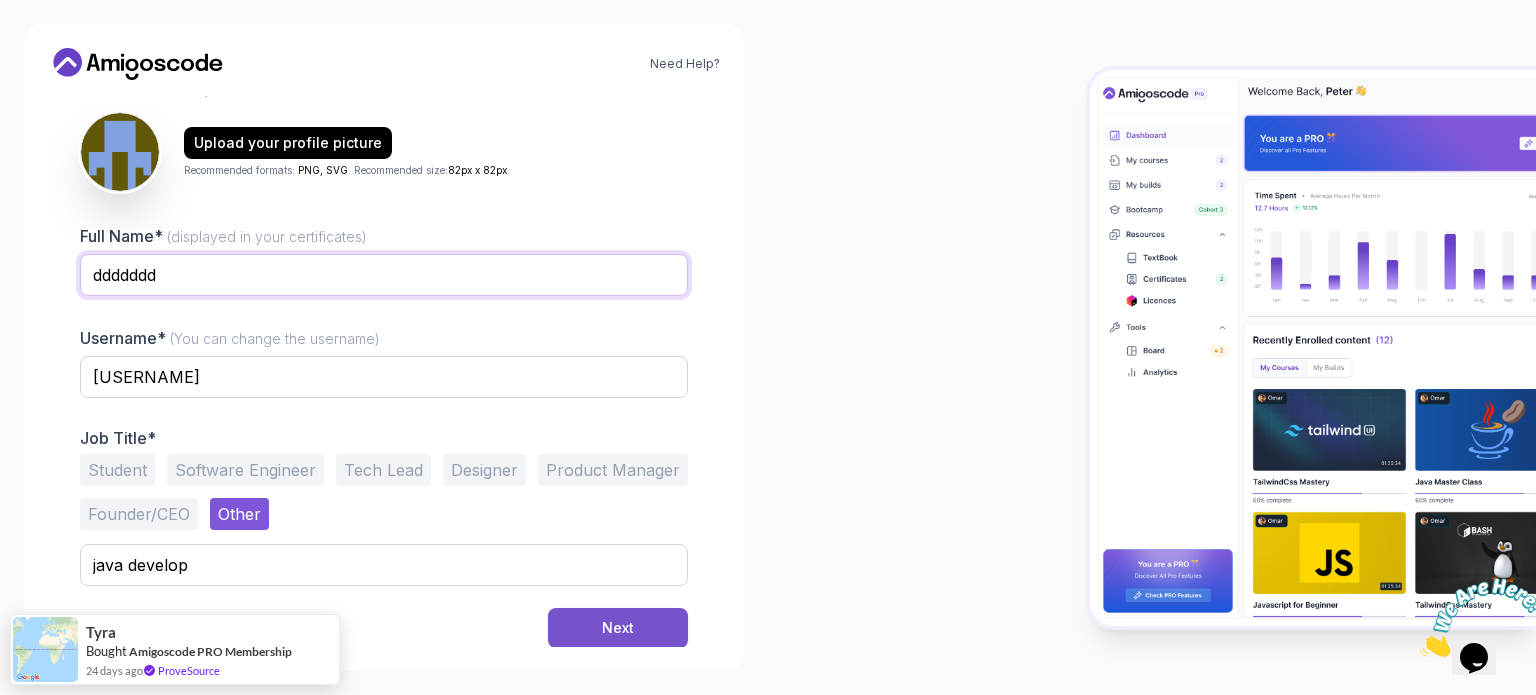 type on "ddddddd" 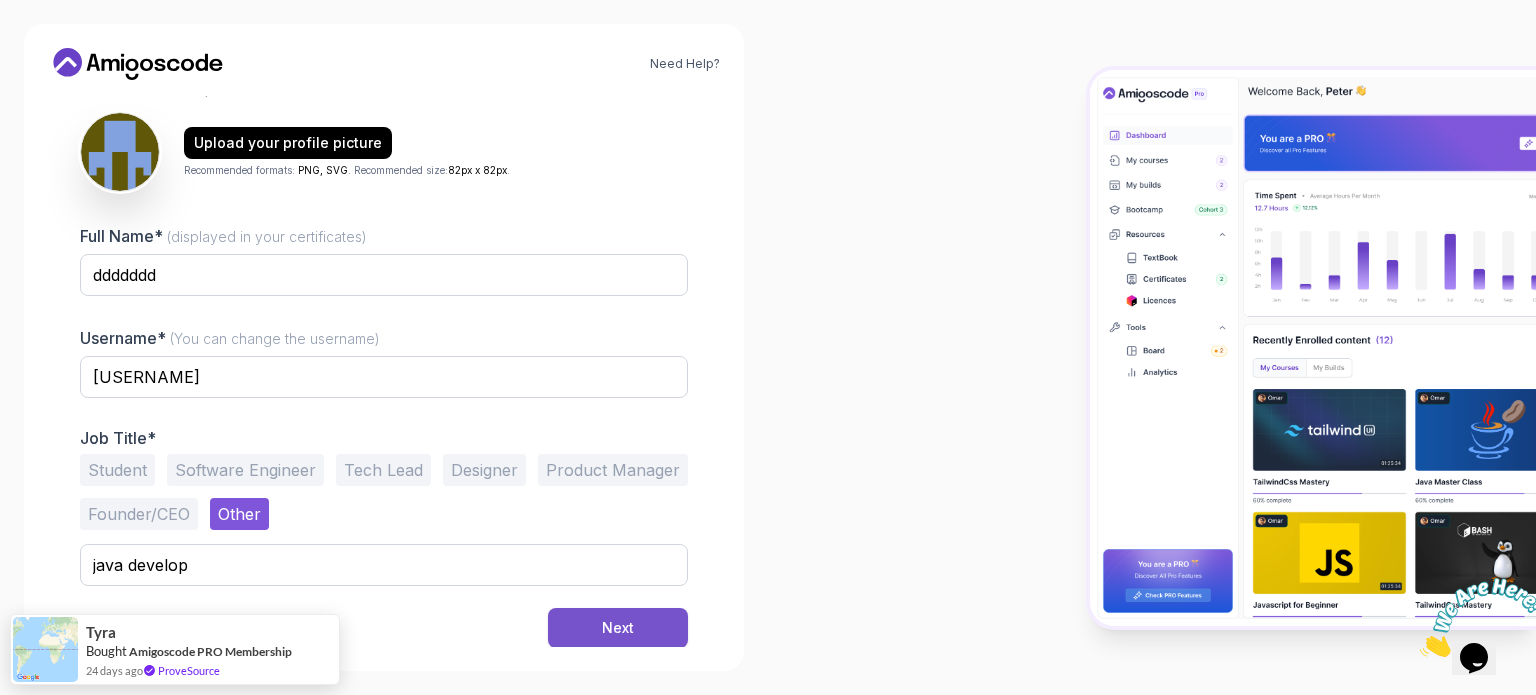 click on "Next" at bounding box center (618, 628) 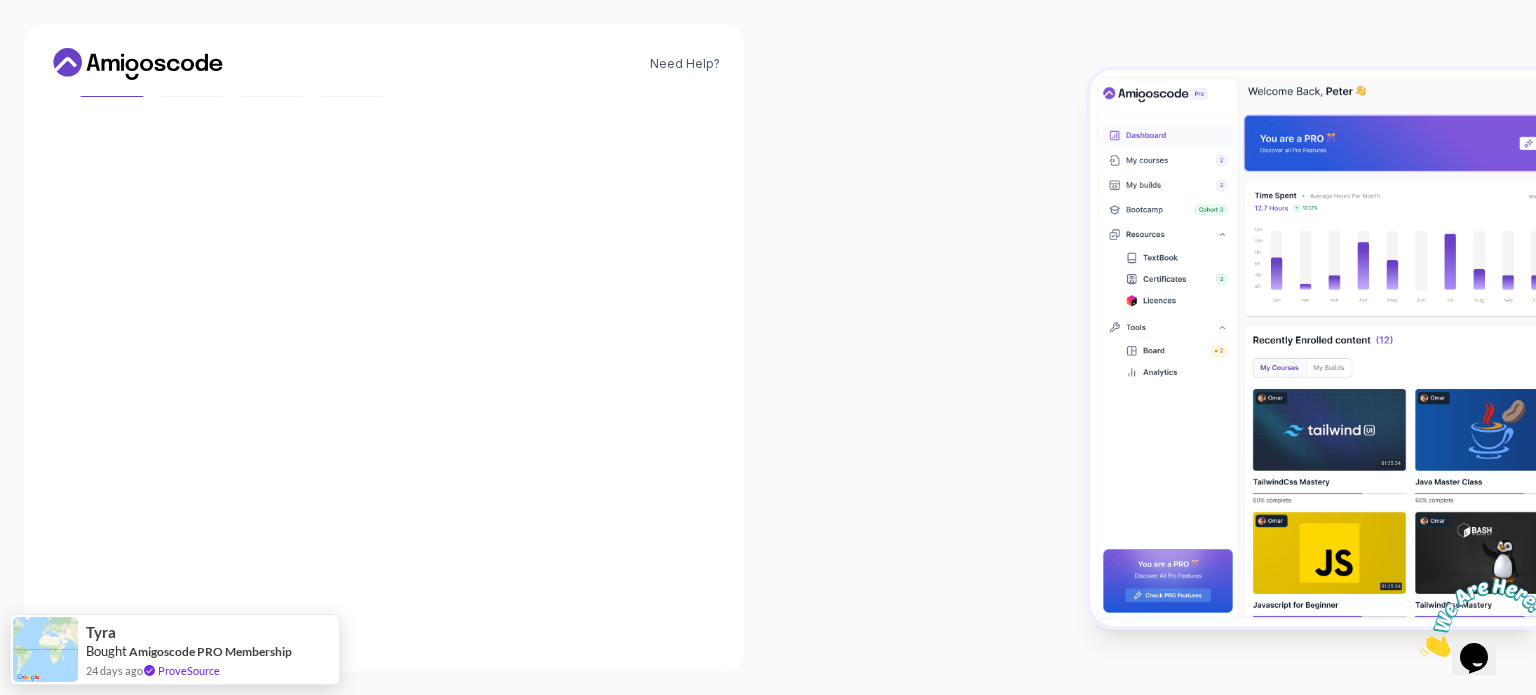 scroll, scrollTop: 200, scrollLeft: 0, axis: vertical 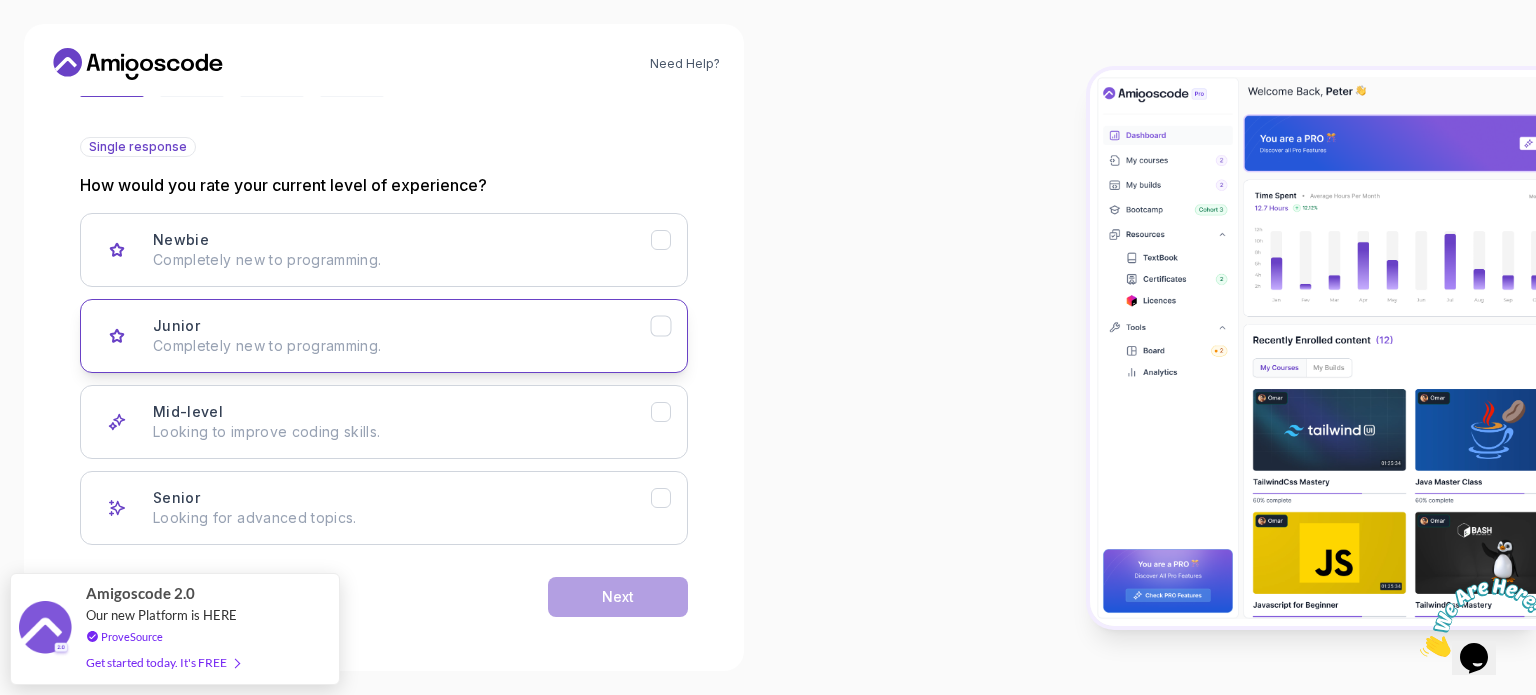 click on "Completely new to programming." at bounding box center [402, 346] 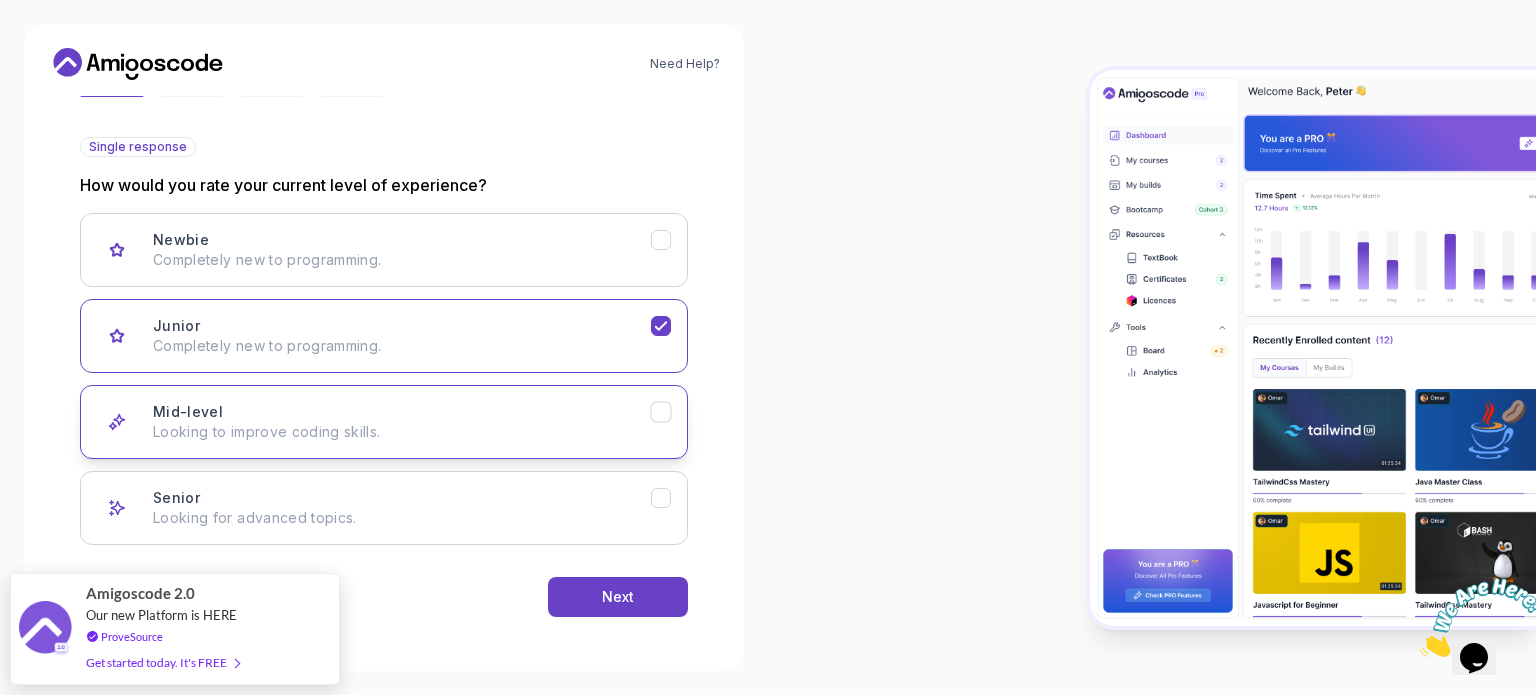 click on "Mid-level Looking to improve coding skills." at bounding box center (402, 422) 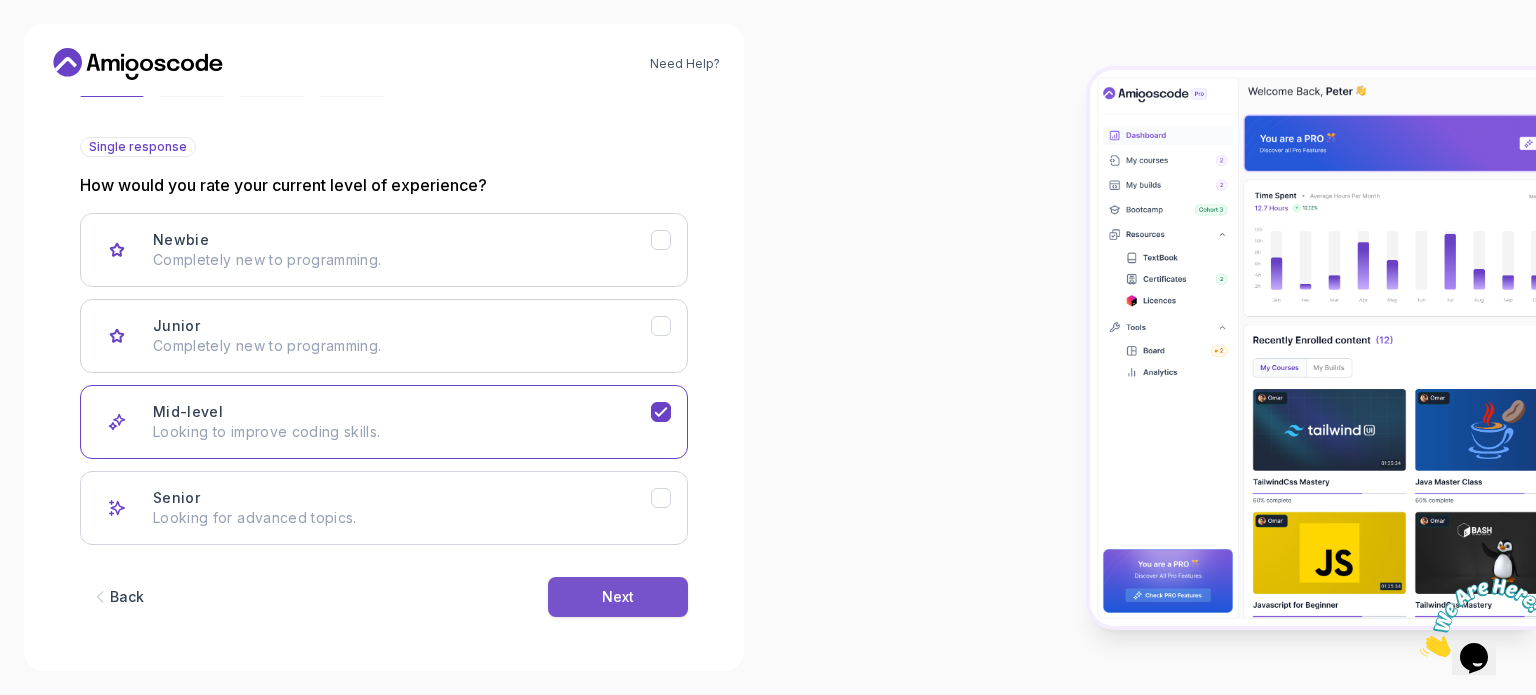 click on "Next" at bounding box center [618, 597] 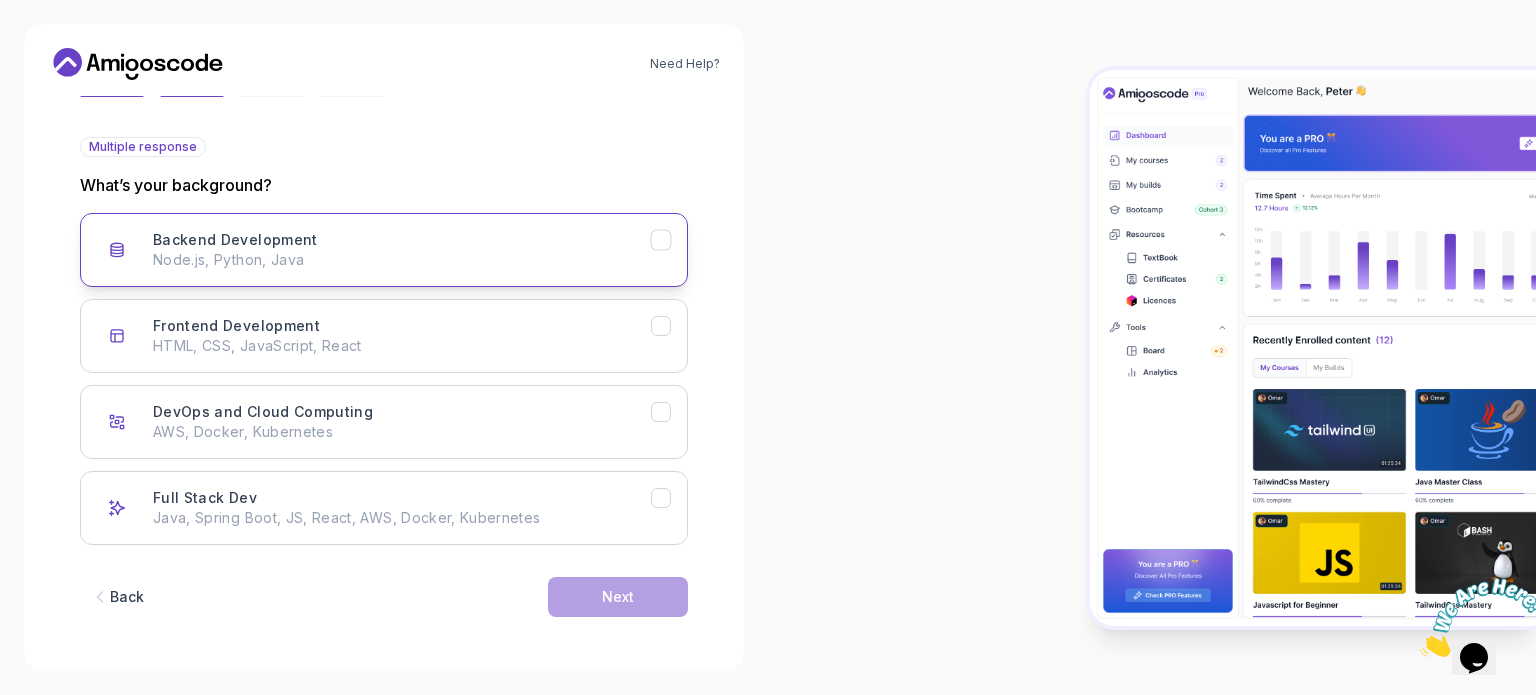 click on "Node.js, Python, Java" at bounding box center (402, 260) 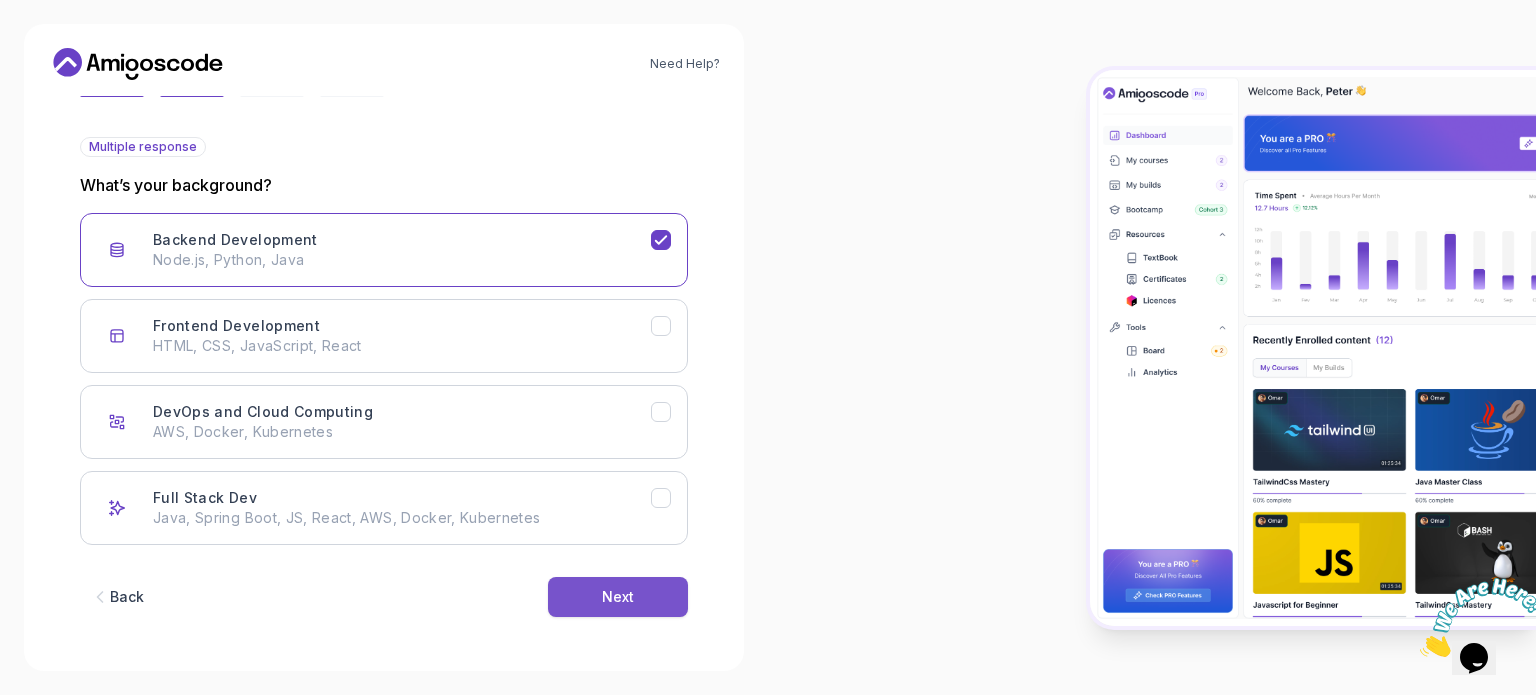 click on "Next" at bounding box center (618, 597) 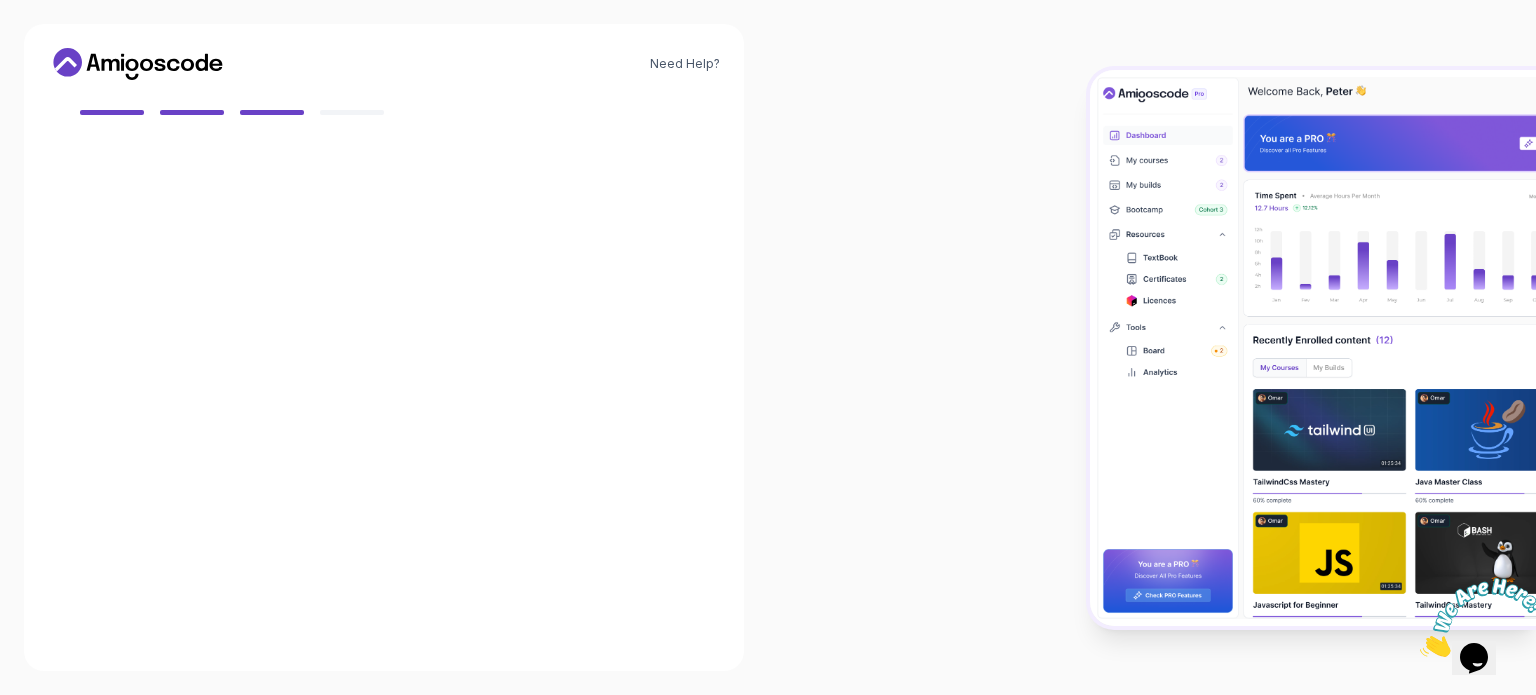 scroll, scrollTop: 177, scrollLeft: 0, axis: vertical 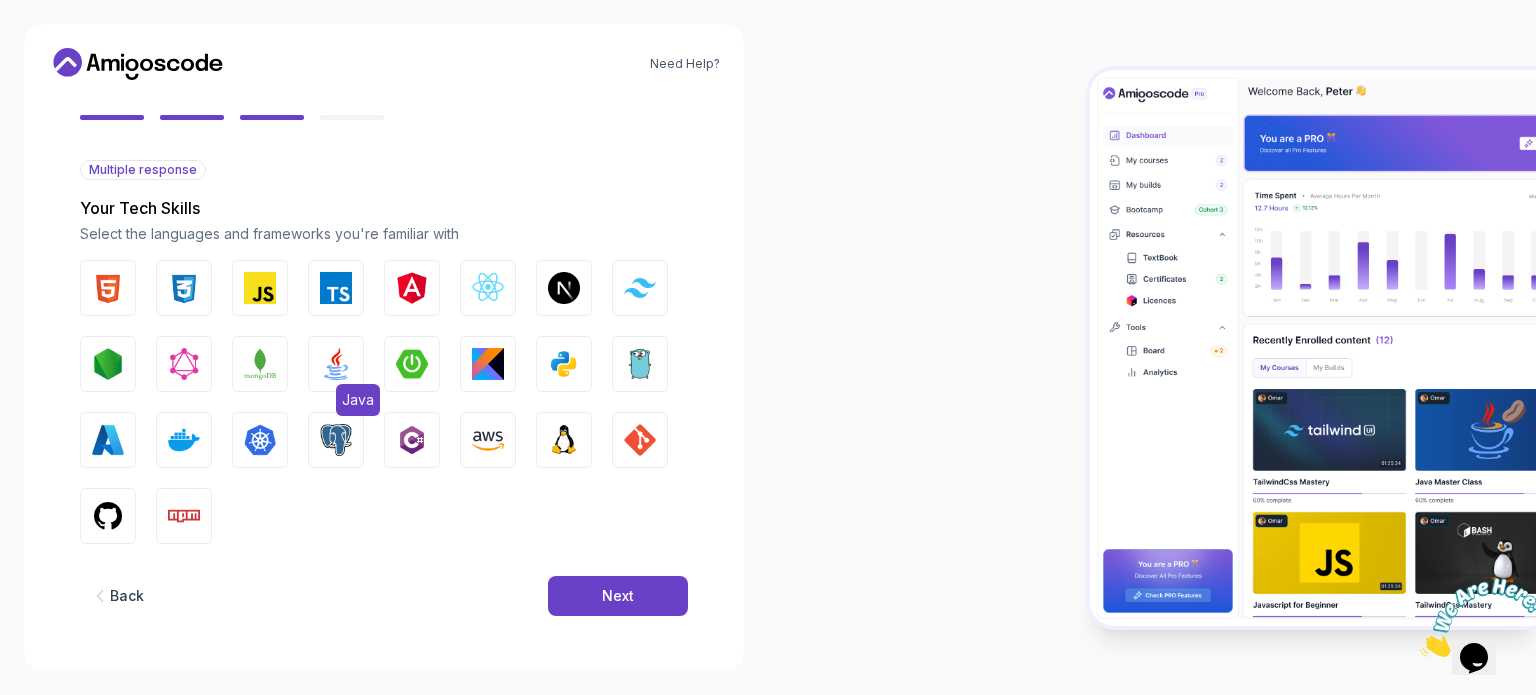 click at bounding box center [336, 364] 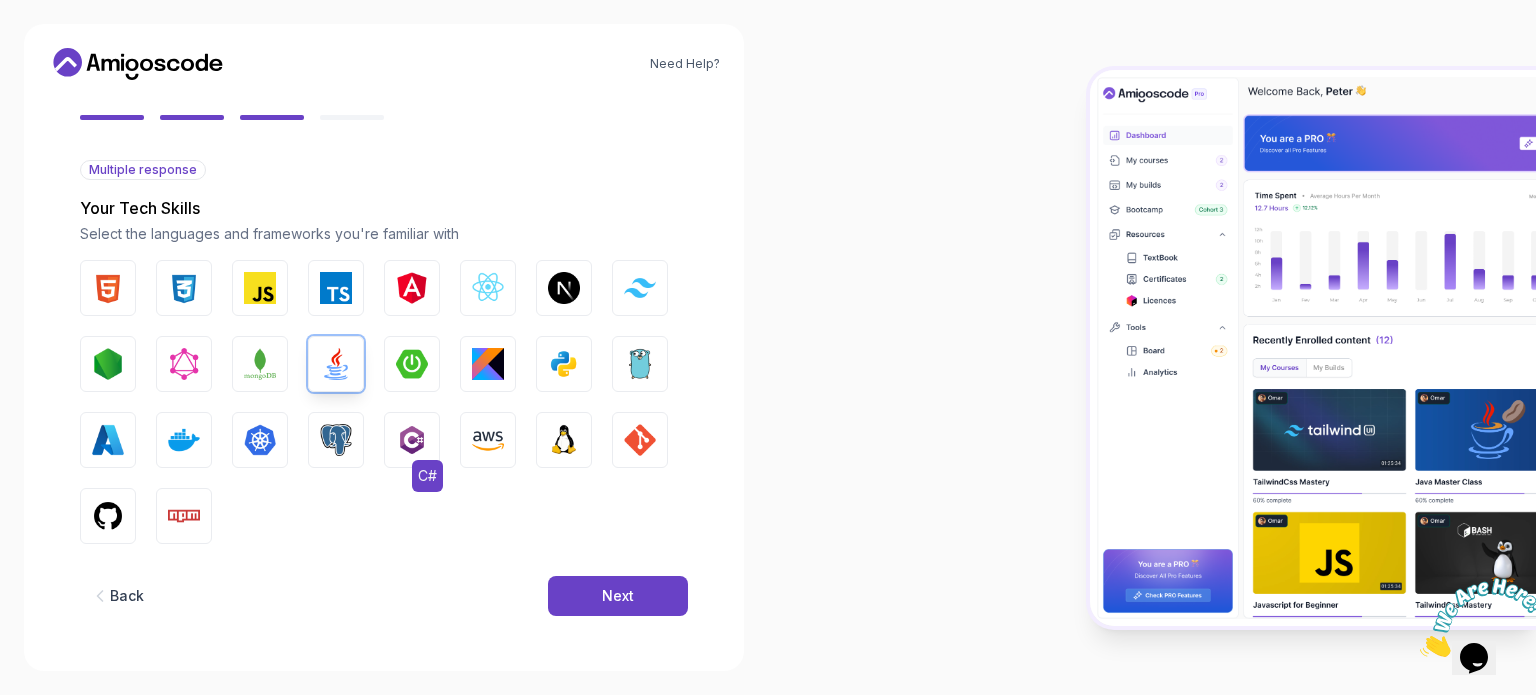 click at bounding box center [412, 440] 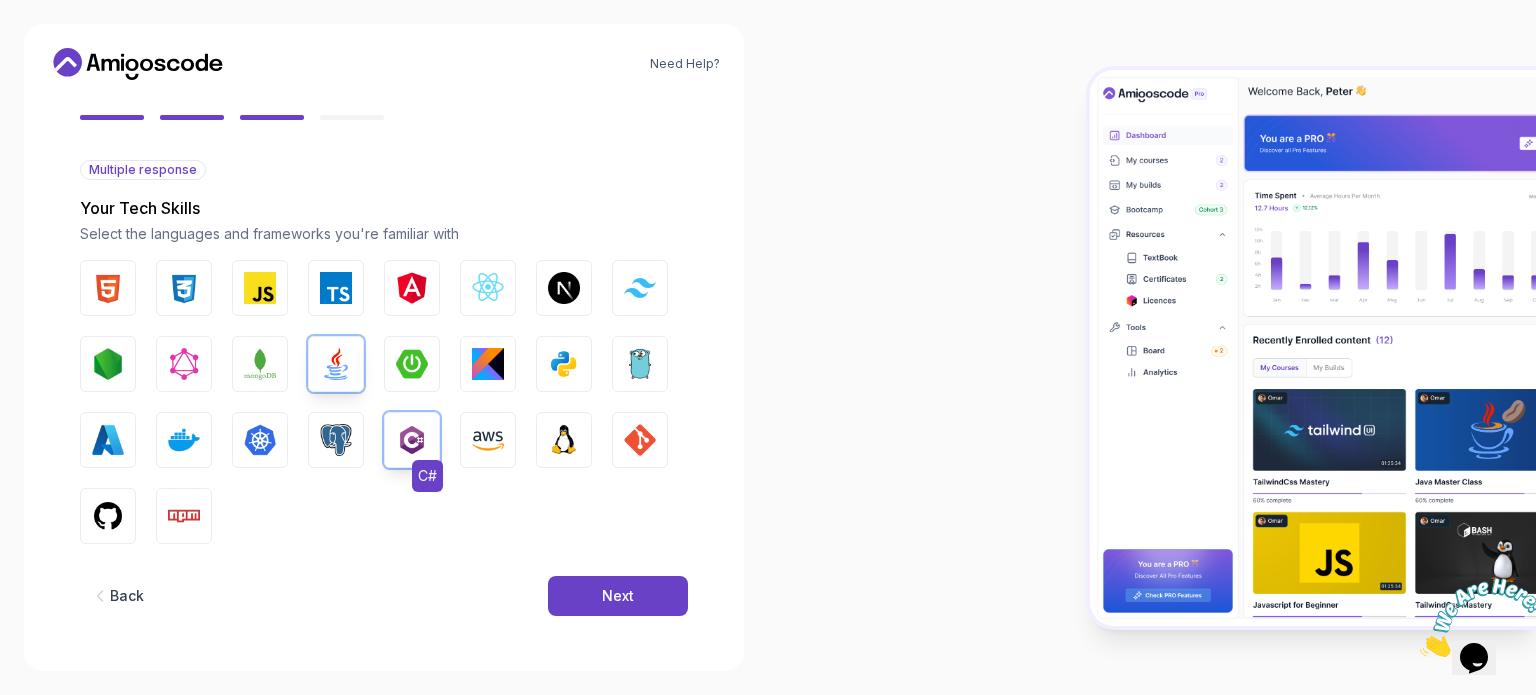 click at bounding box center [412, 440] 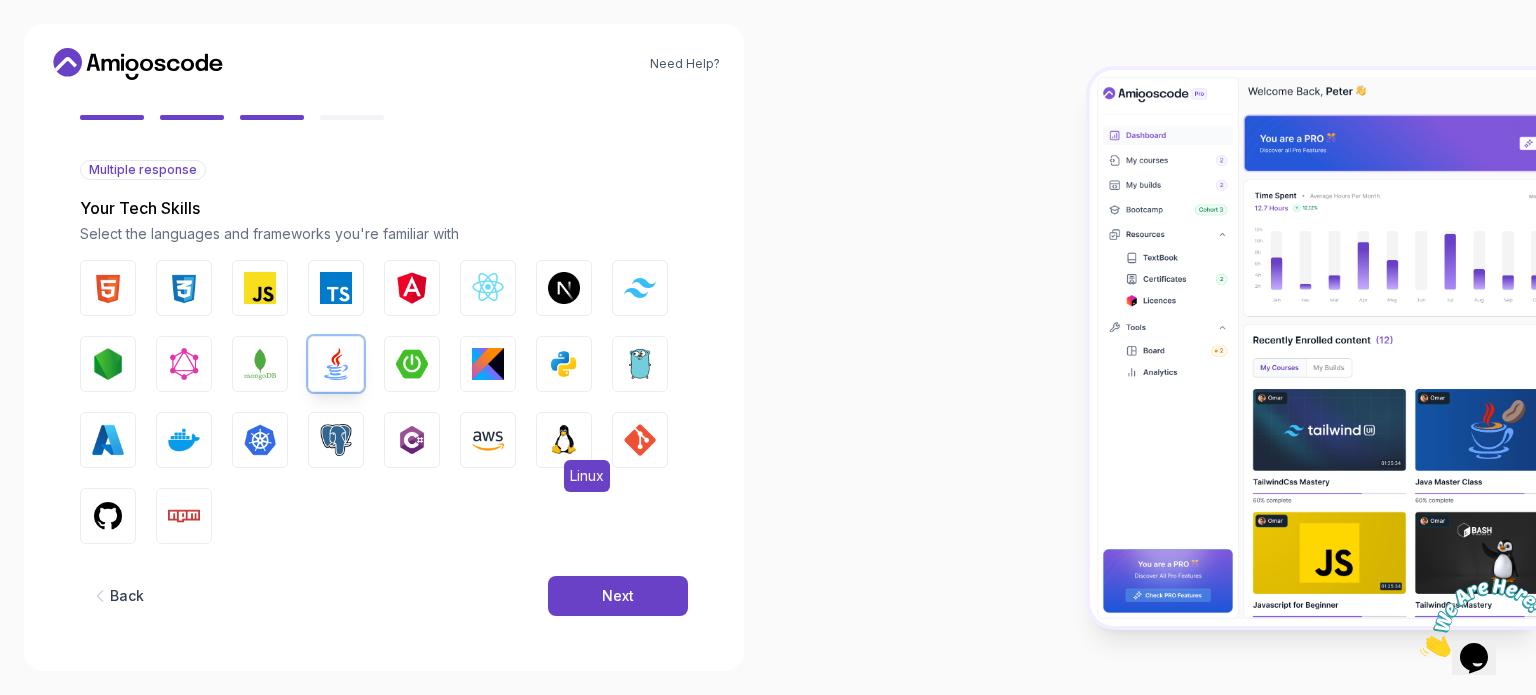 click at bounding box center [564, 440] 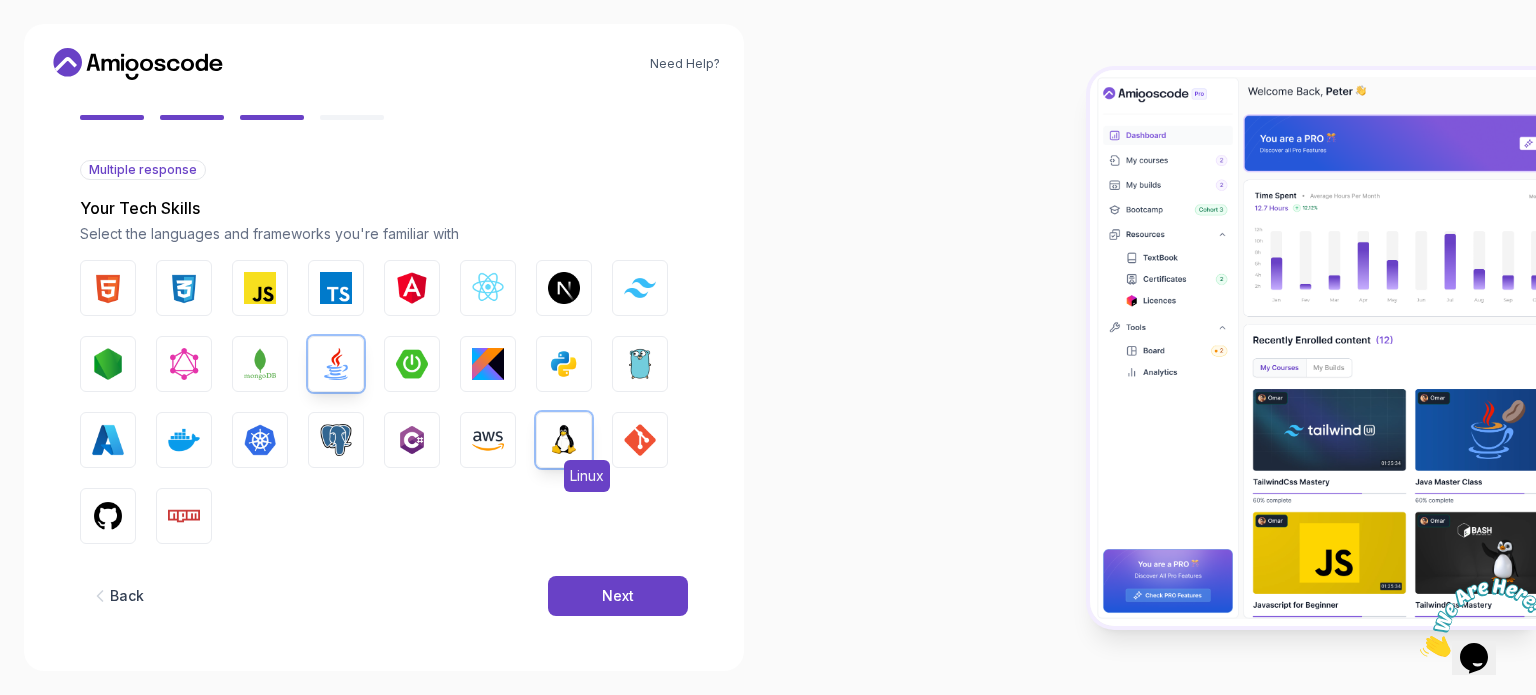 click at bounding box center (564, 440) 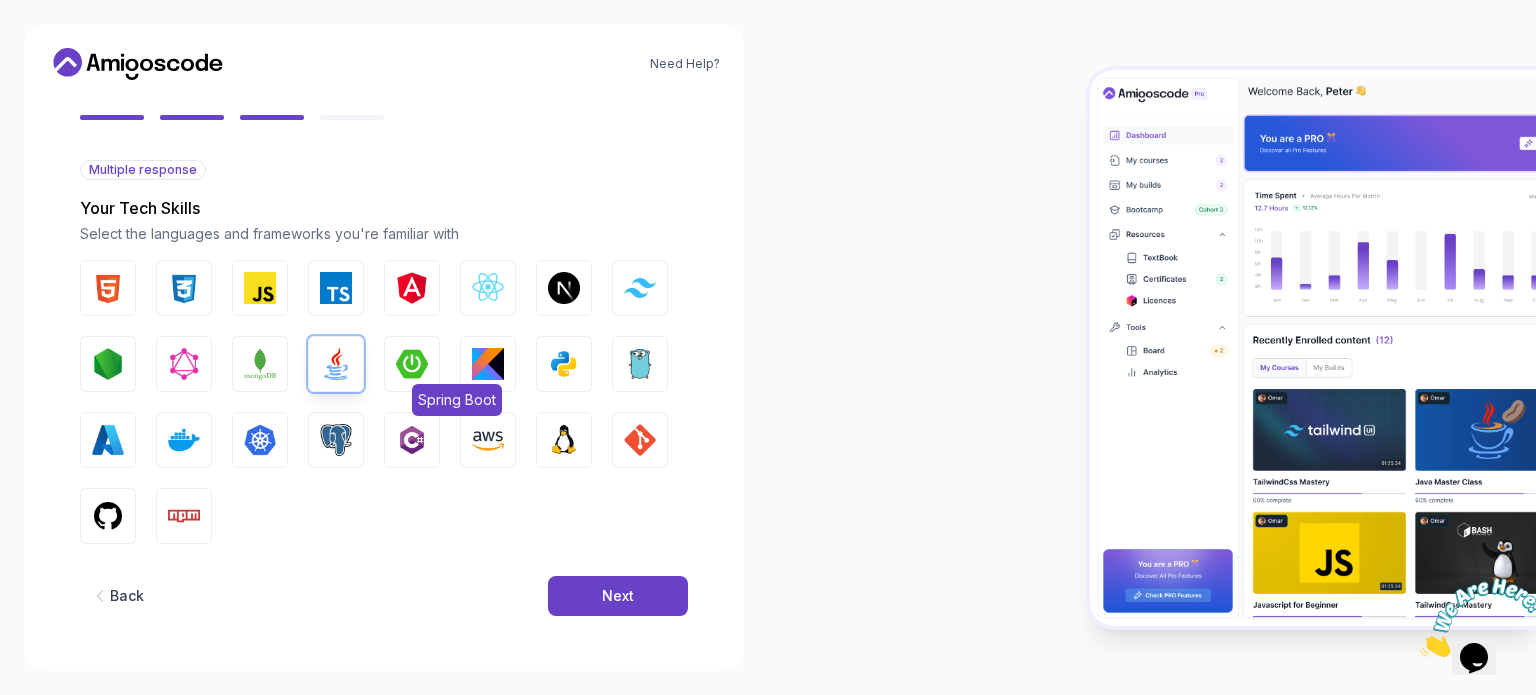 click at bounding box center [412, 364] 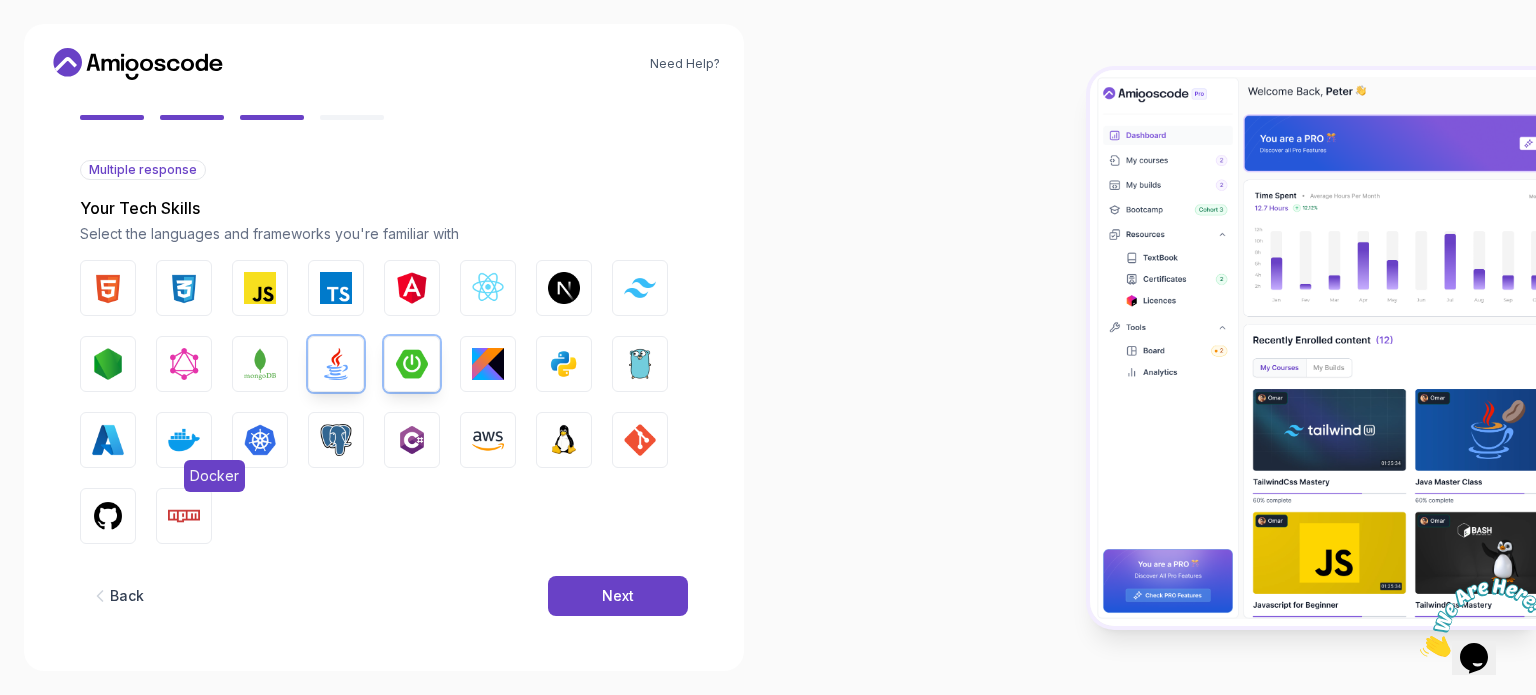 click at bounding box center (184, 440) 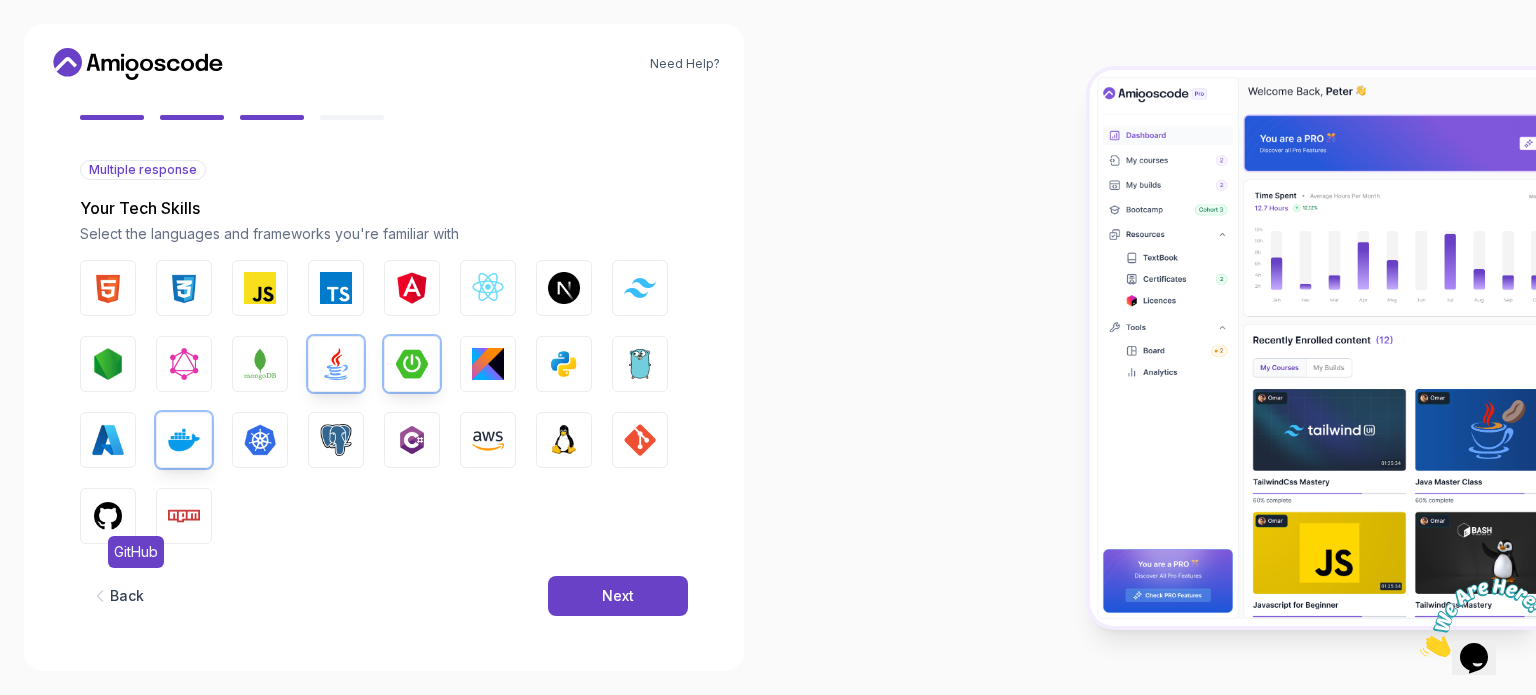 click at bounding box center (108, 516) 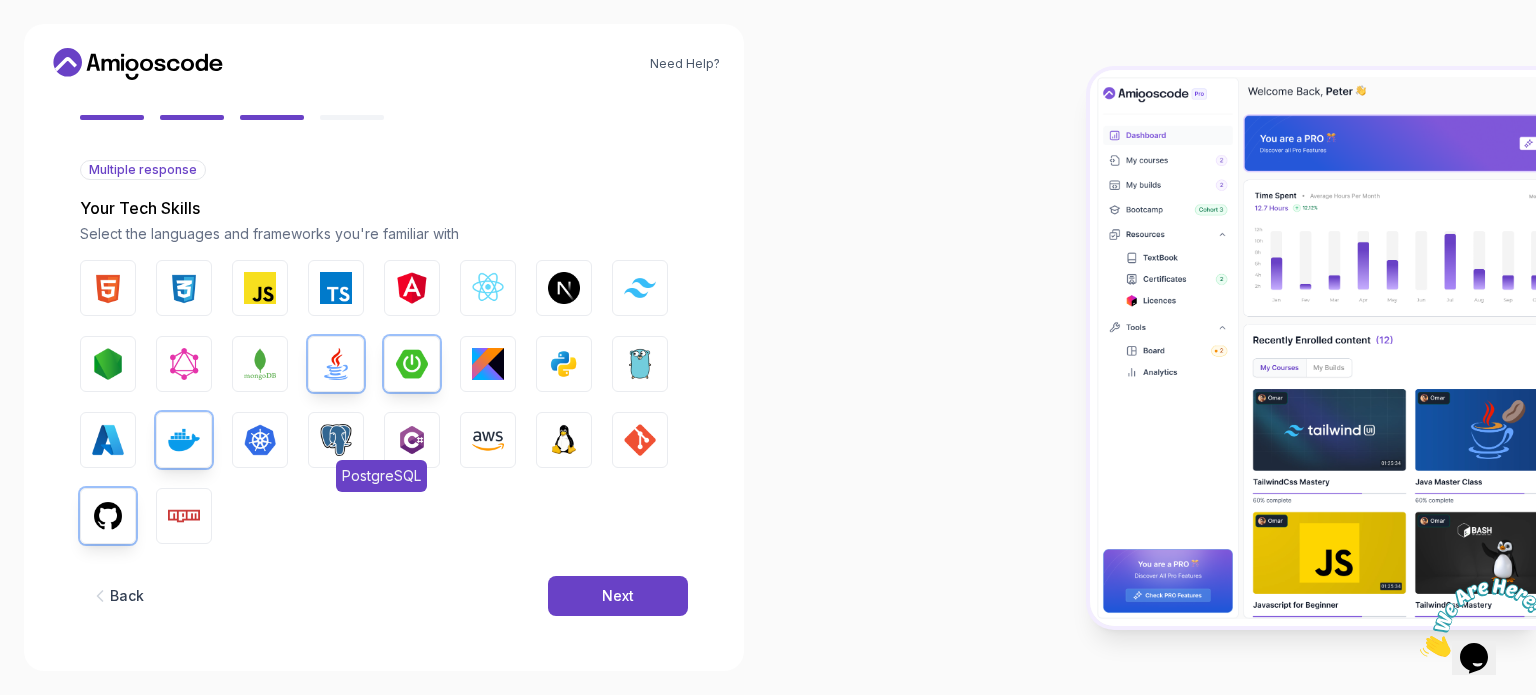 click at bounding box center (336, 440) 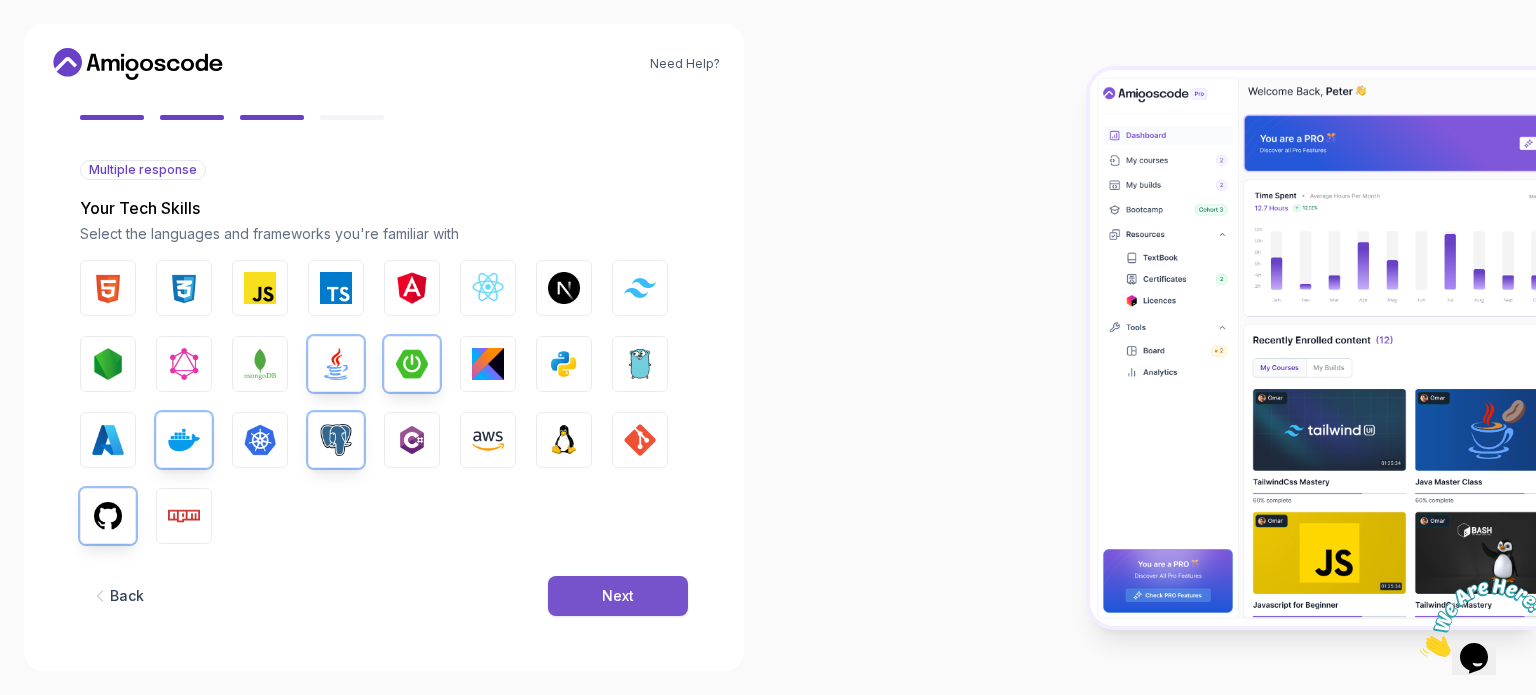 click on "Next" at bounding box center (618, 596) 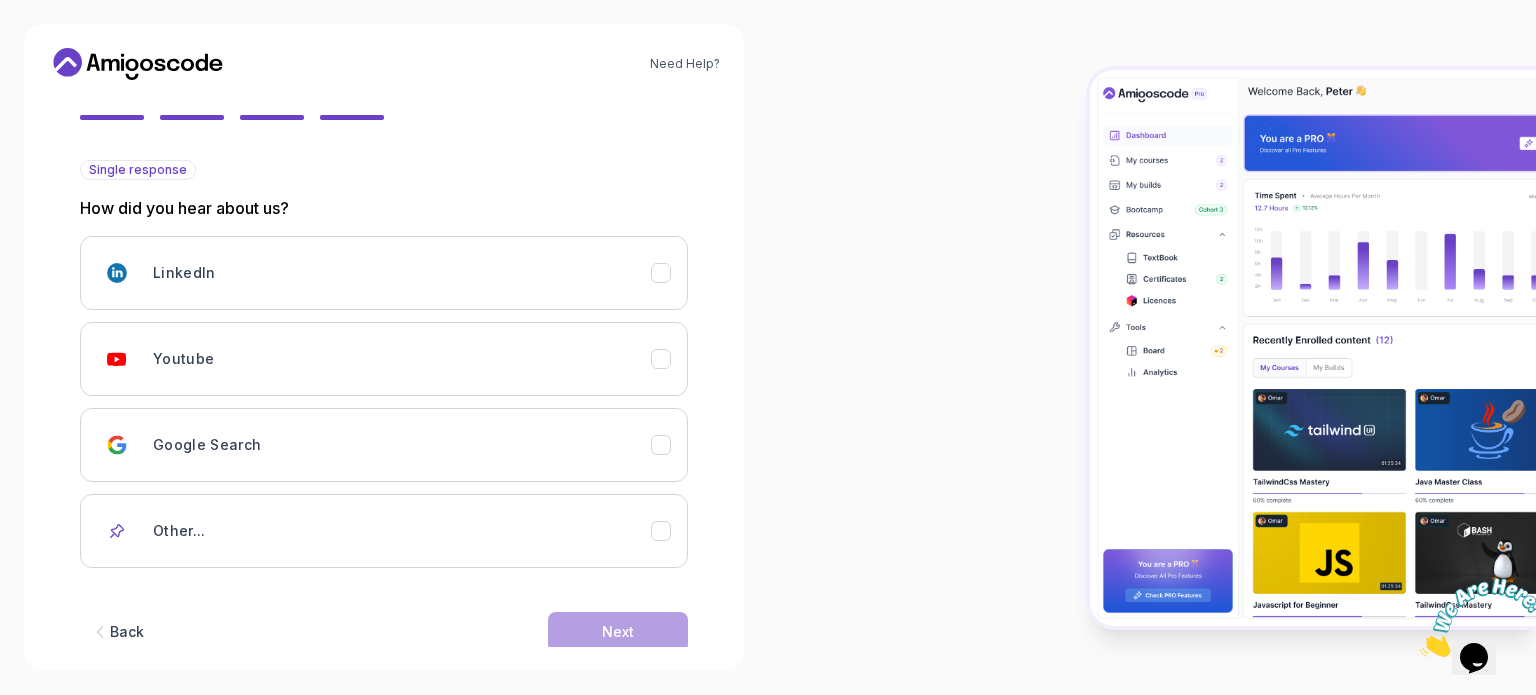 click on "Back" at bounding box center [127, 632] 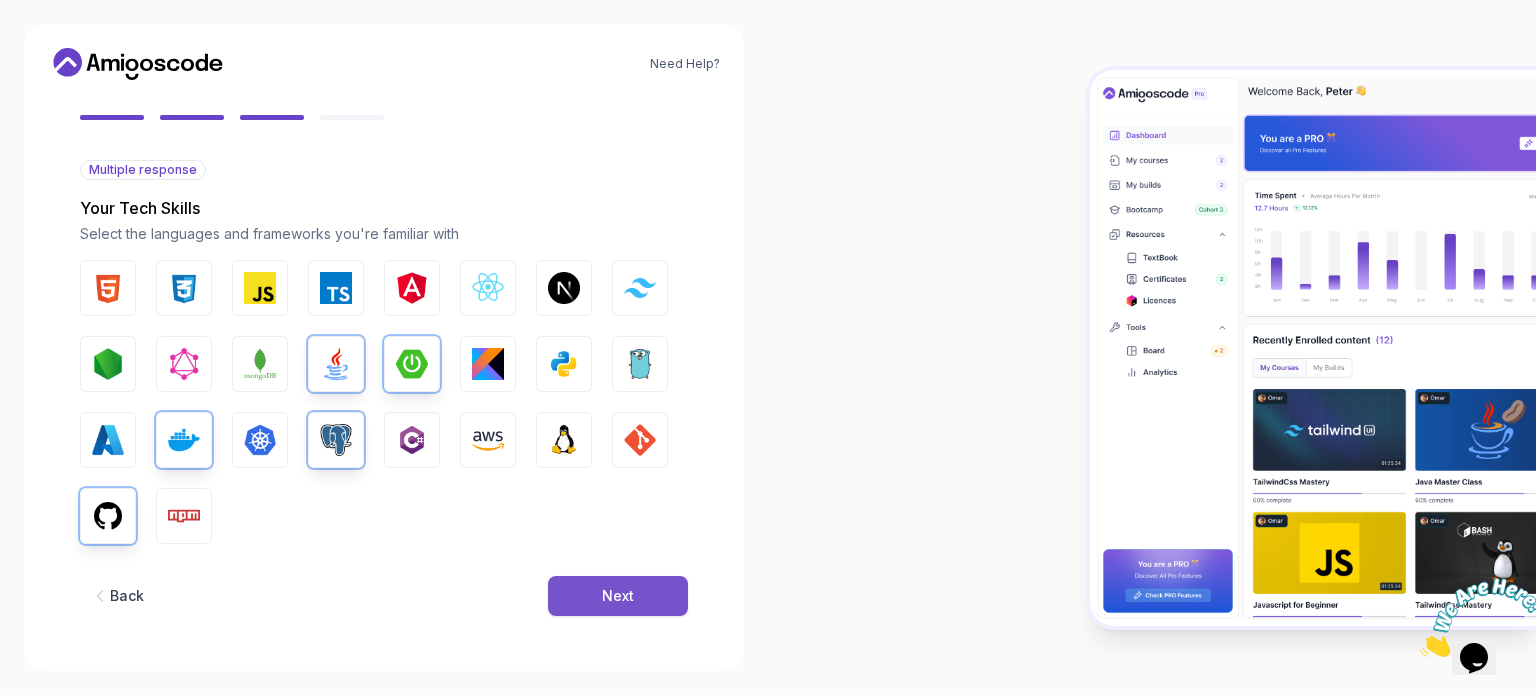 click on "Next" at bounding box center [618, 596] 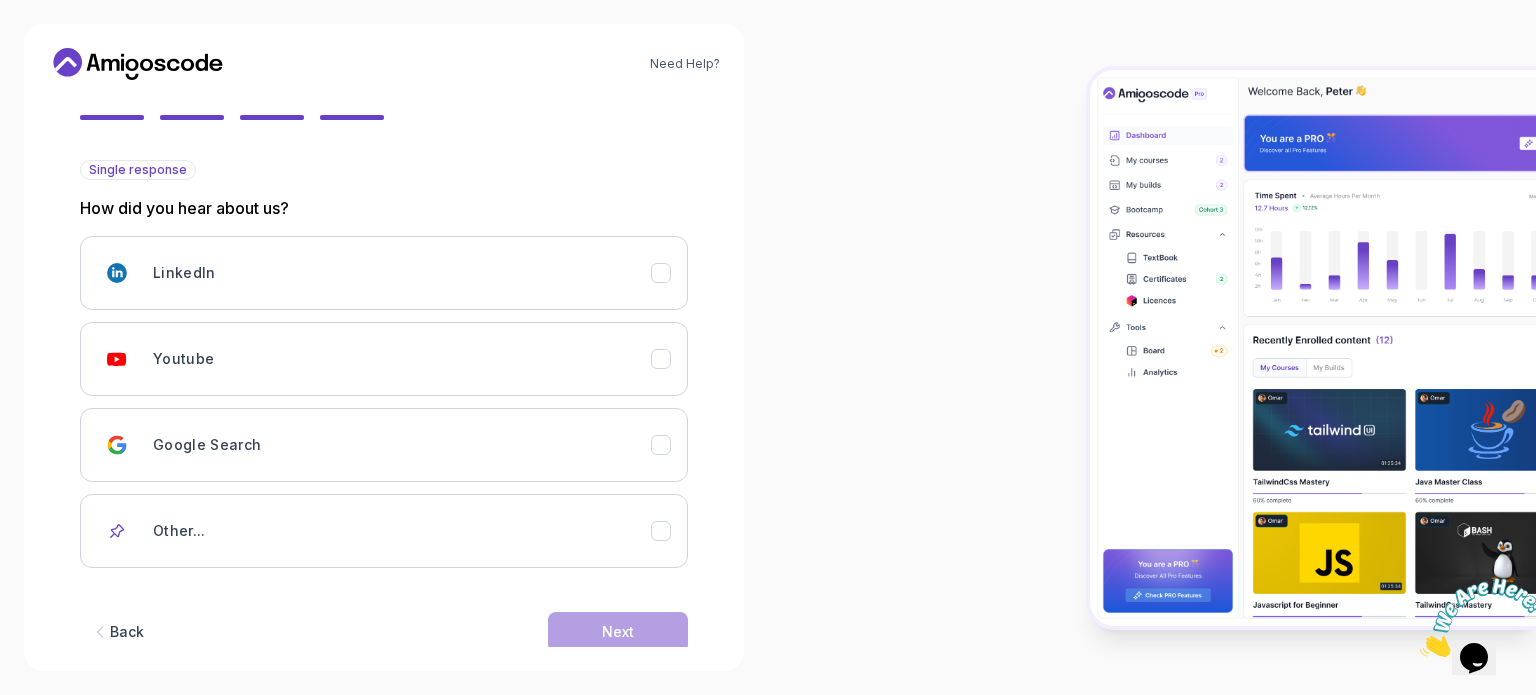 click 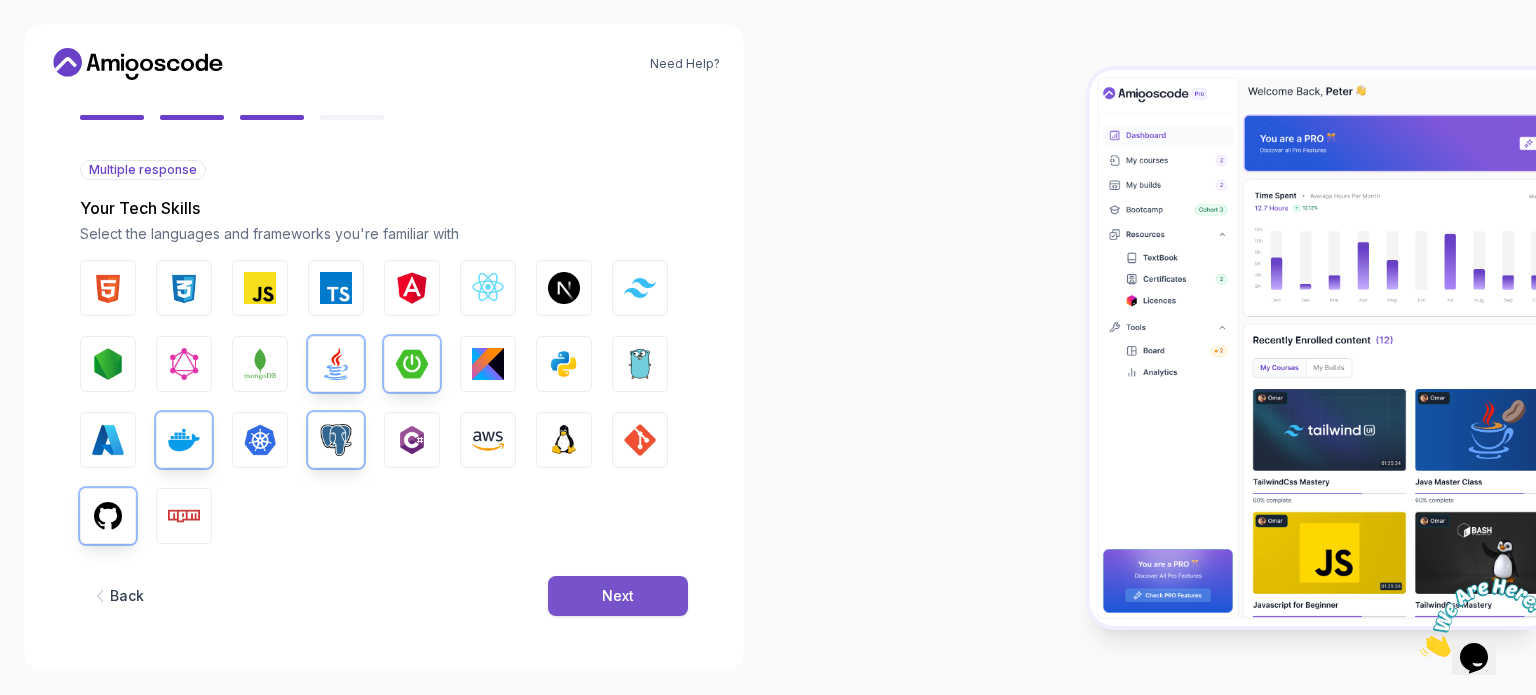 click on "Next" at bounding box center [618, 596] 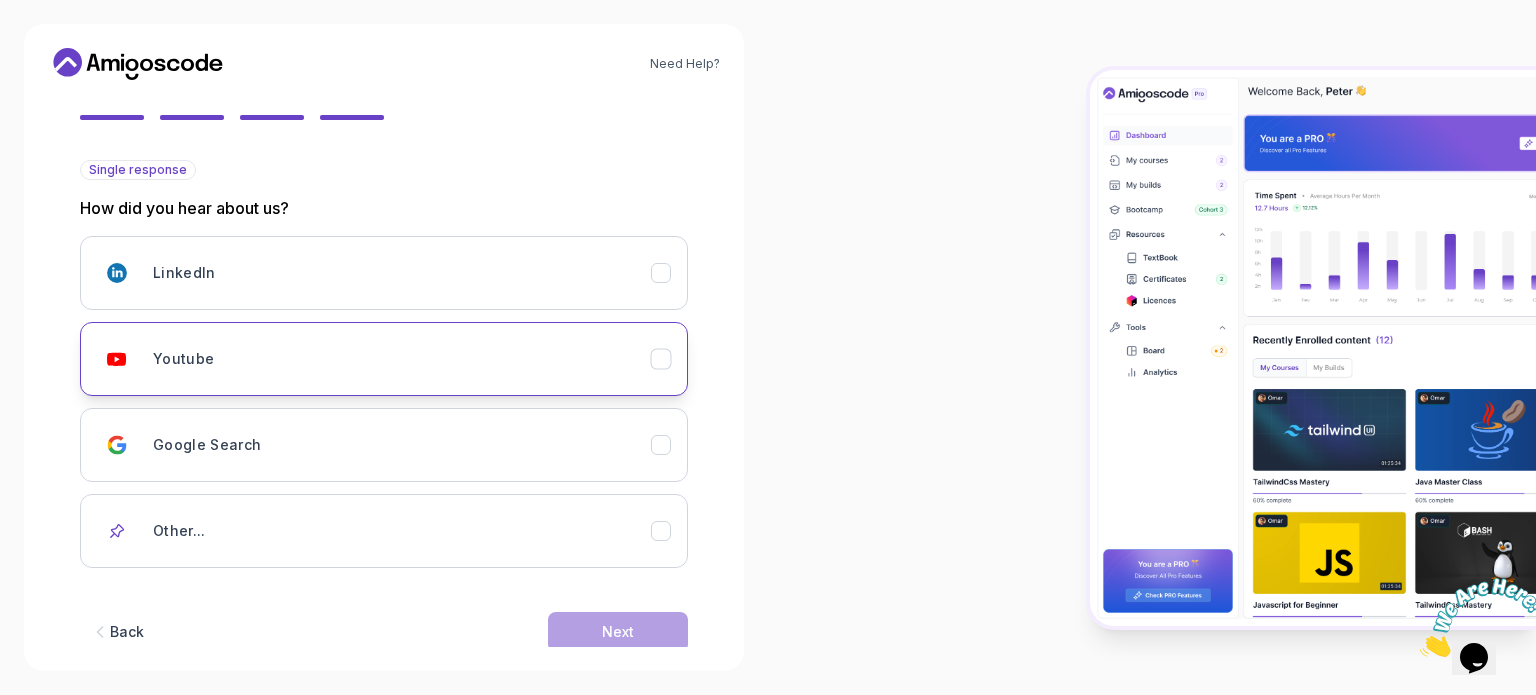 click on "Youtube" at bounding box center (402, 359) 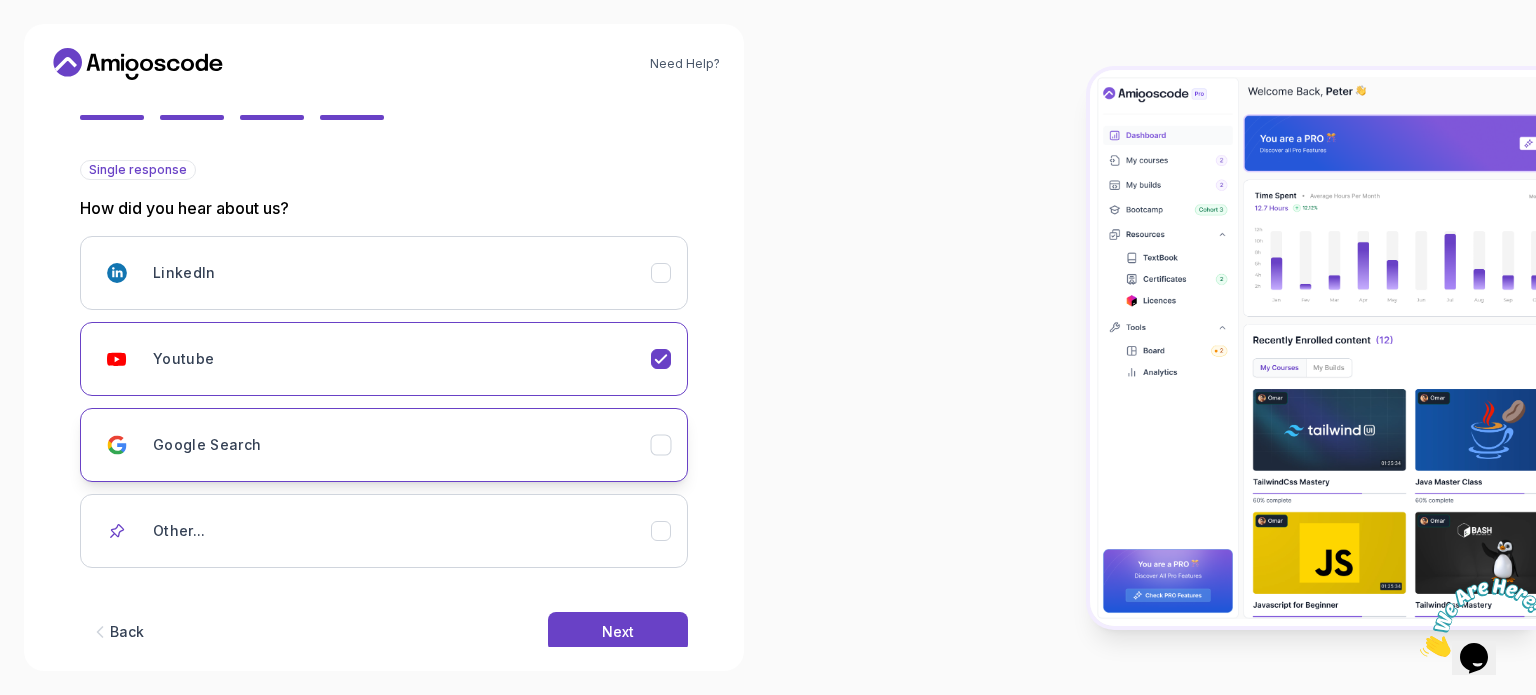 click on "Google Search" at bounding box center [402, 445] 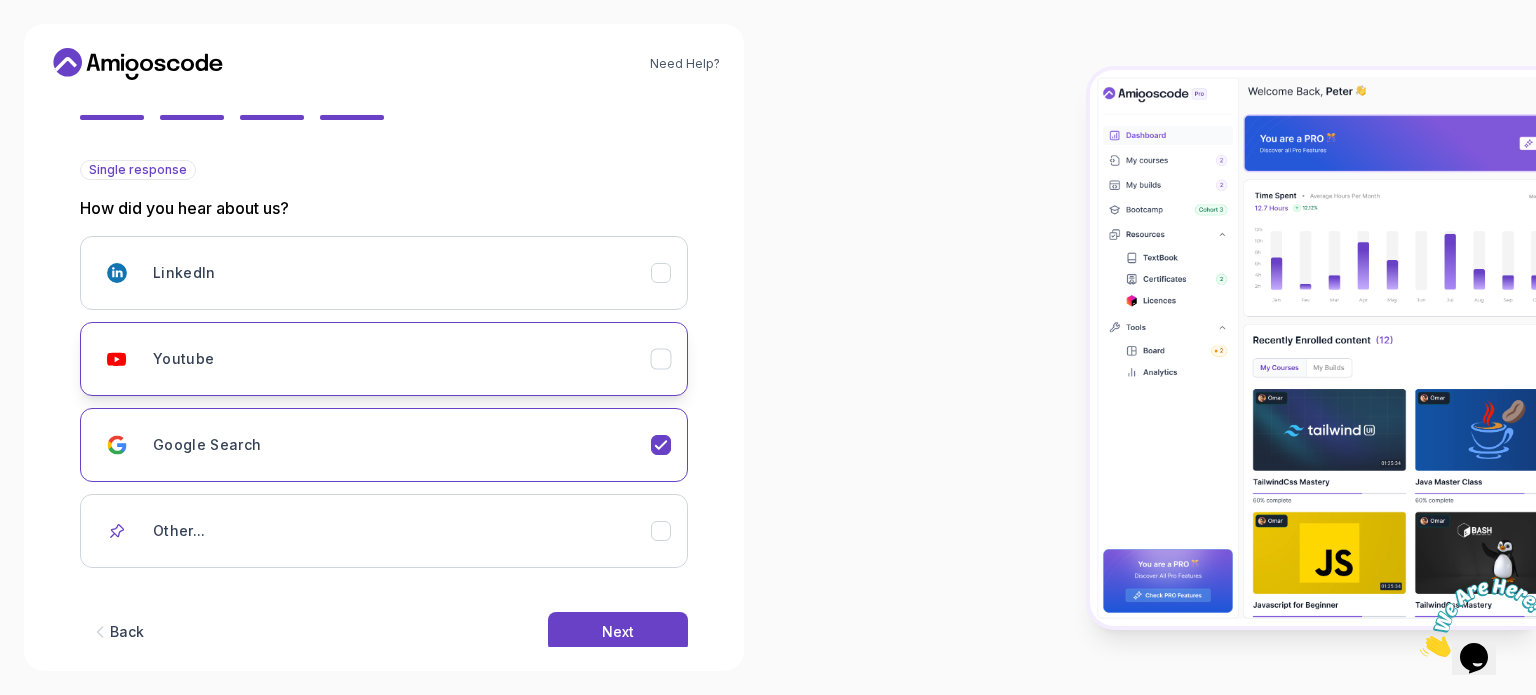 click on "Youtube" at bounding box center (402, 359) 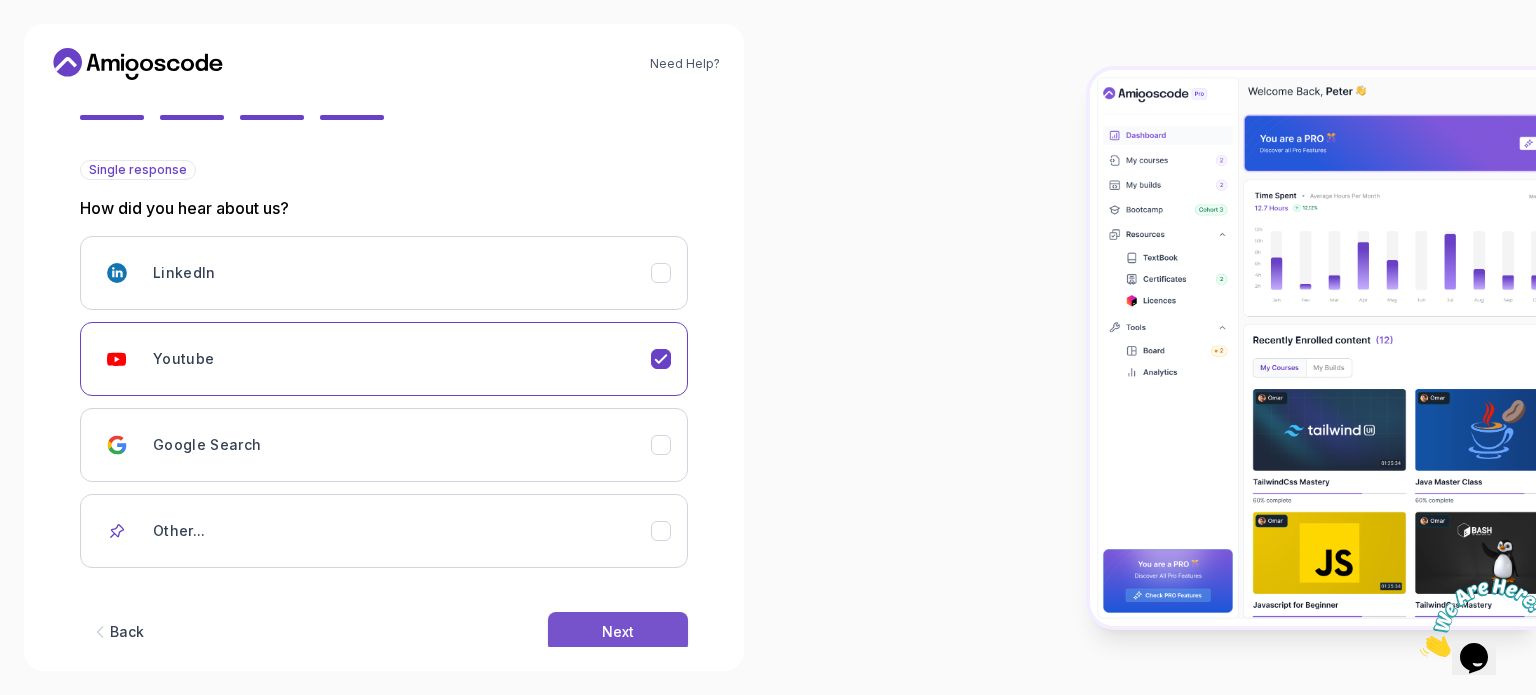 click on "Next" at bounding box center (618, 632) 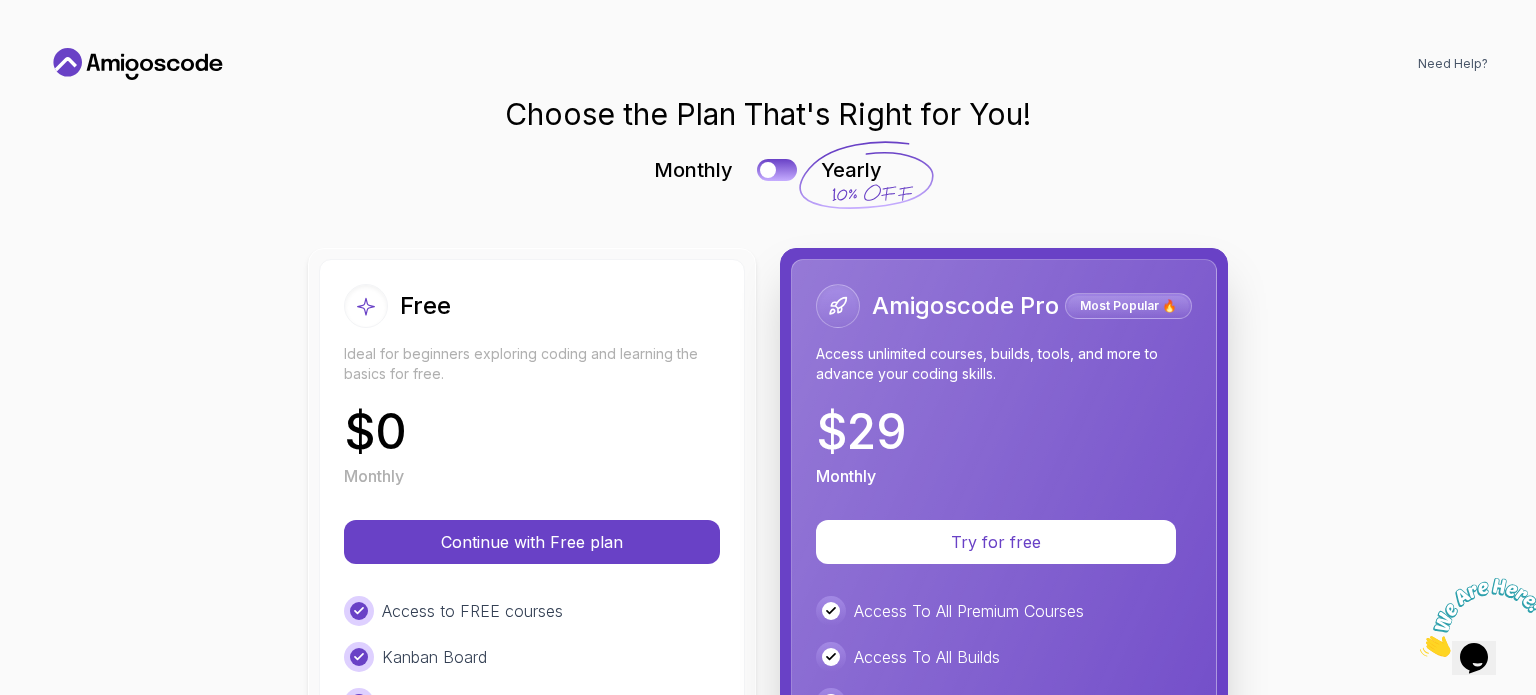 scroll, scrollTop: 0, scrollLeft: 0, axis: both 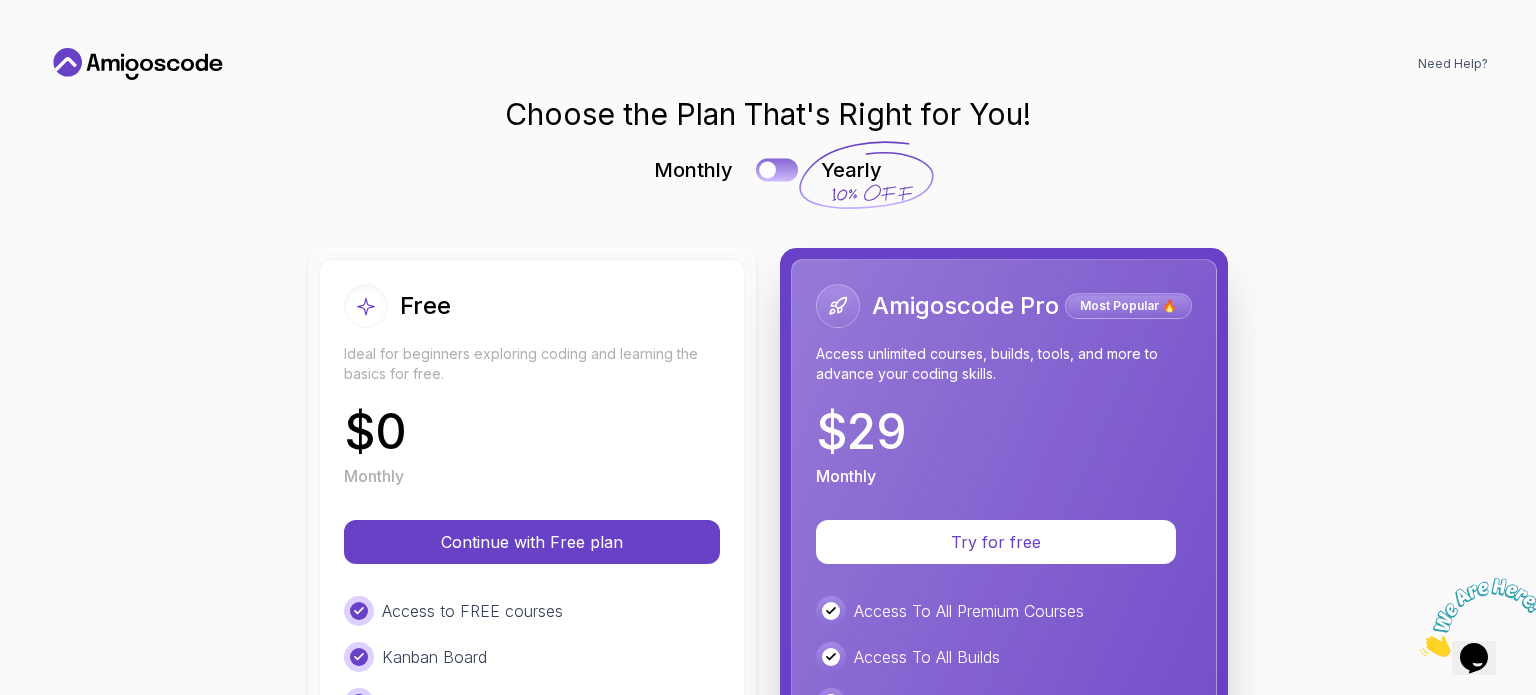 click at bounding box center [777, 169] 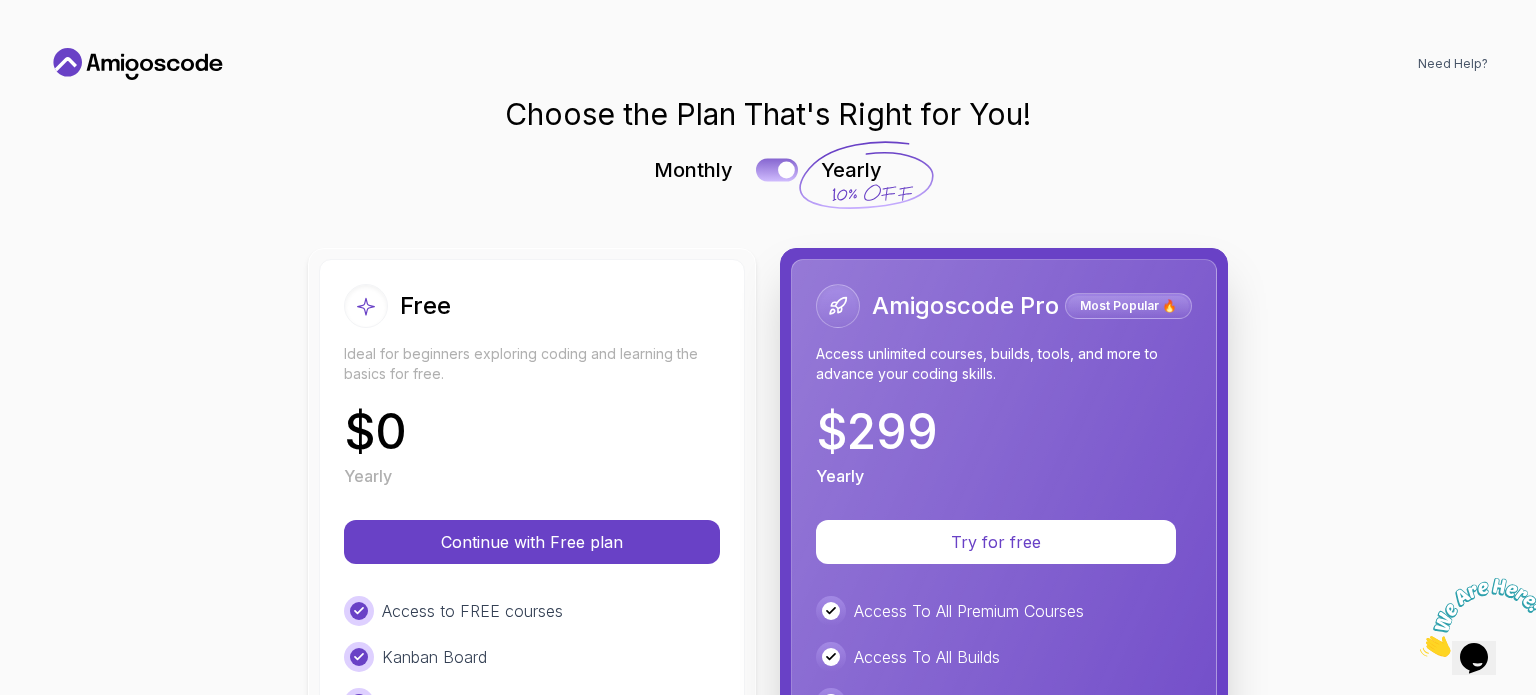 click at bounding box center [786, 170] 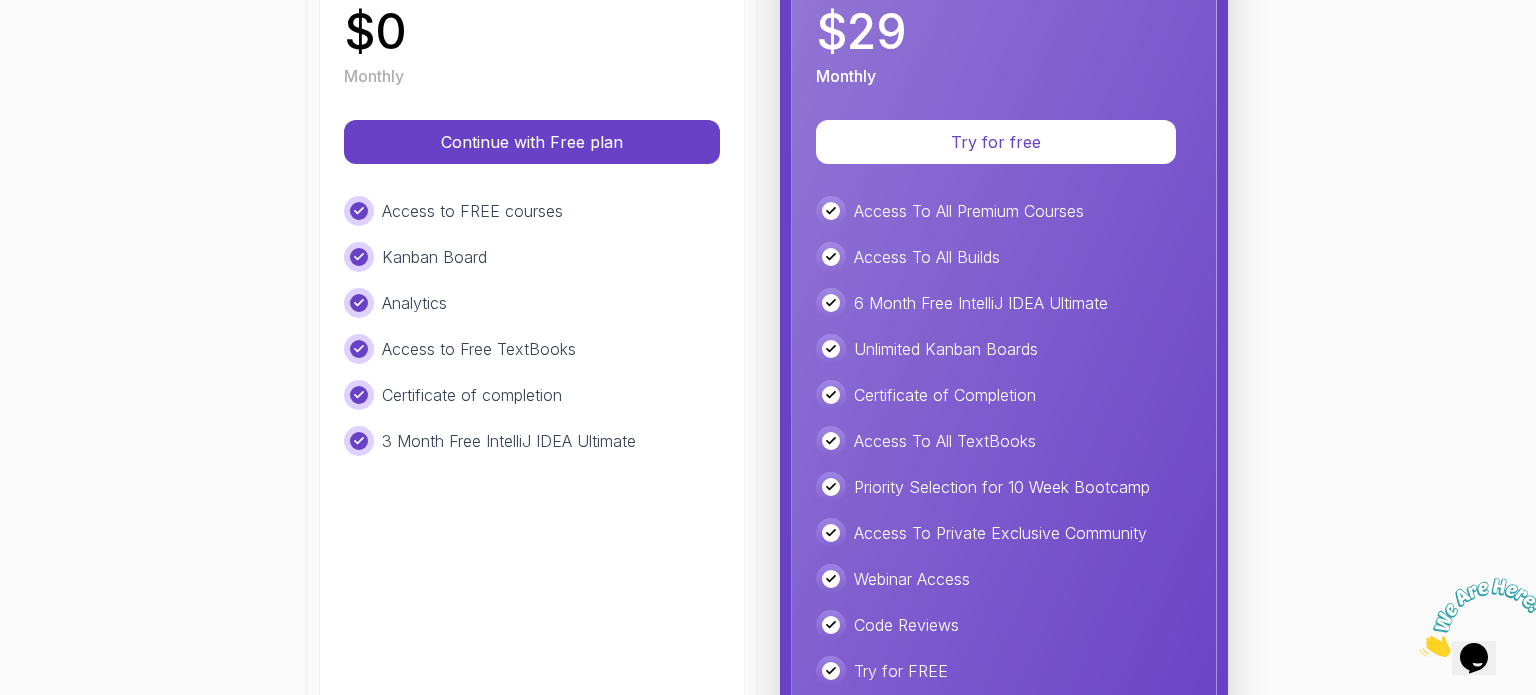 scroll, scrollTop: 100, scrollLeft: 0, axis: vertical 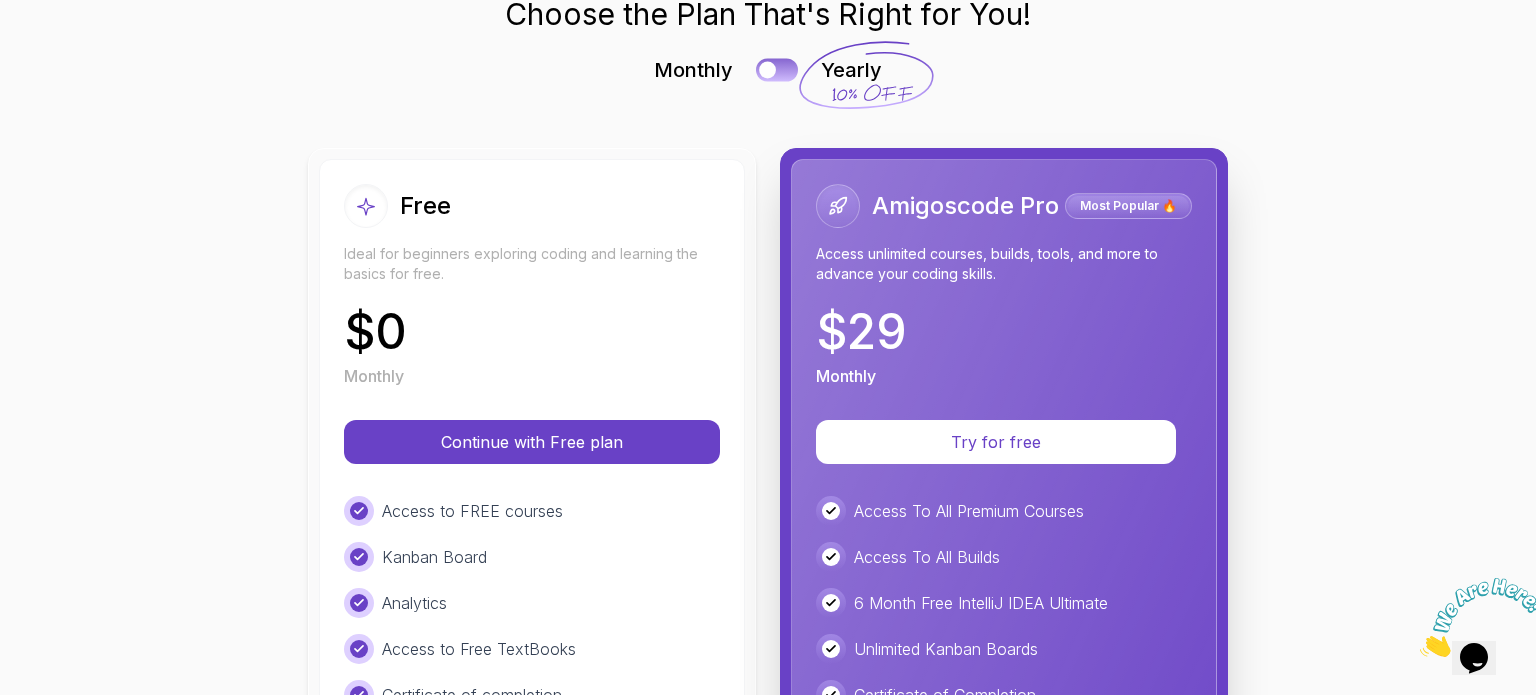 click at bounding box center [777, 69] 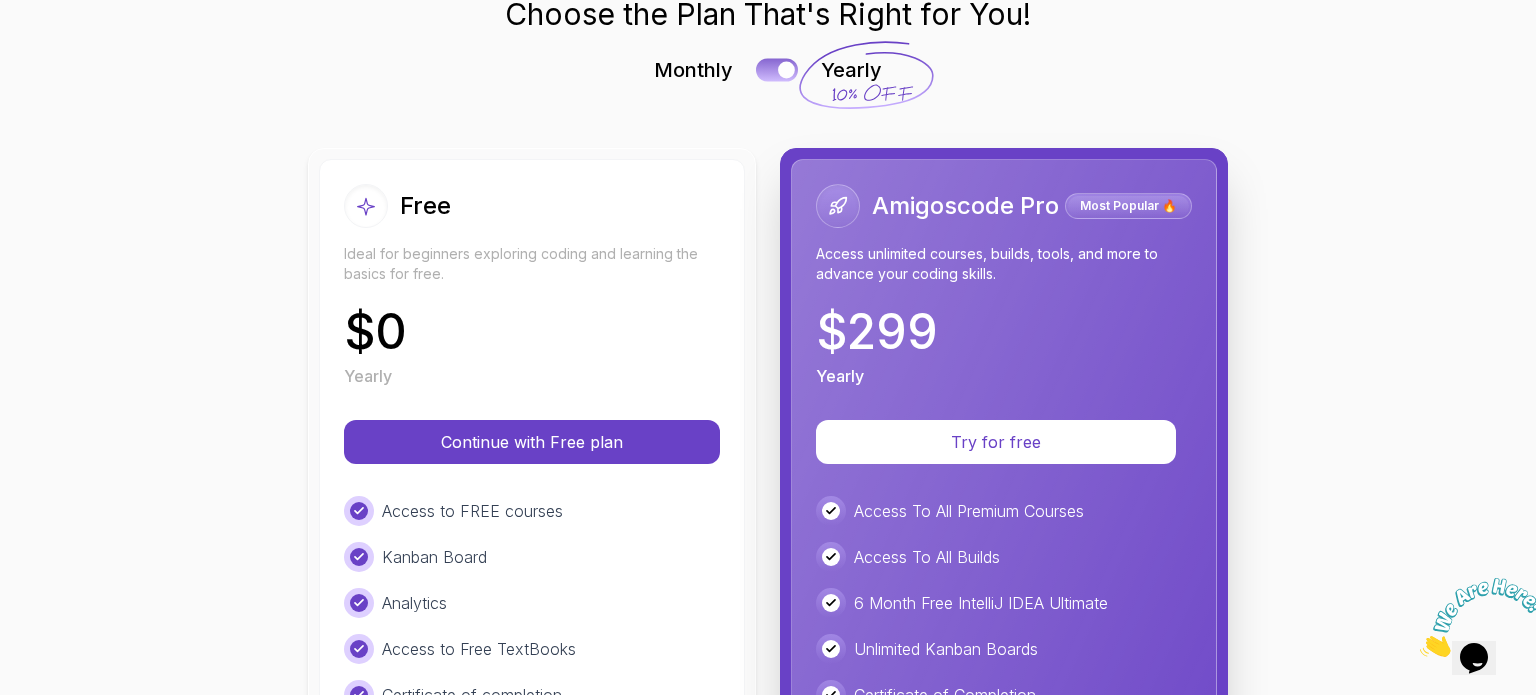 click at bounding box center (777, 69) 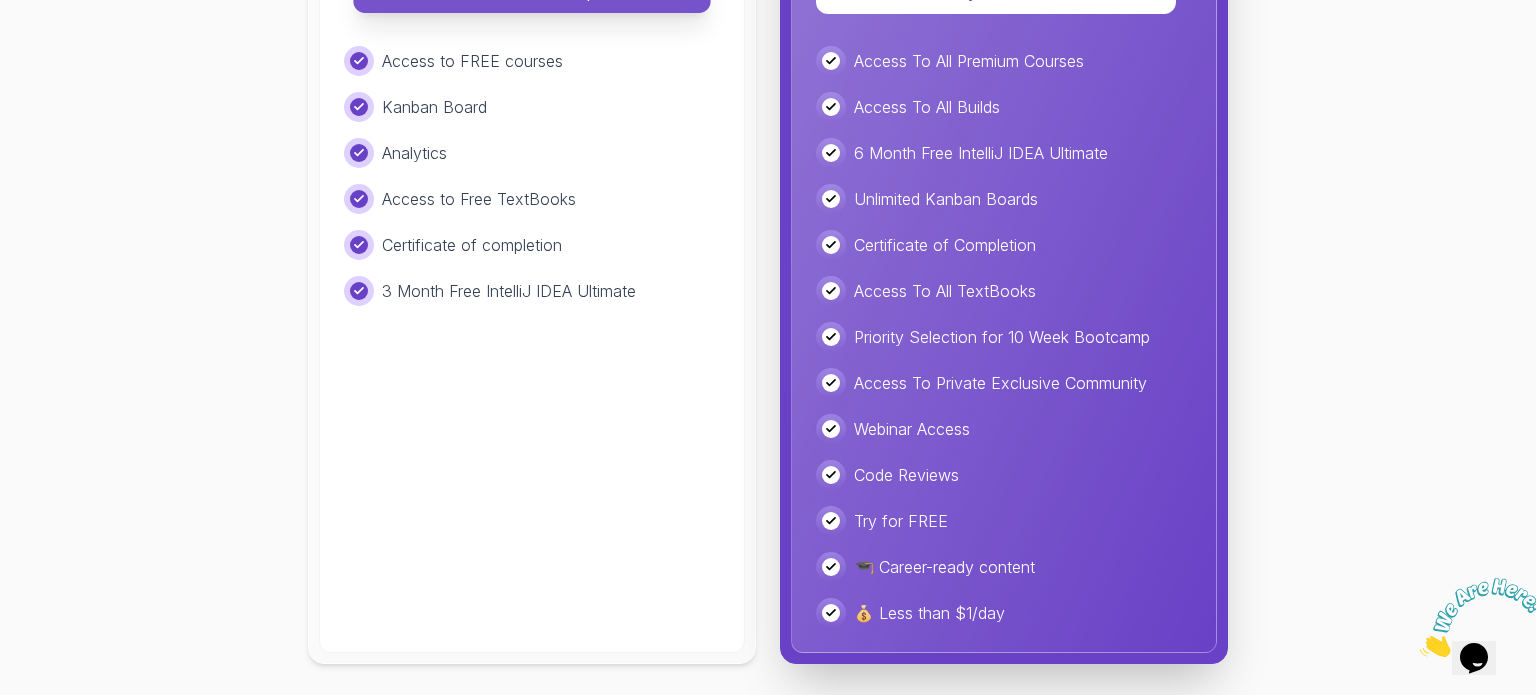 scroll, scrollTop: 350, scrollLeft: 0, axis: vertical 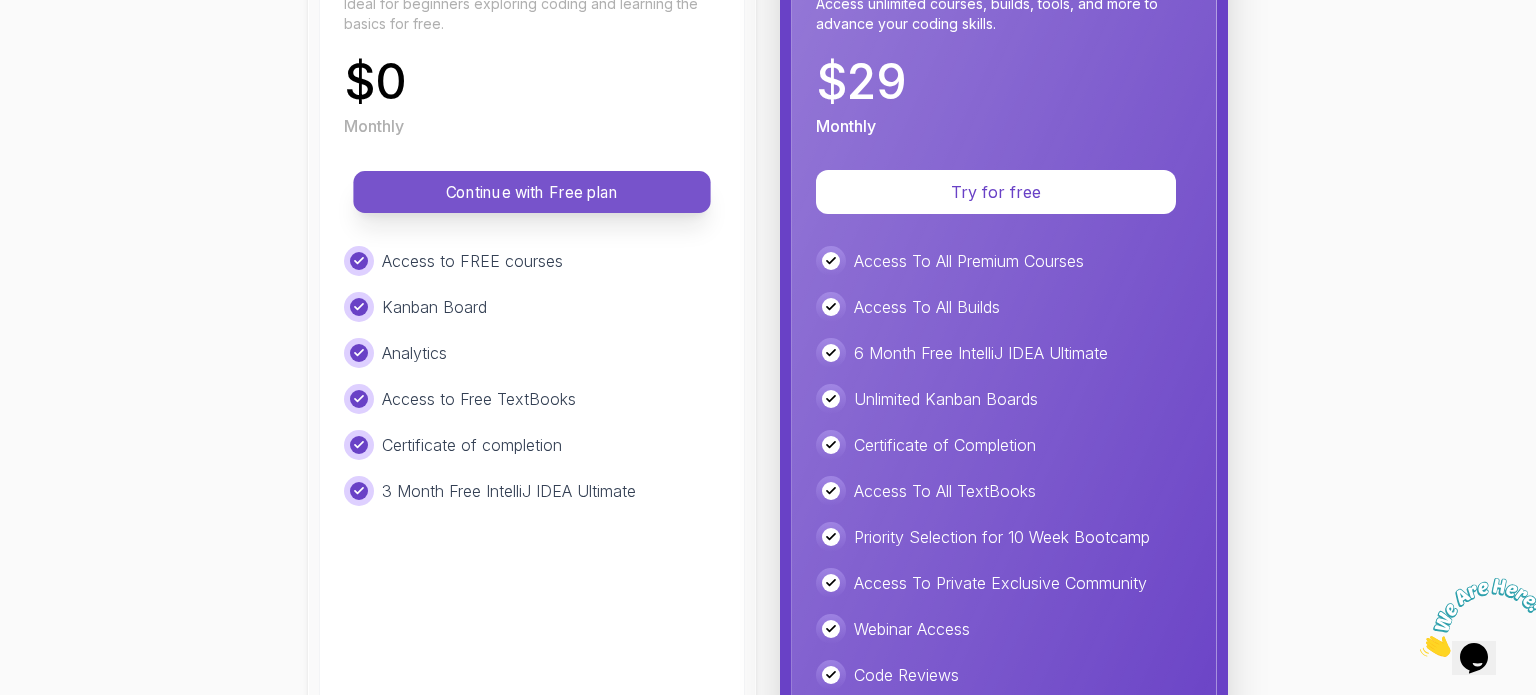 click on "Continue with Free plan" at bounding box center (532, 192) 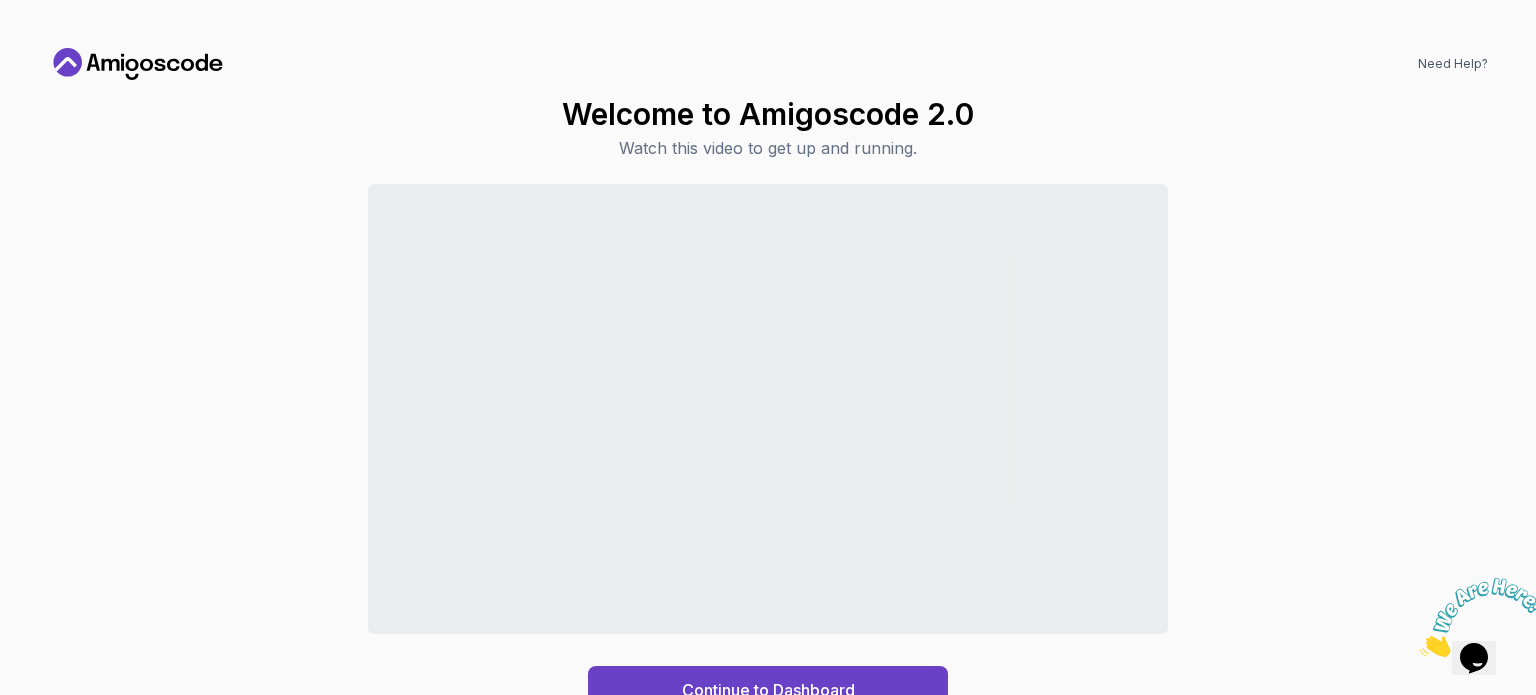drag, startPoint x: 1167, startPoint y: 503, endPoint x: 256, endPoint y: 399, distance: 916.9171 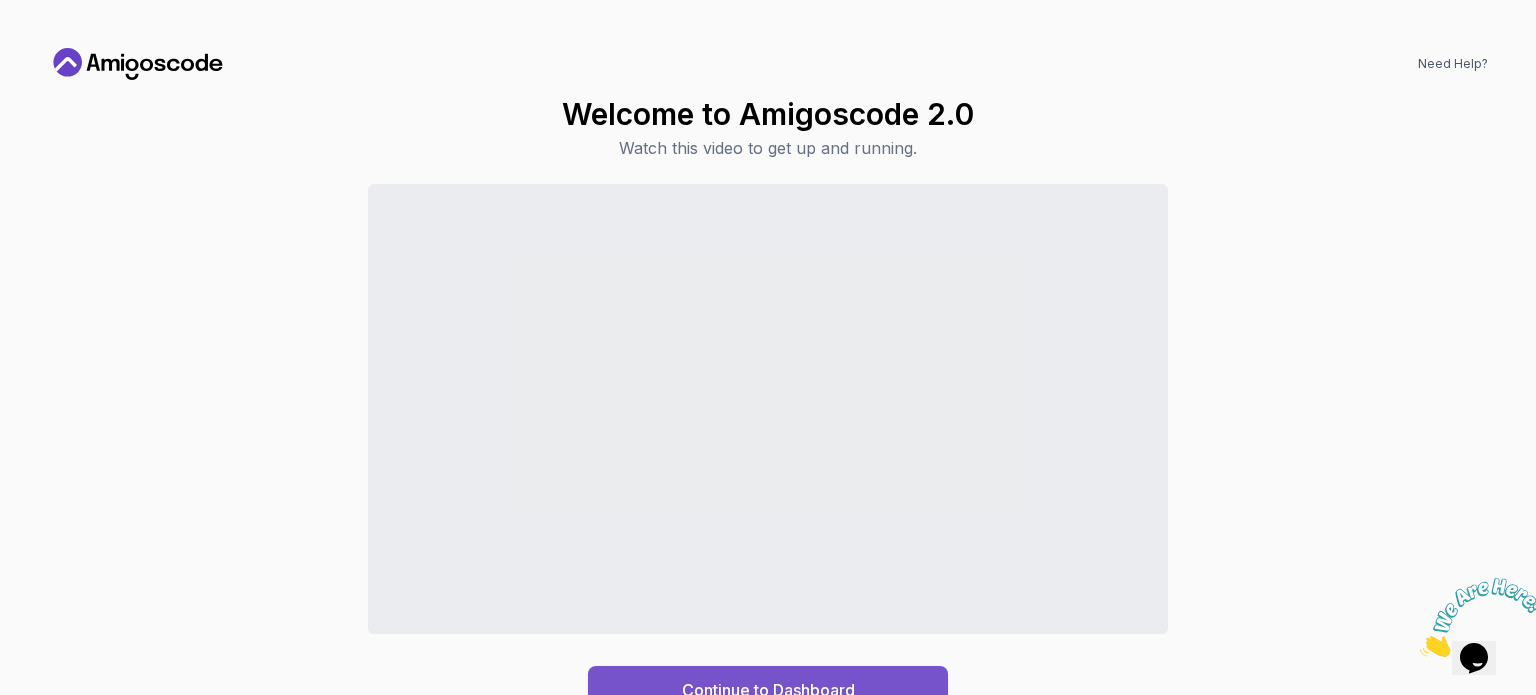 click on "Continue to Dashboard" at bounding box center (768, 690) 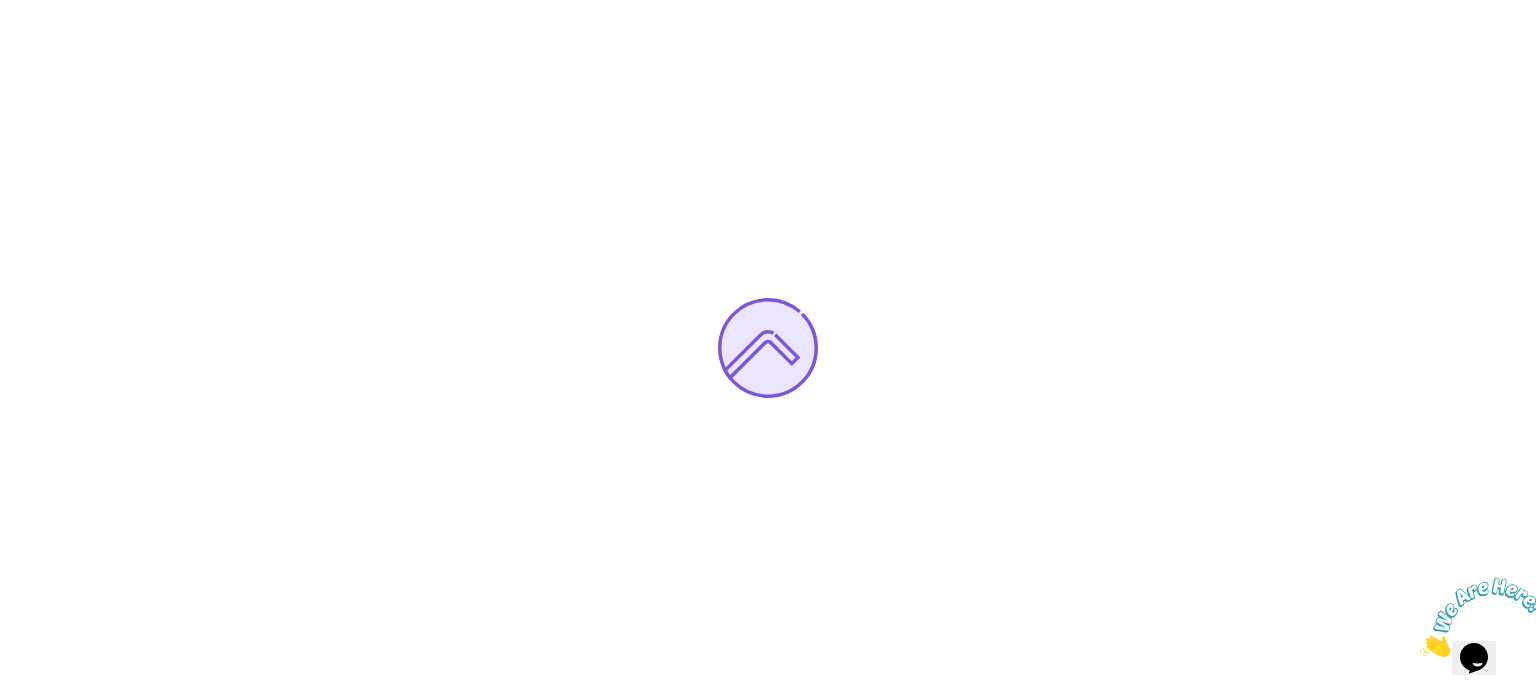 click at bounding box center [1420, 651] 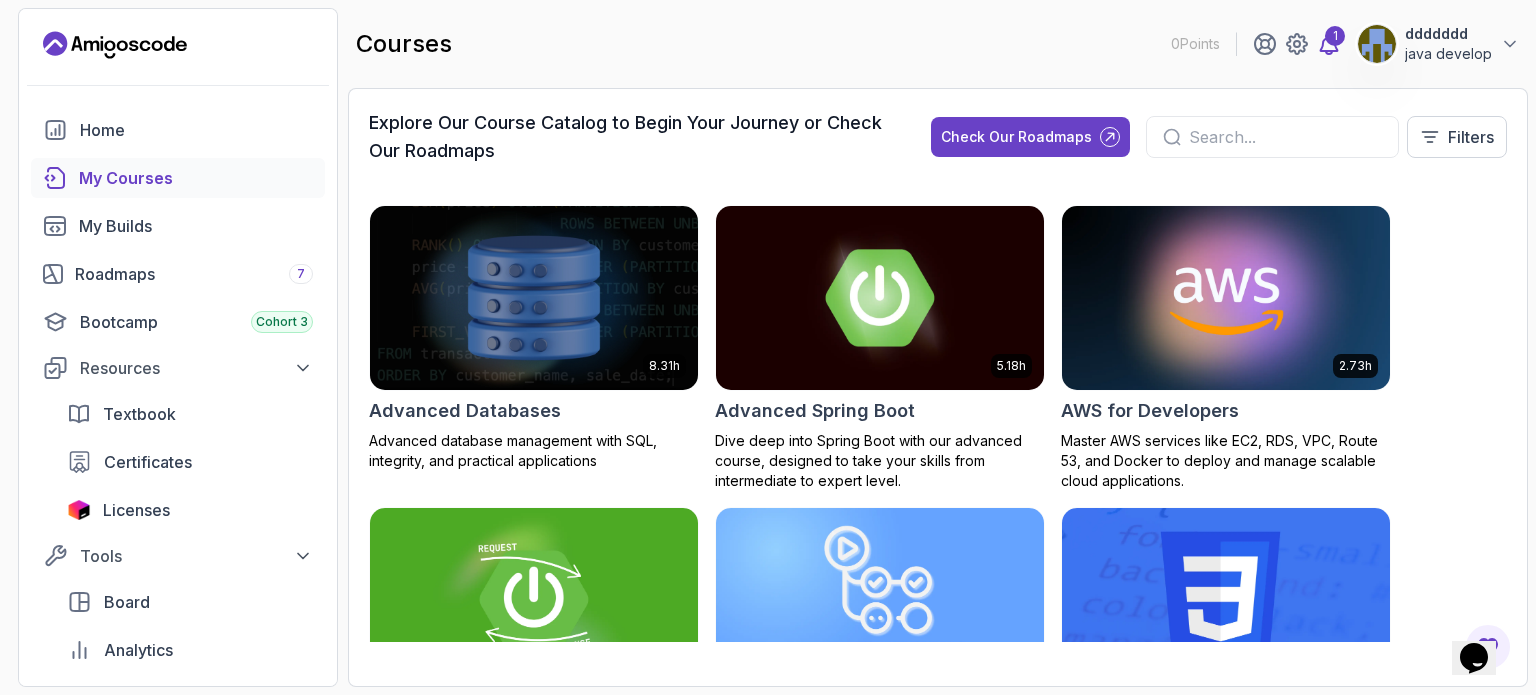 click 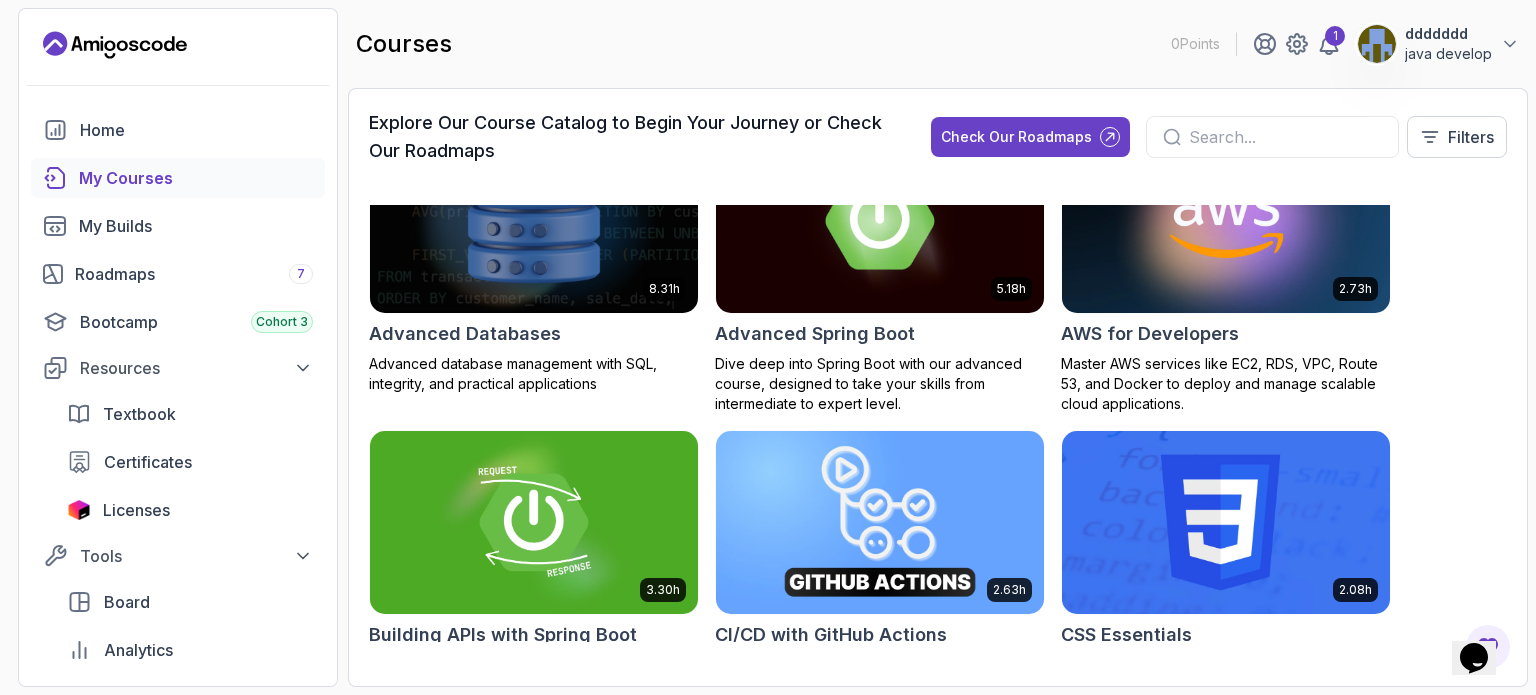 scroll, scrollTop: 0, scrollLeft: 0, axis: both 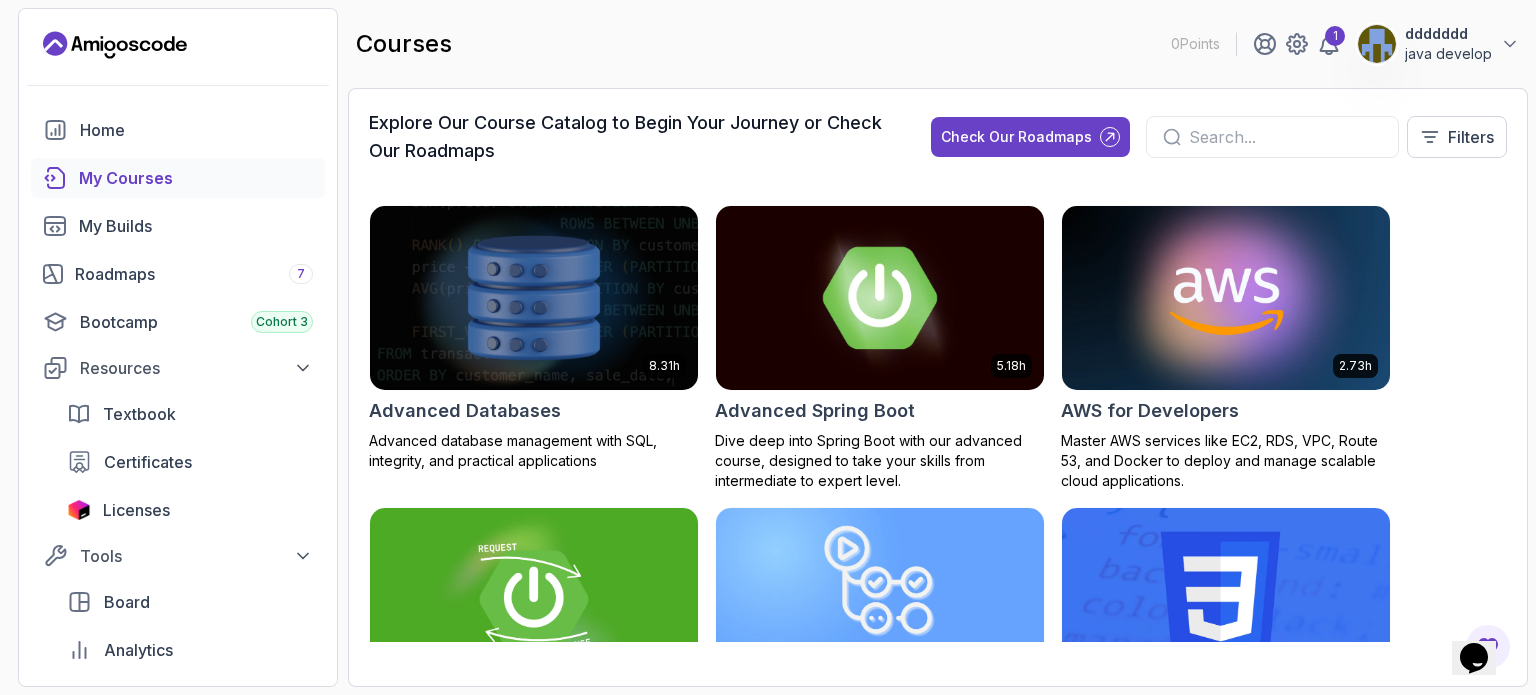 click at bounding box center [880, 297] 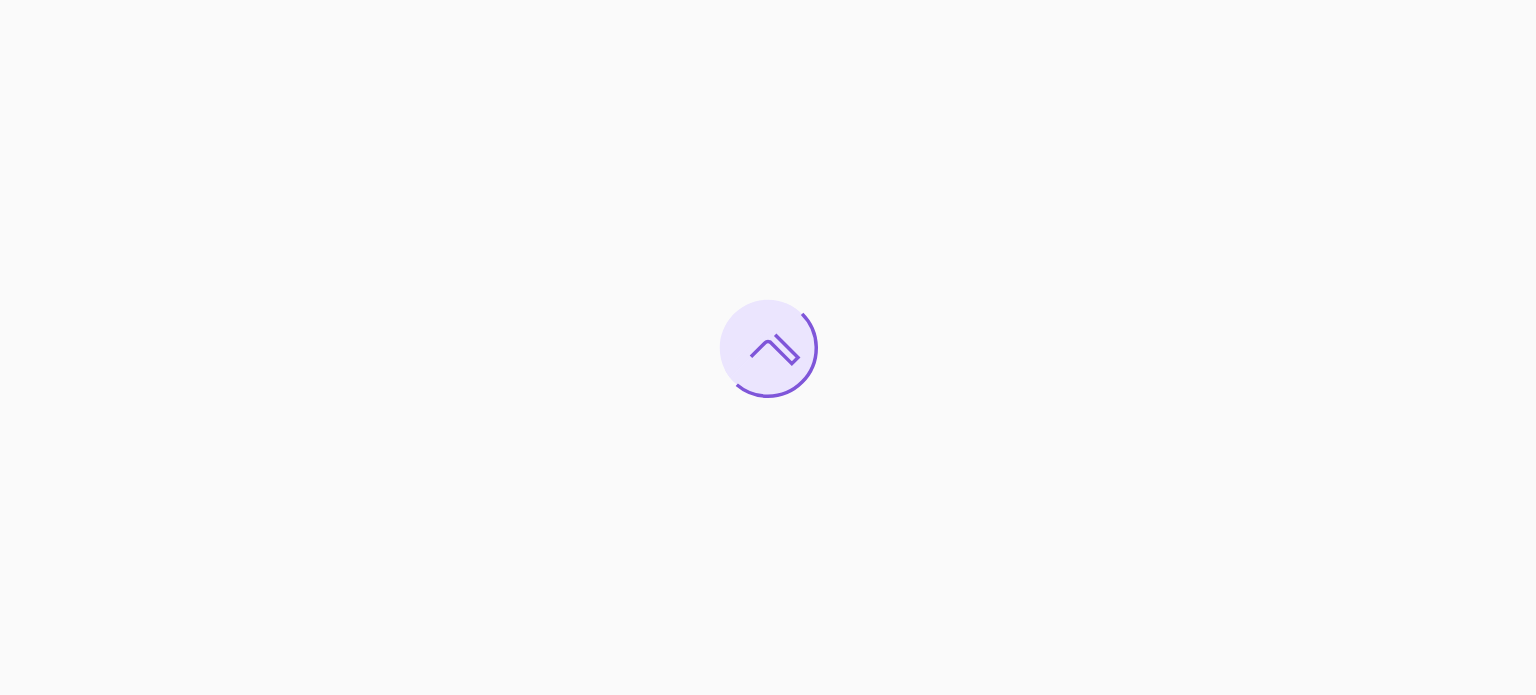 scroll, scrollTop: 0, scrollLeft: 0, axis: both 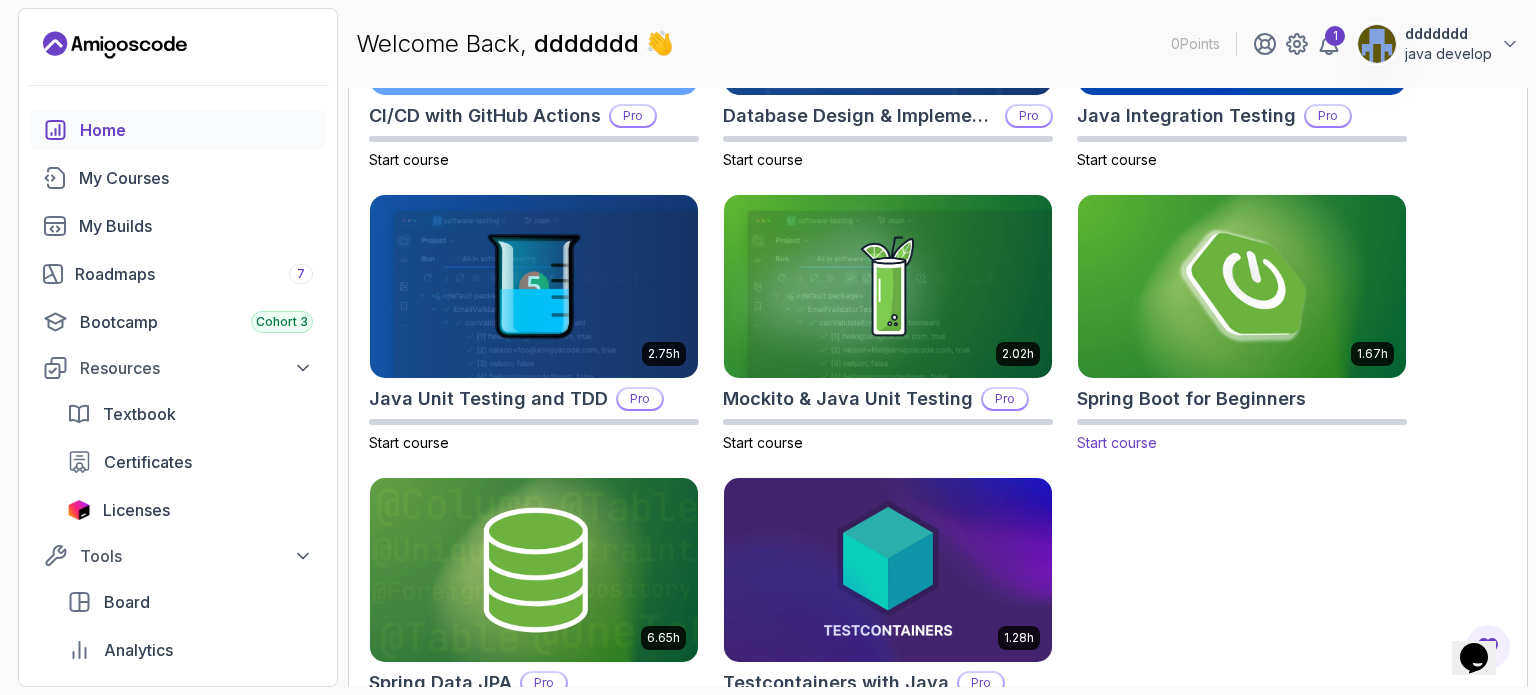 click at bounding box center (1242, 286) 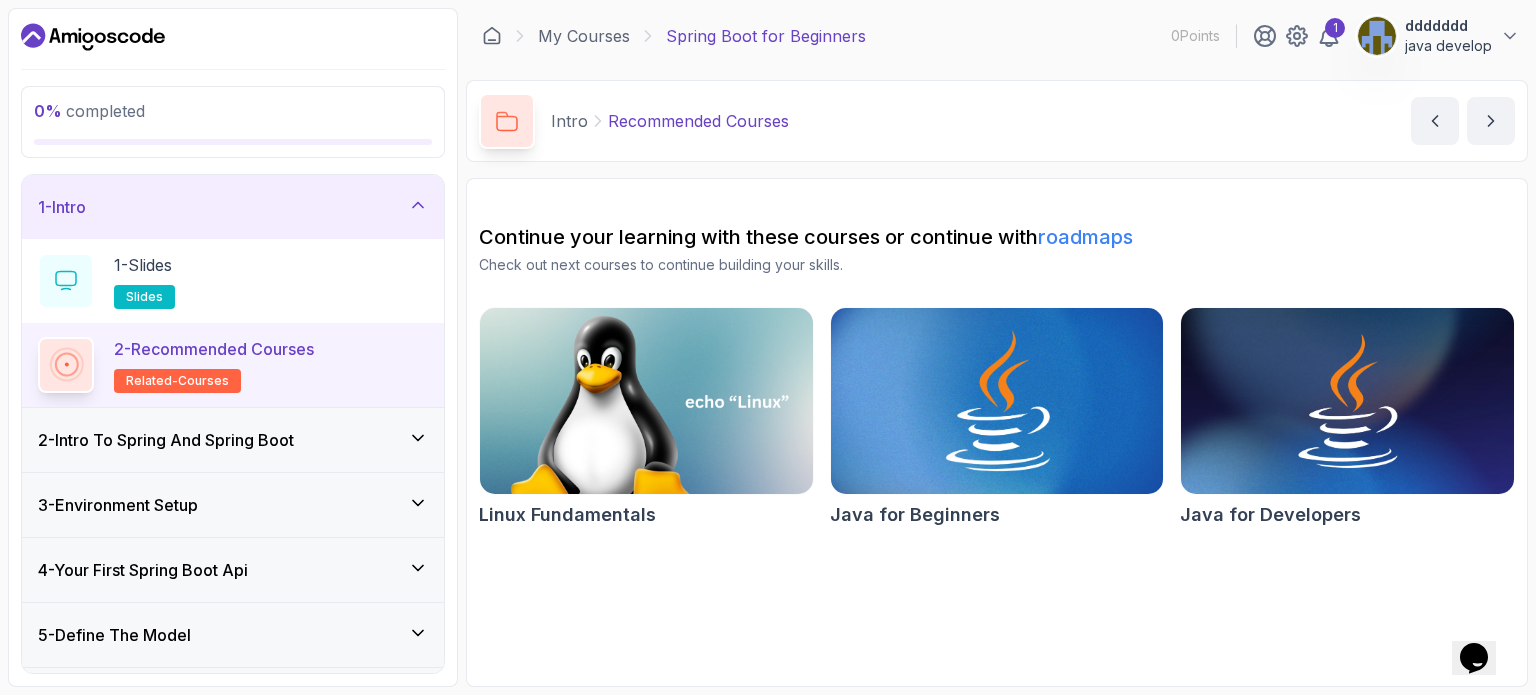 click at bounding box center [996, 401] 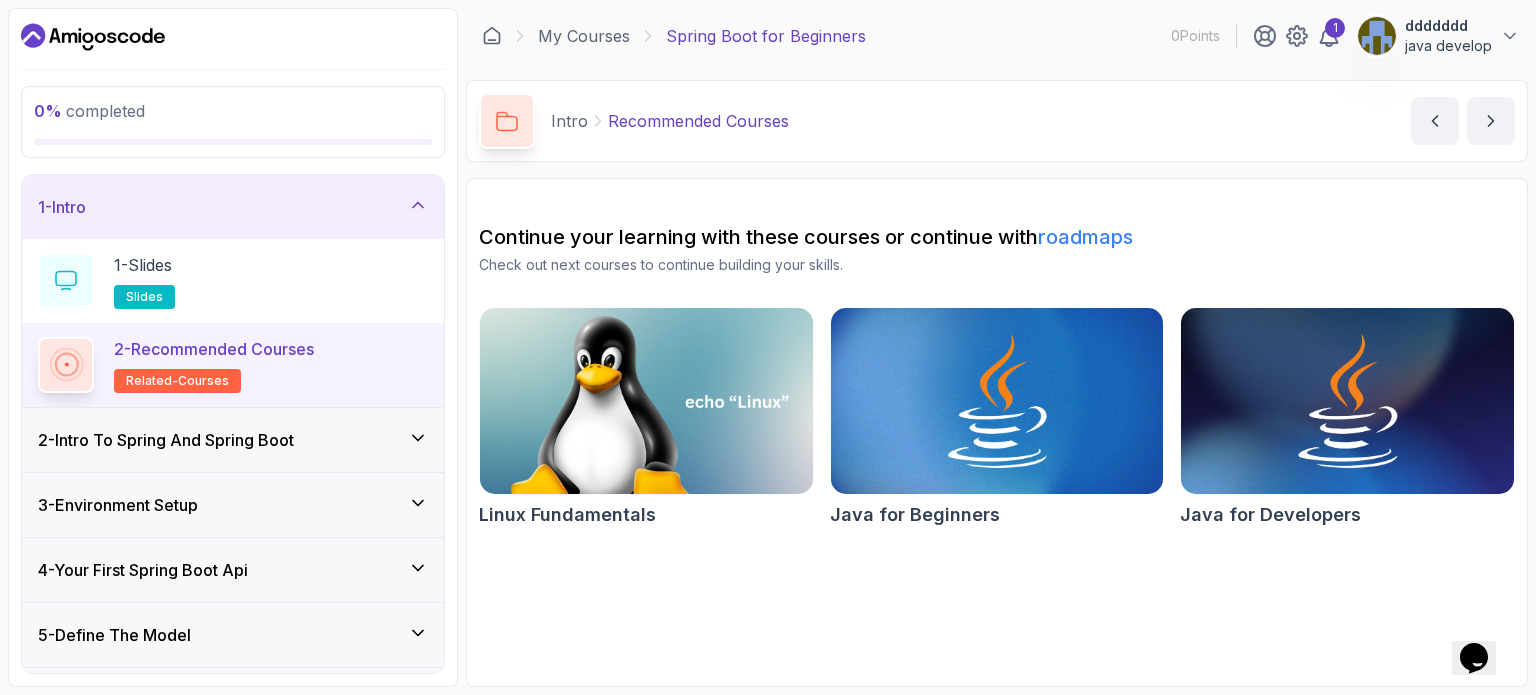 click on "roadmaps" at bounding box center (1085, 237) 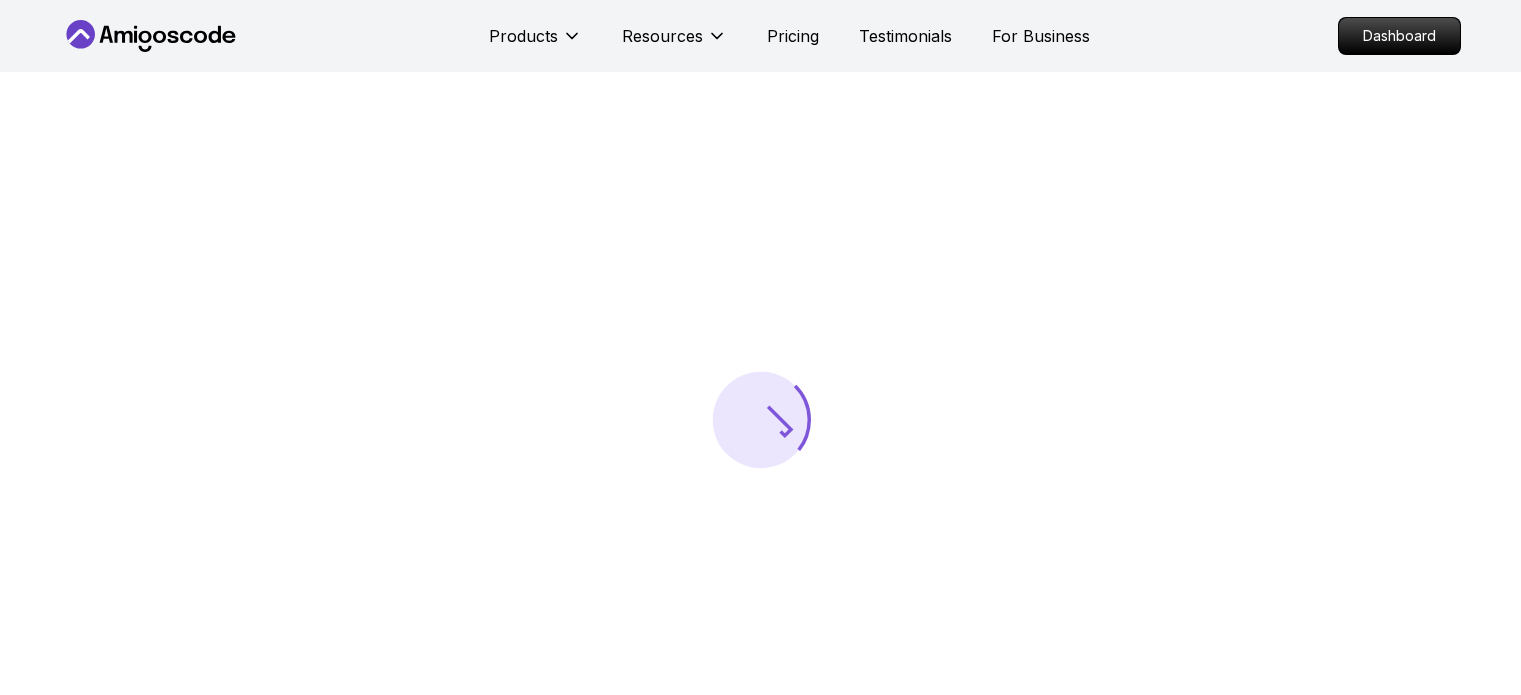 scroll, scrollTop: 0, scrollLeft: 0, axis: both 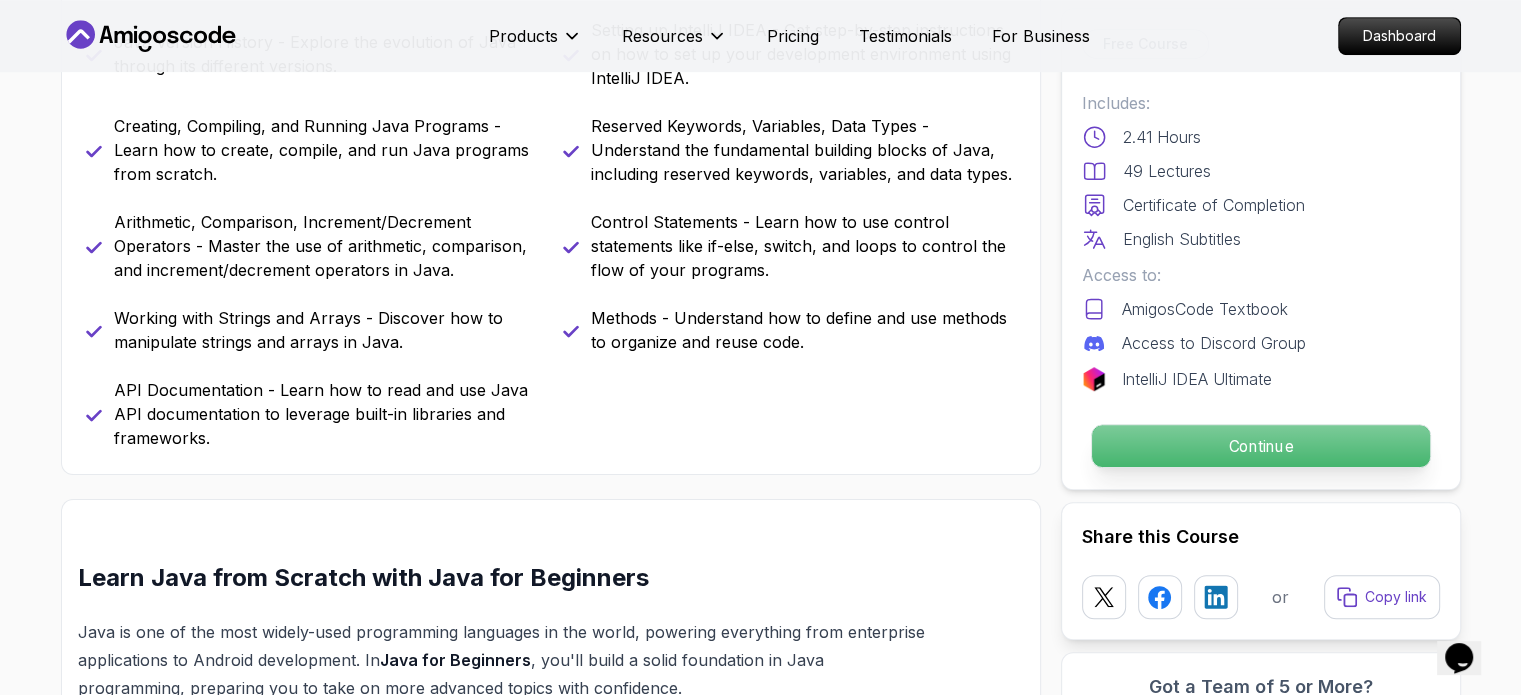 click on "Continue" at bounding box center (1260, 446) 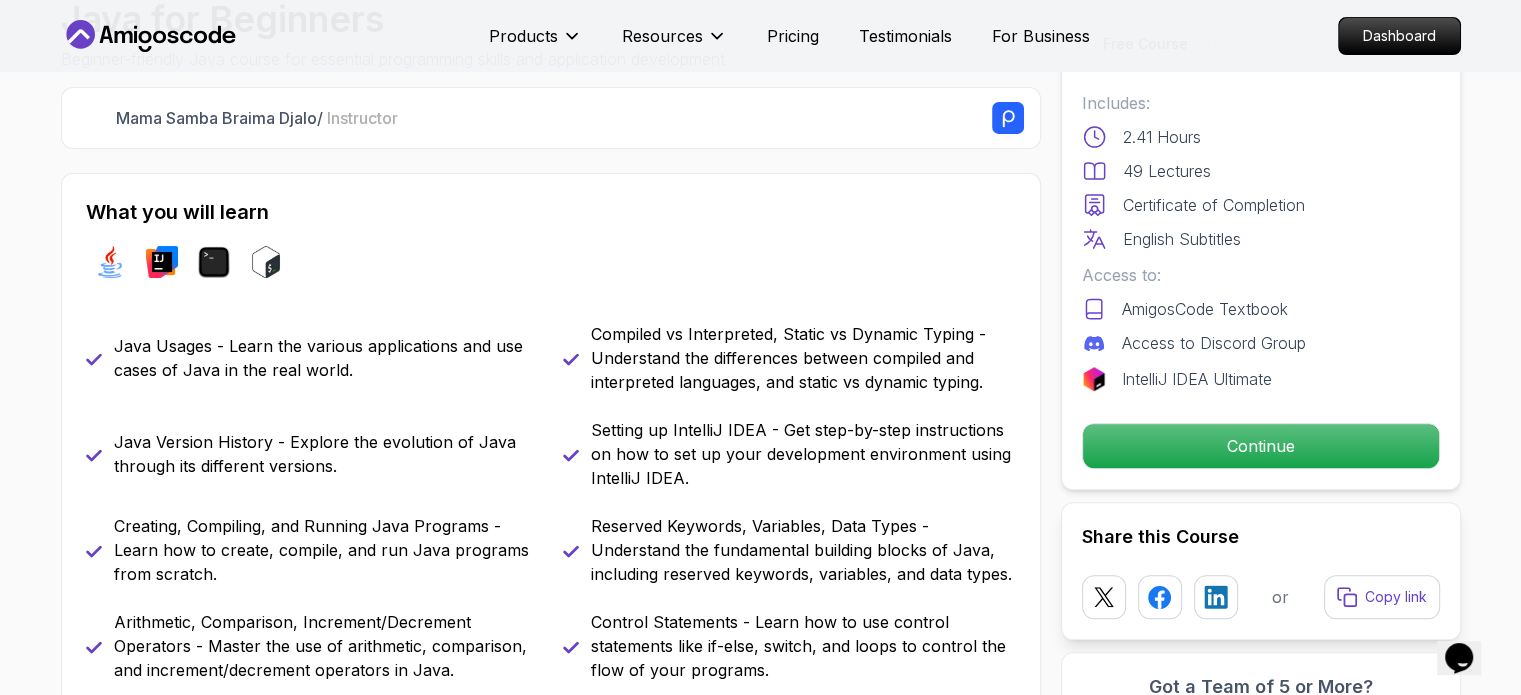 scroll, scrollTop: 574, scrollLeft: 0, axis: vertical 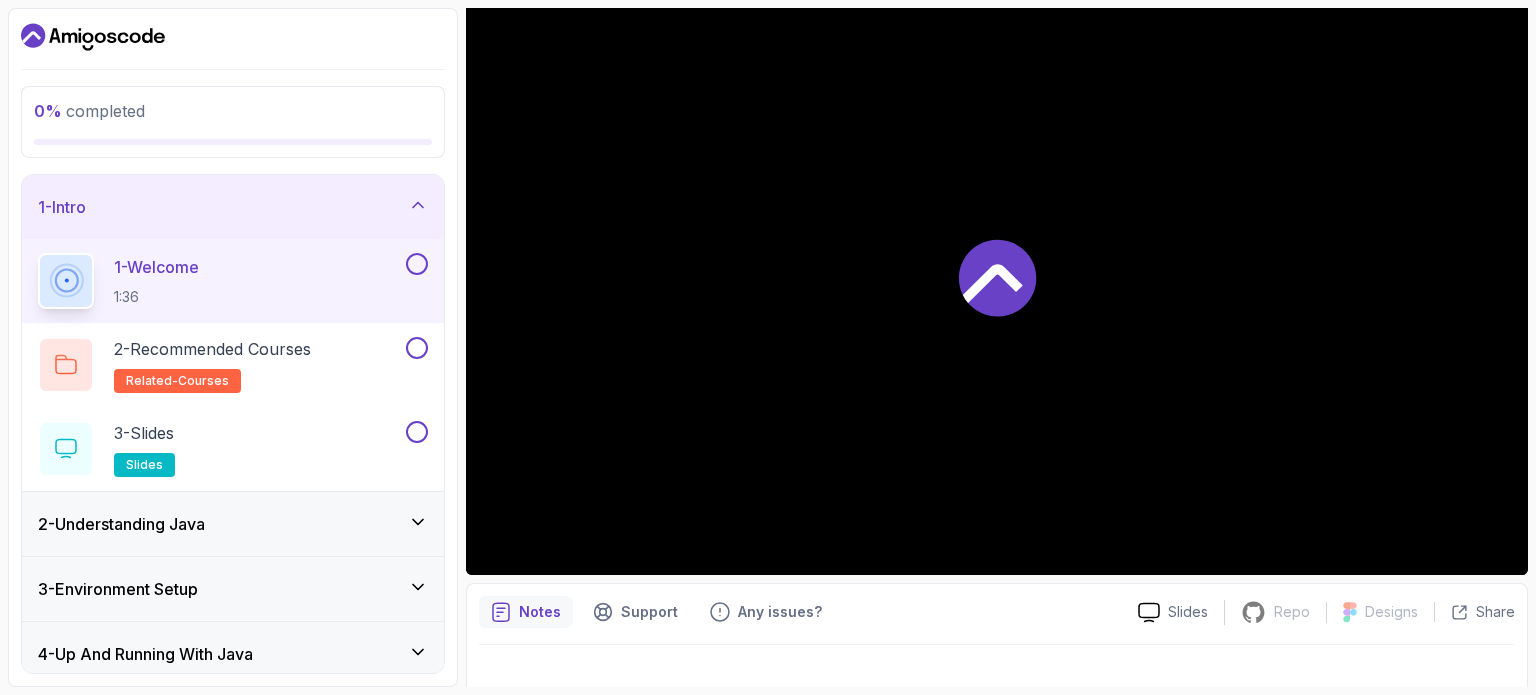 click 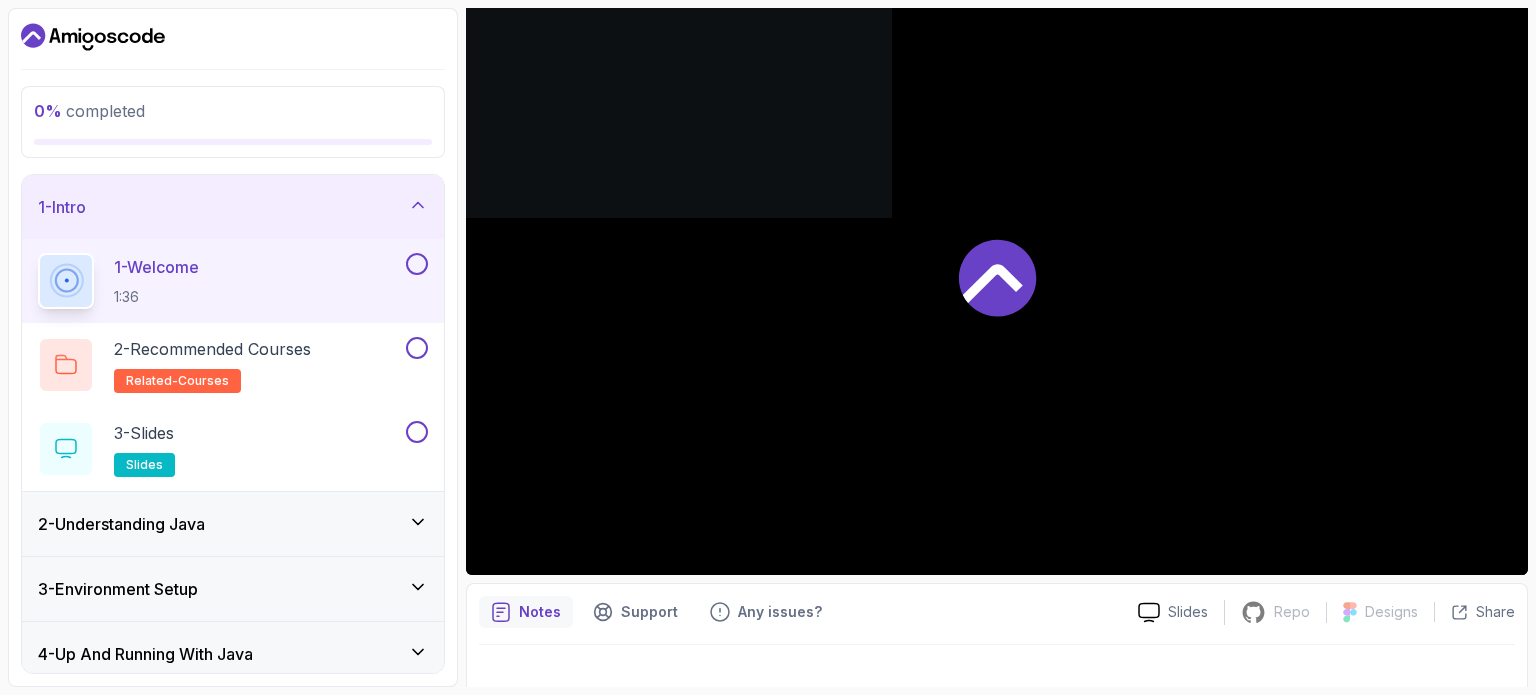 click 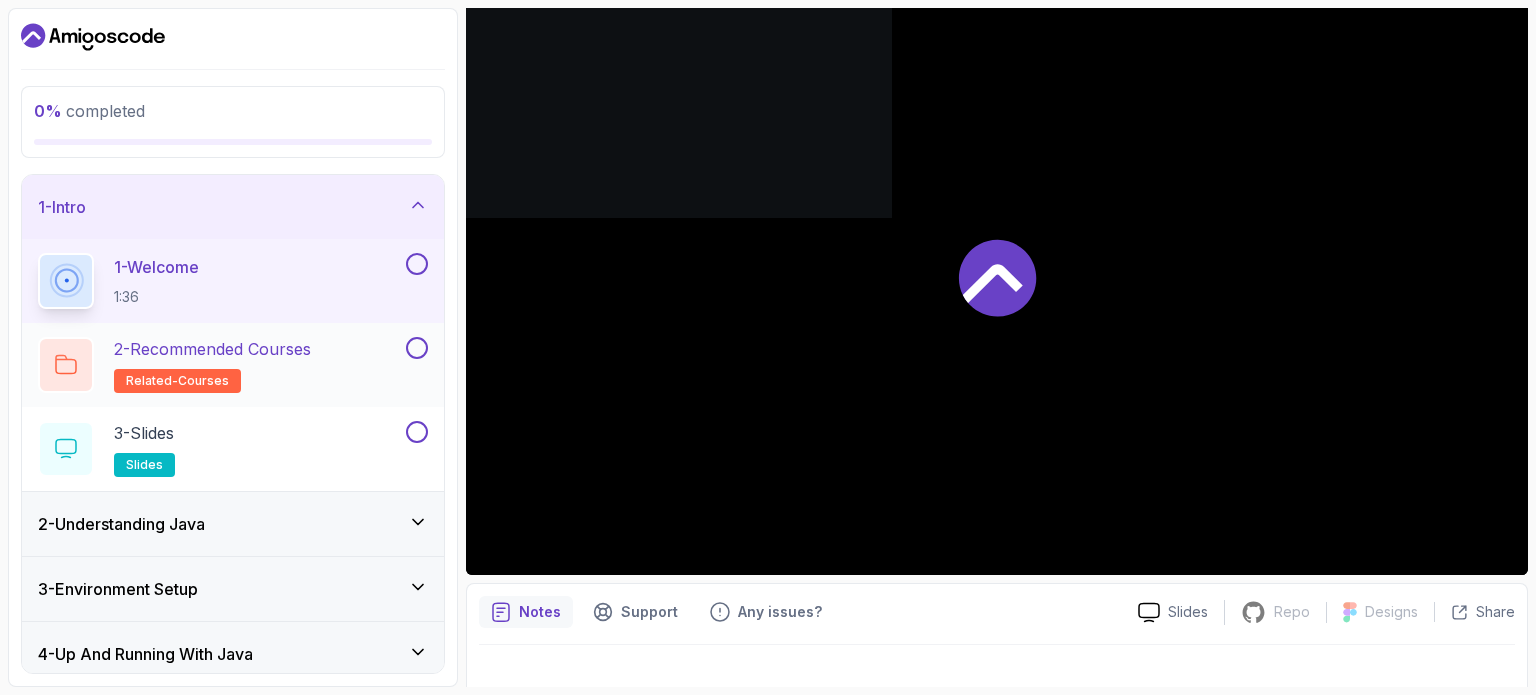 click on "2  -  Recommended Courses" at bounding box center (212, 349) 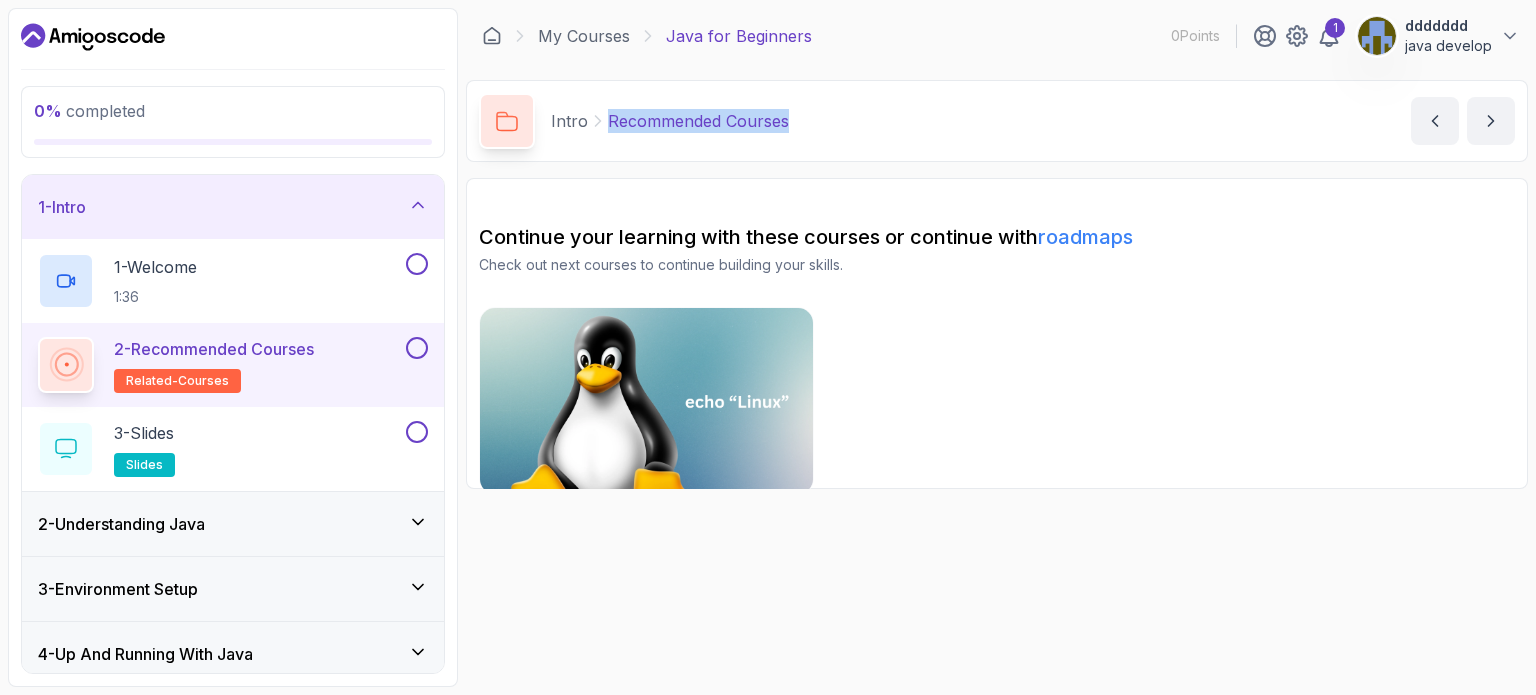 scroll, scrollTop: 0, scrollLeft: 0, axis: both 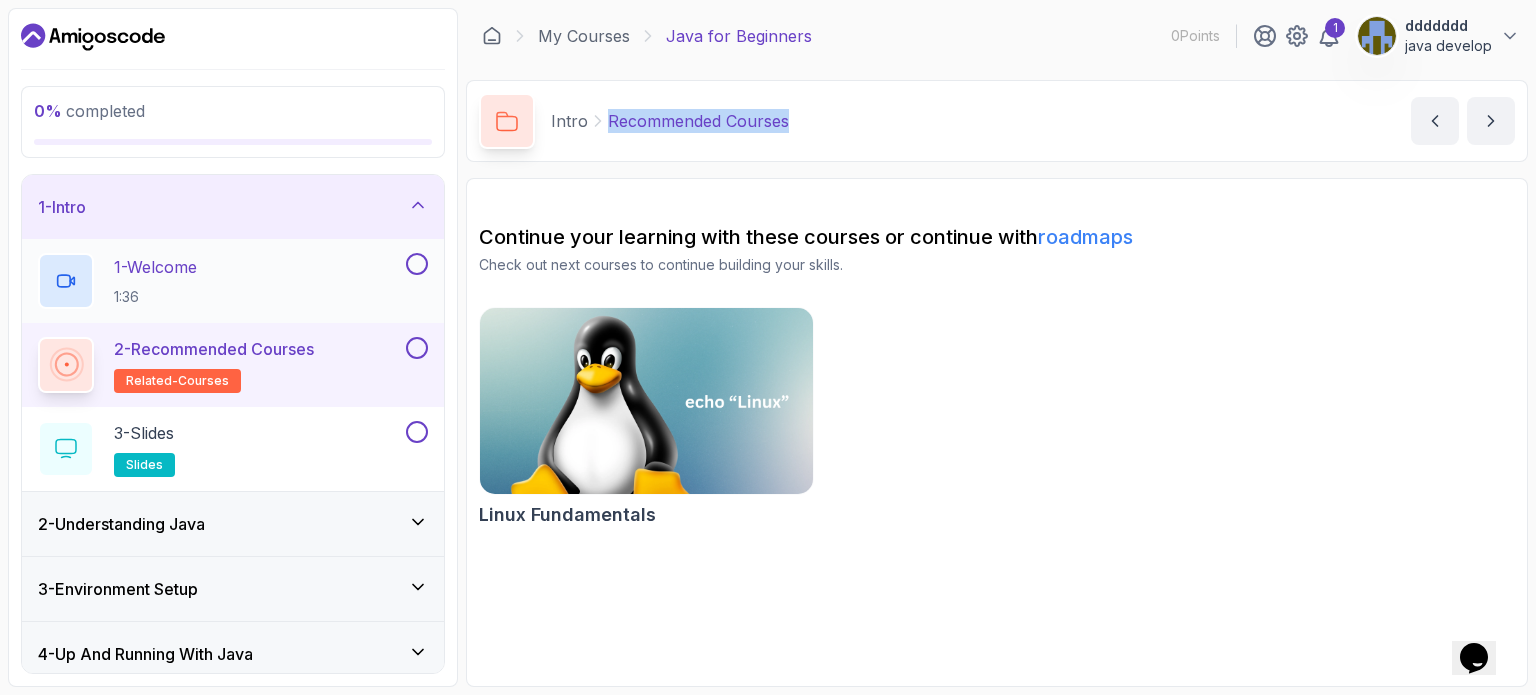click on "1  -  Welcome 1:36" at bounding box center [220, 281] 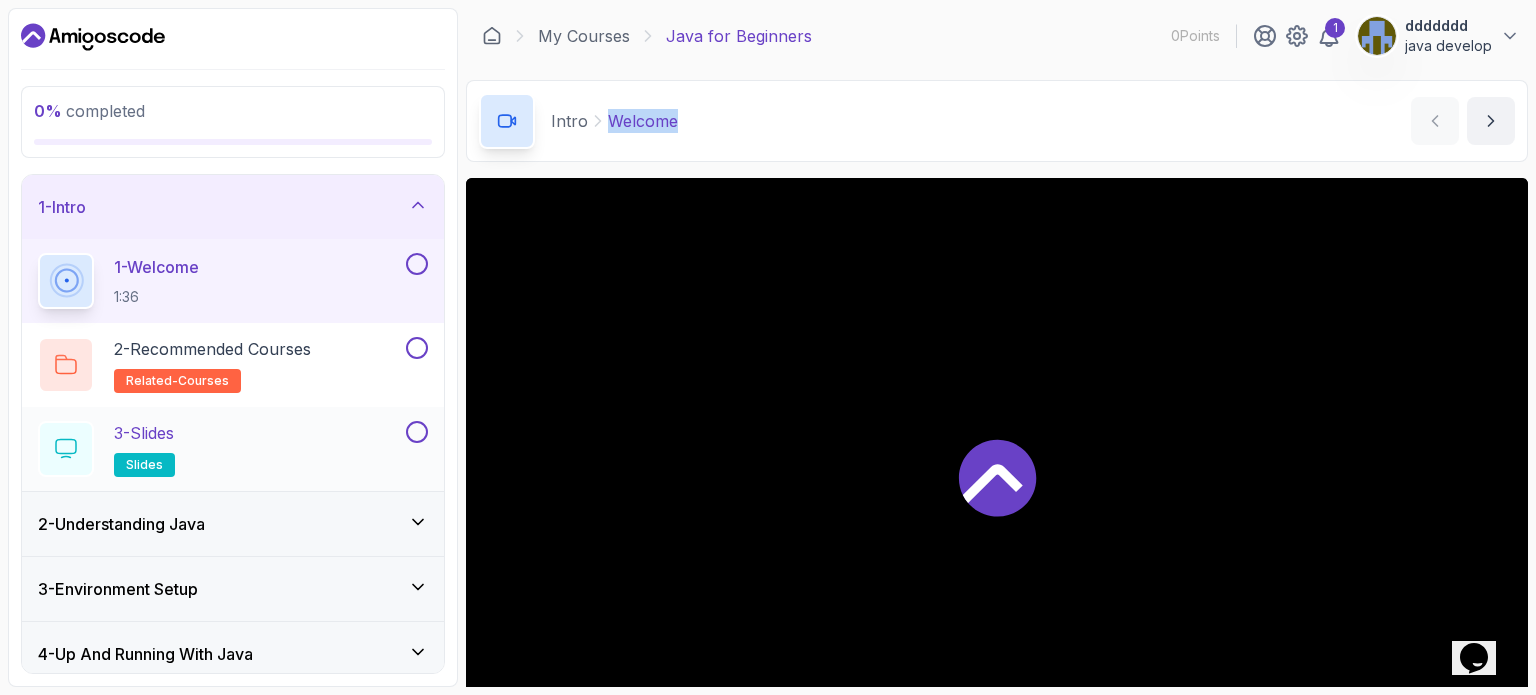 click on "3  -  Slides slides" at bounding box center (220, 449) 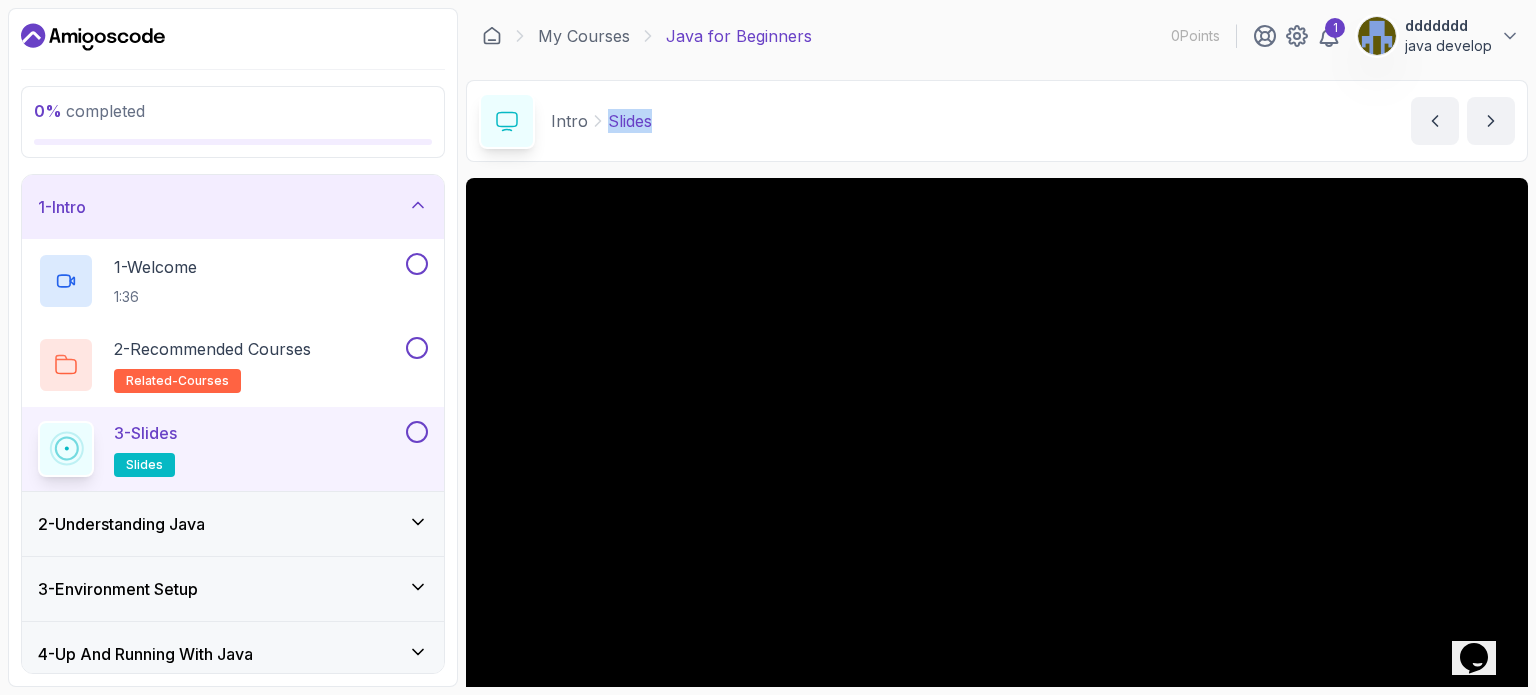 click on "Intro Slides Slides by  [FIRST]" at bounding box center [997, 121] 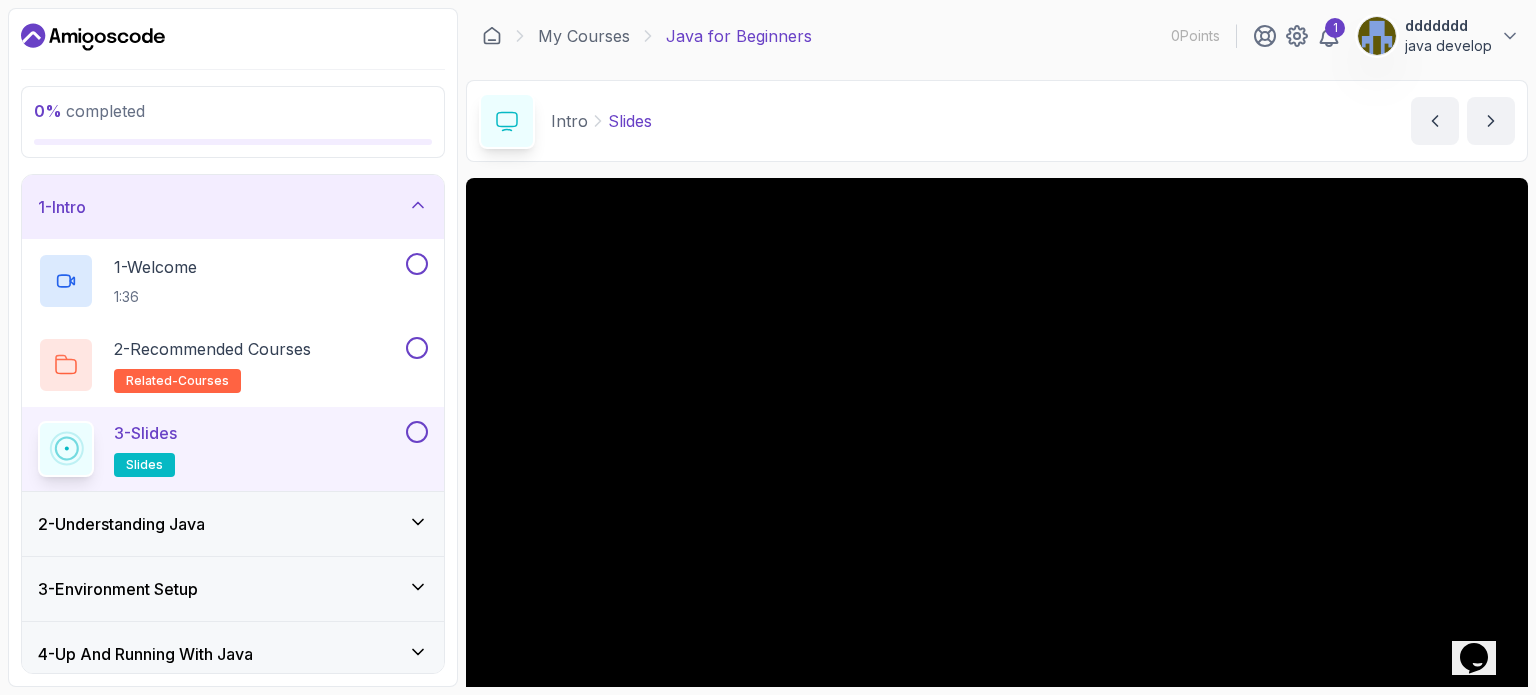 click at bounding box center (417, 432) 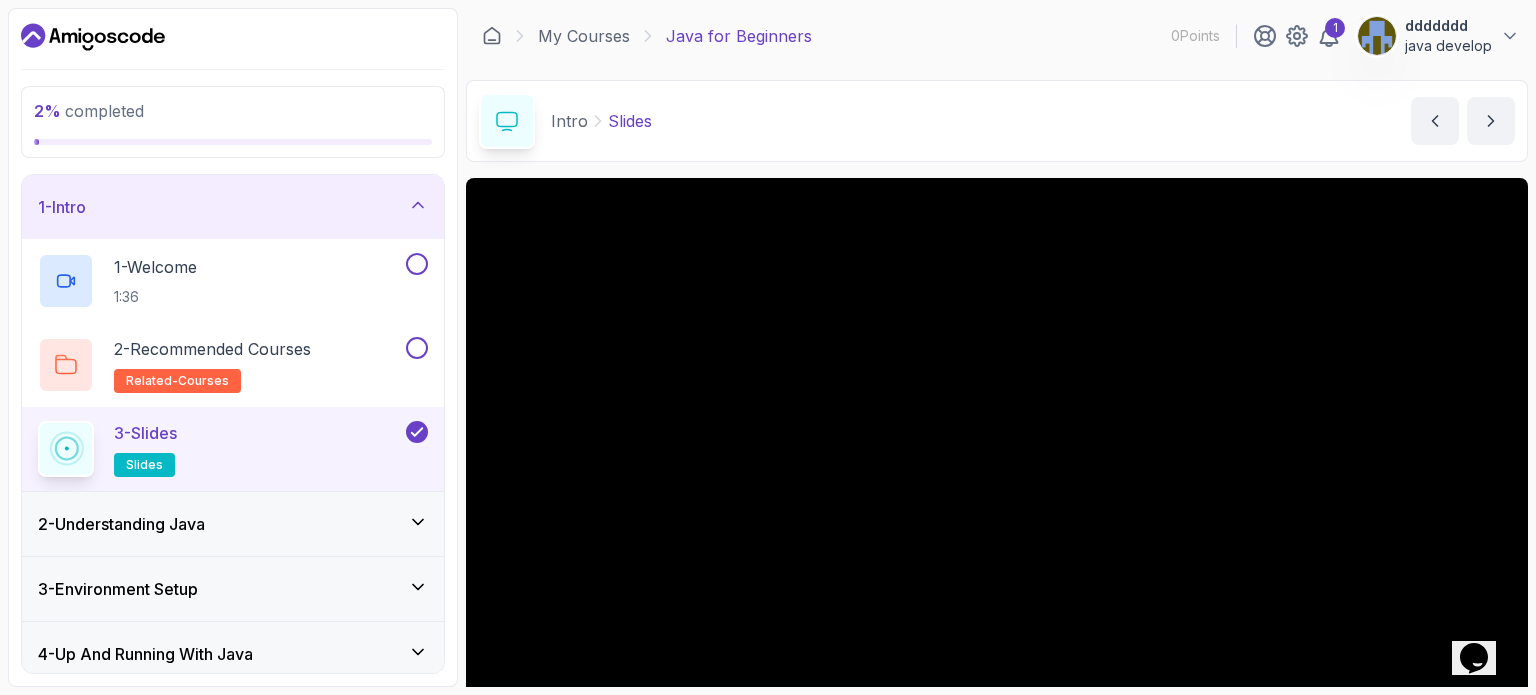 click 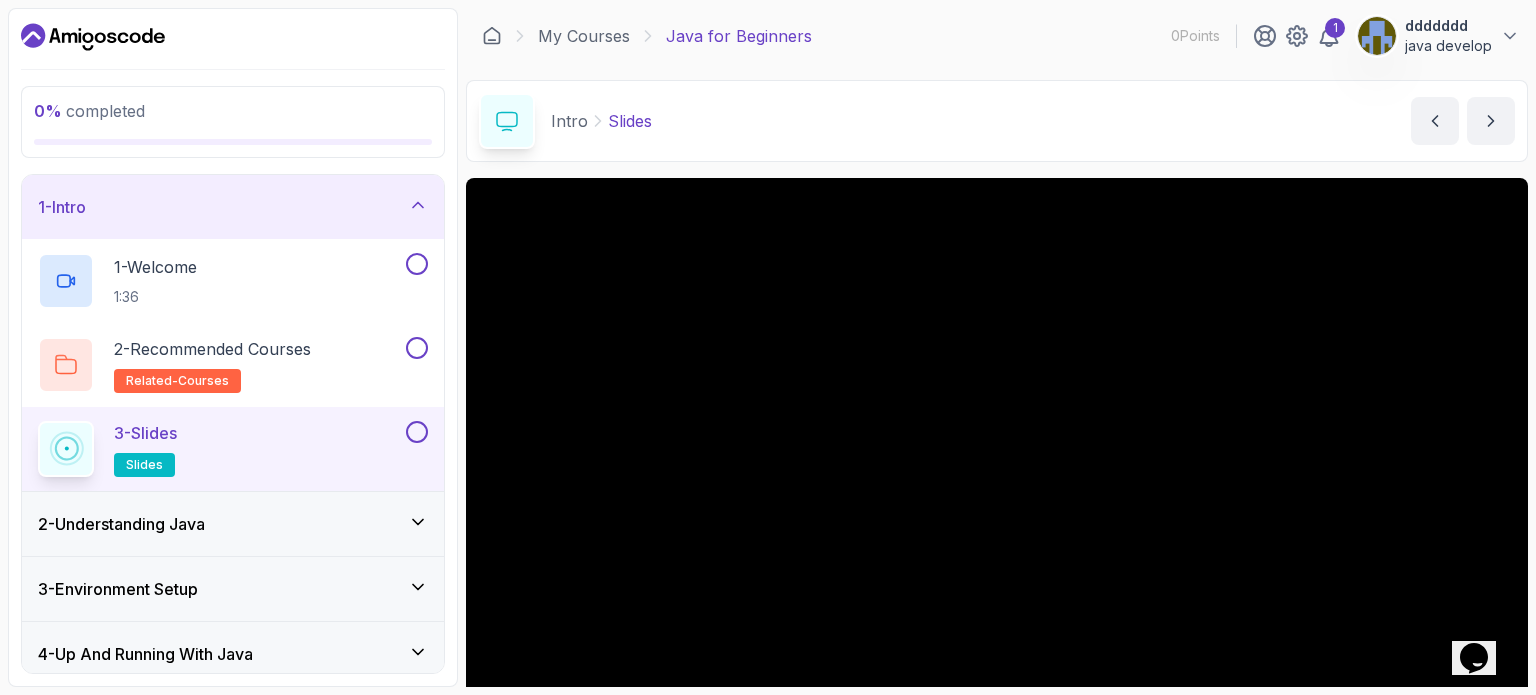 click on "2  -  Understanding Java" at bounding box center [233, 524] 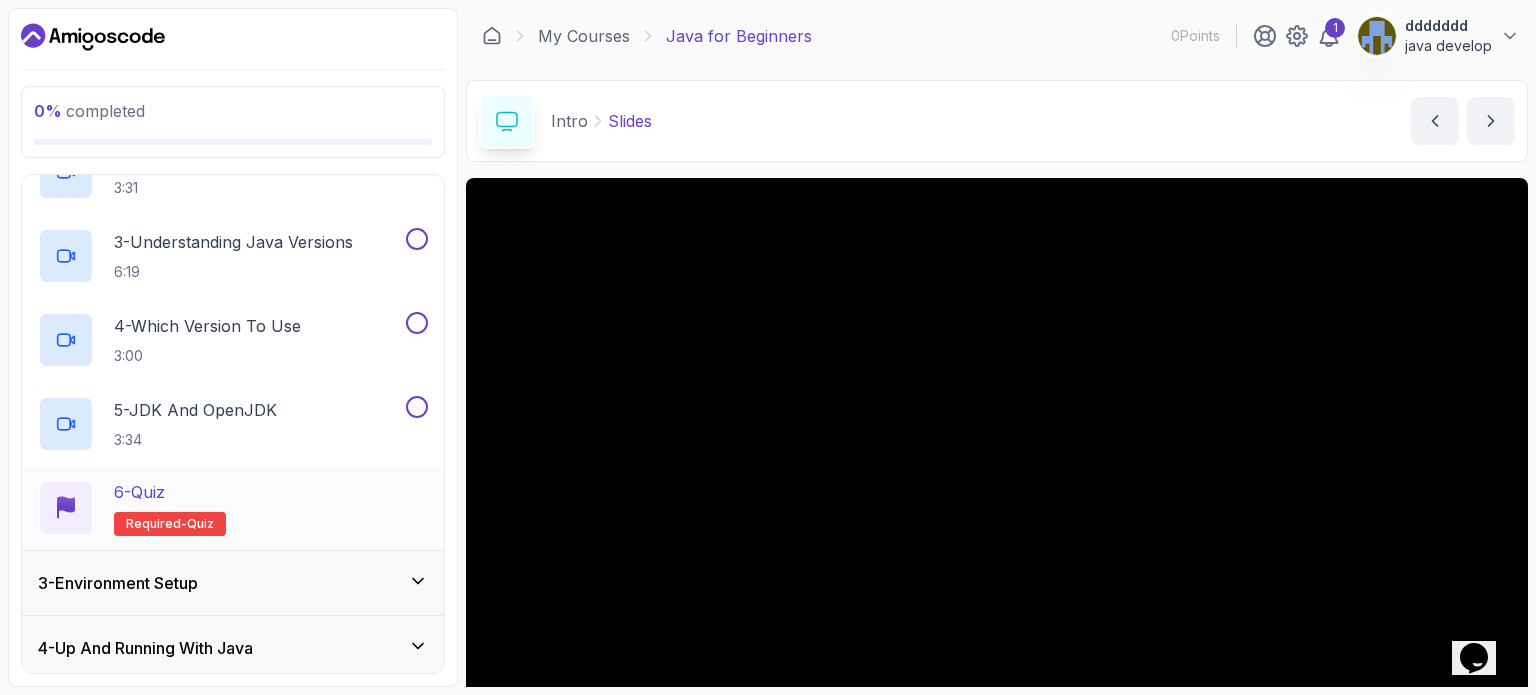 scroll, scrollTop: 256, scrollLeft: 0, axis: vertical 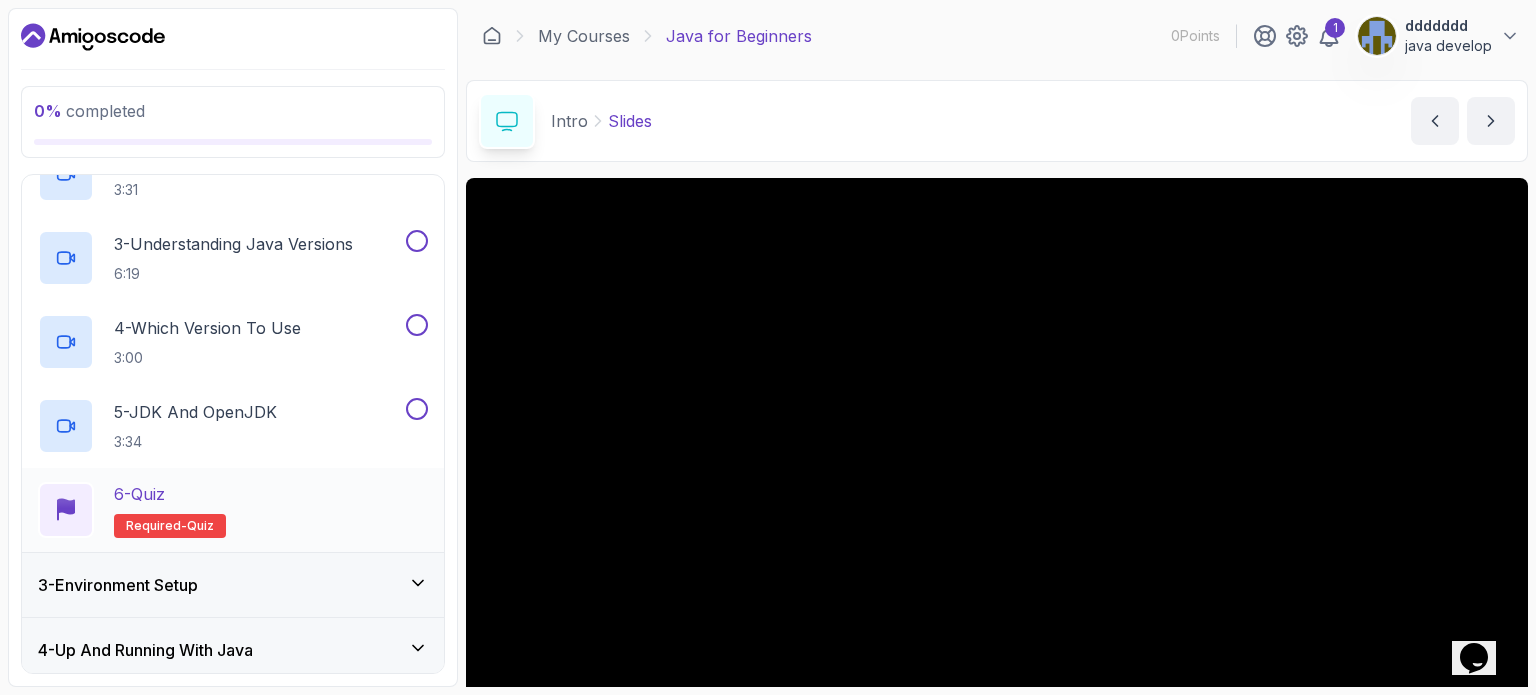 click on "6  -  Quiz Required- quiz" at bounding box center [233, 510] 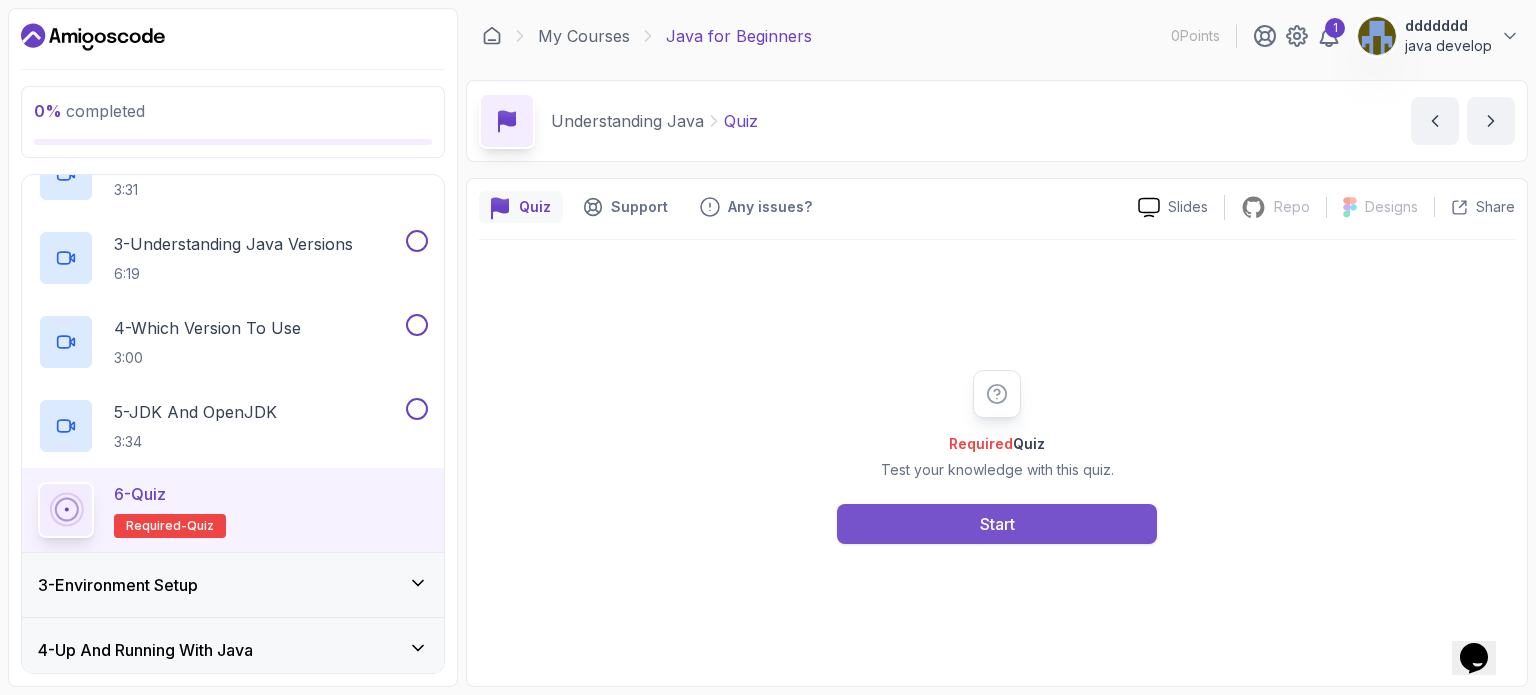 click on "Start" at bounding box center [997, 524] 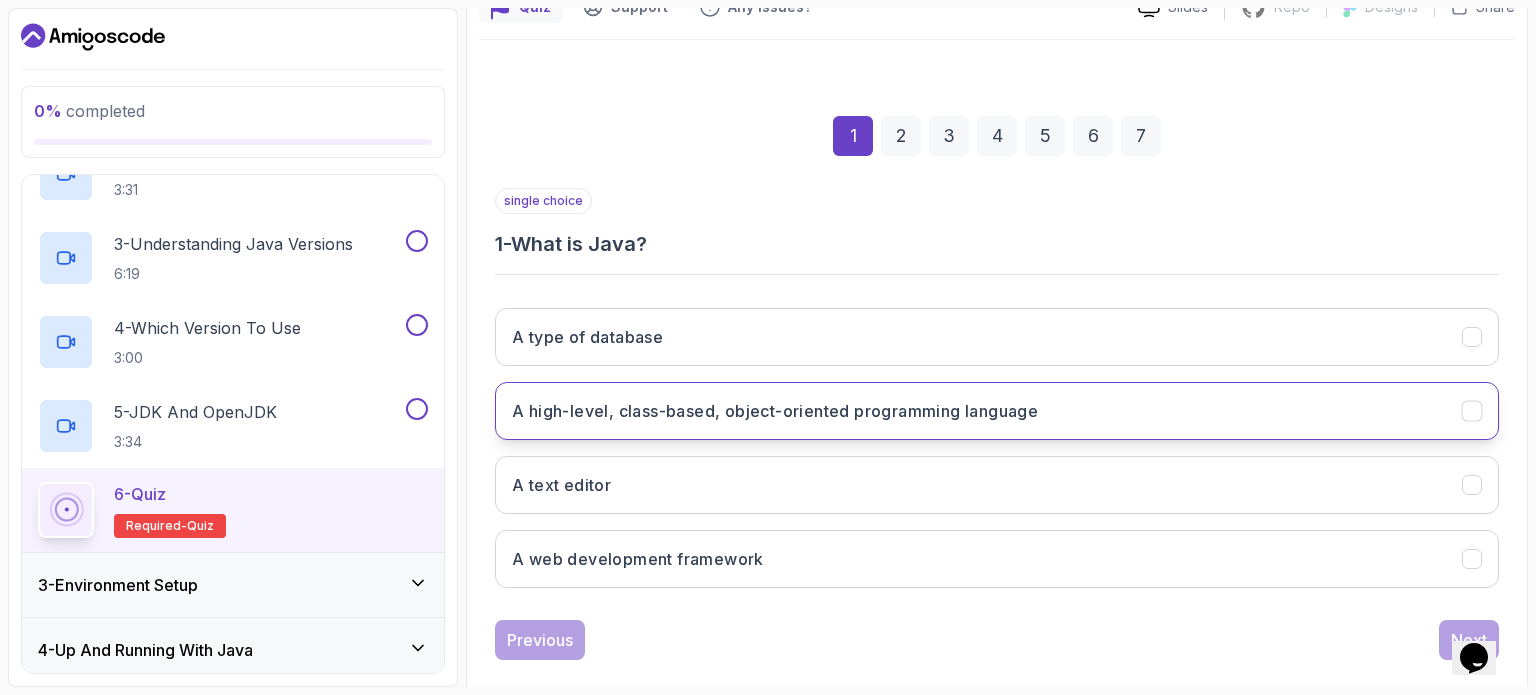 scroll, scrollTop: 227, scrollLeft: 0, axis: vertical 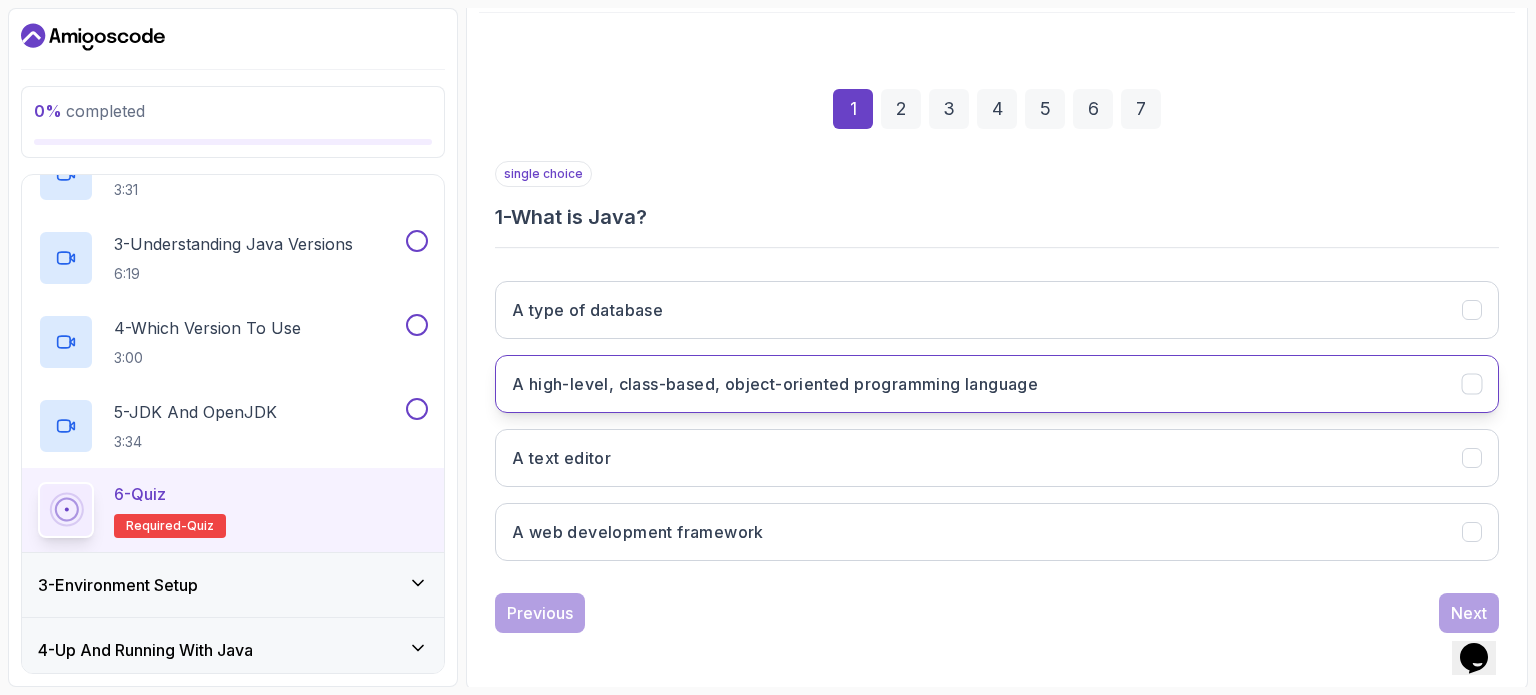 click on "A high-level, class-based, object-oriented programming language" at bounding box center [775, 384] 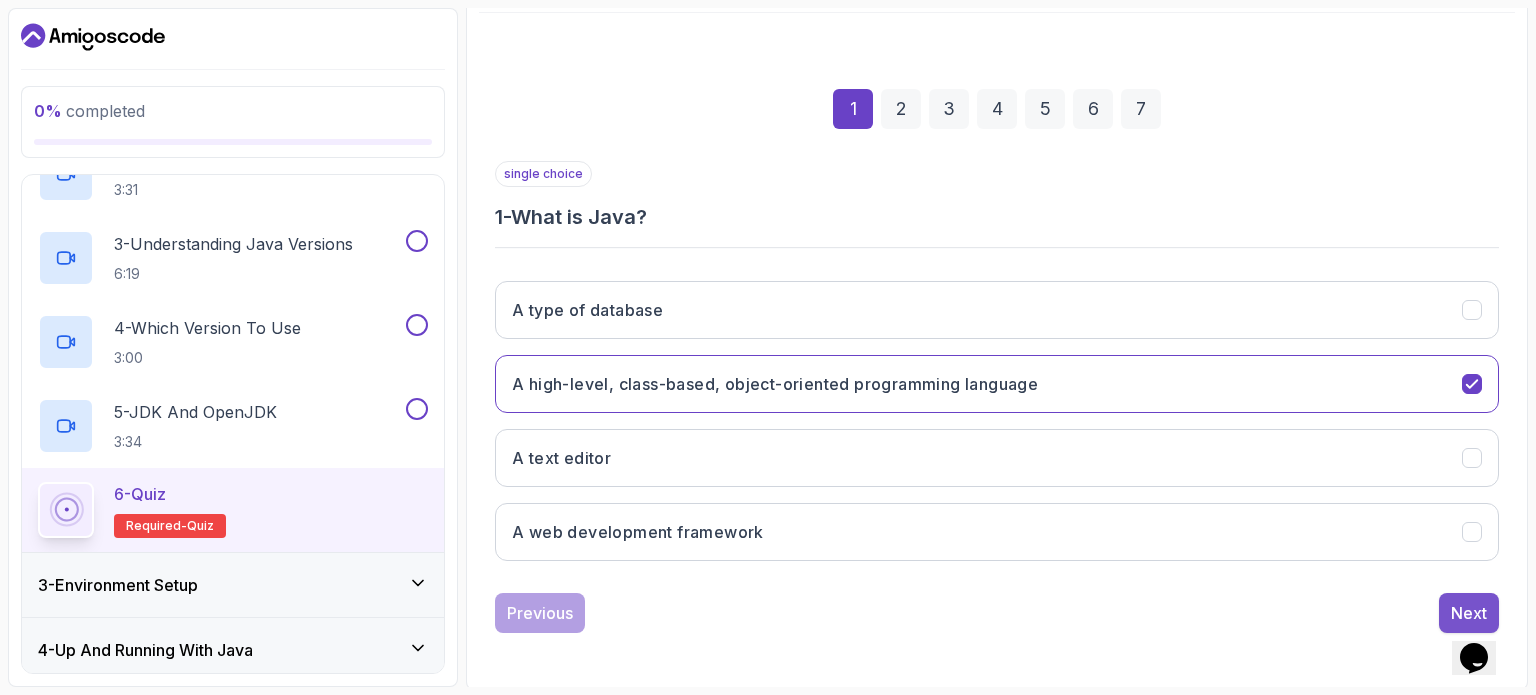 click on "Next" at bounding box center [1469, 613] 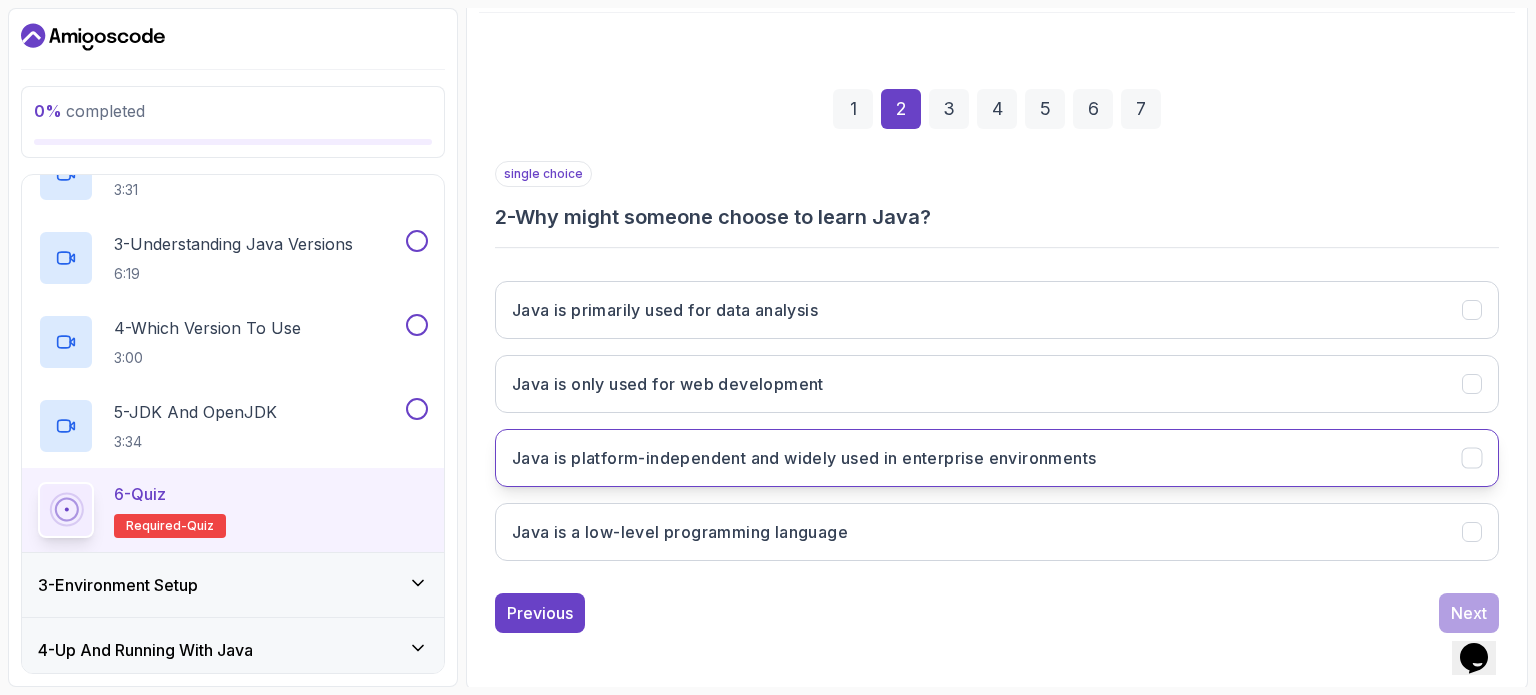 click on "Java is platform-independent and widely used in enterprise environments" at bounding box center [997, 458] 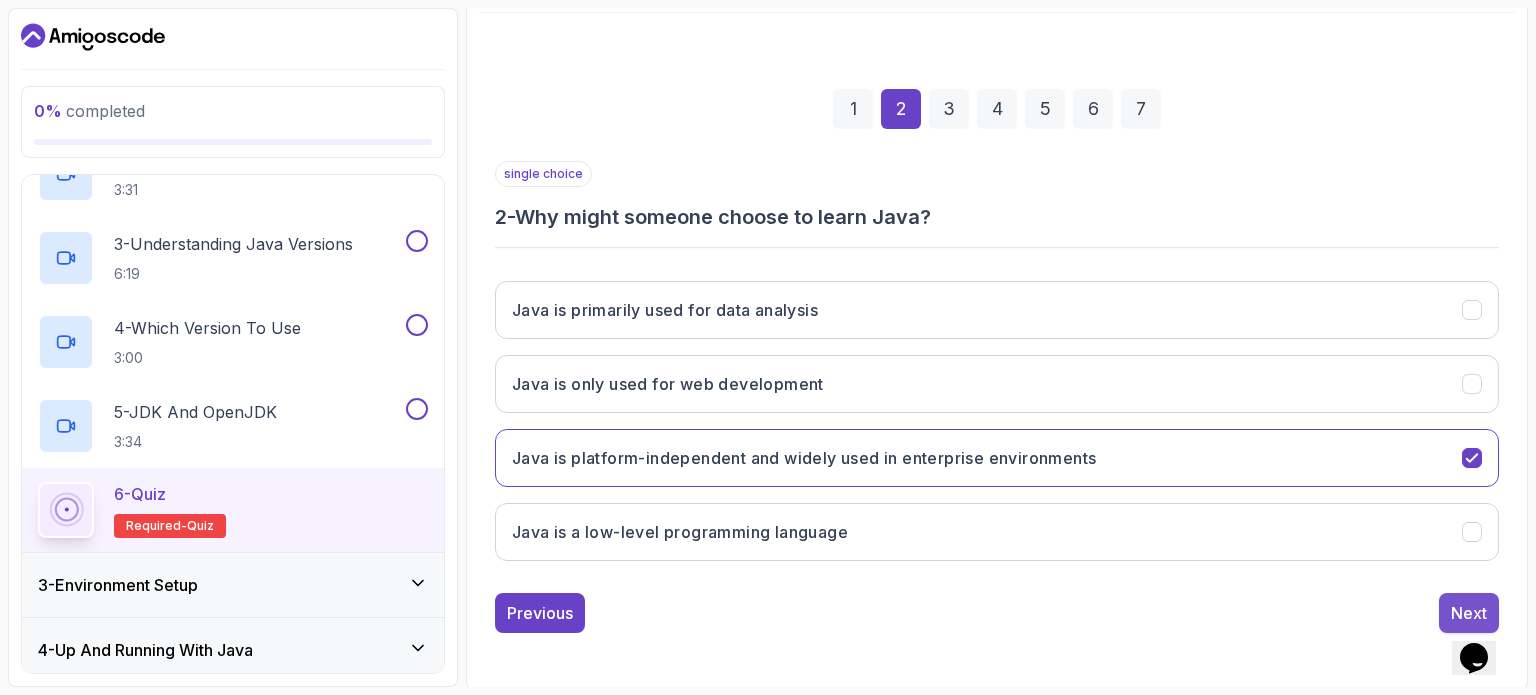 click on "Next" at bounding box center [1469, 613] 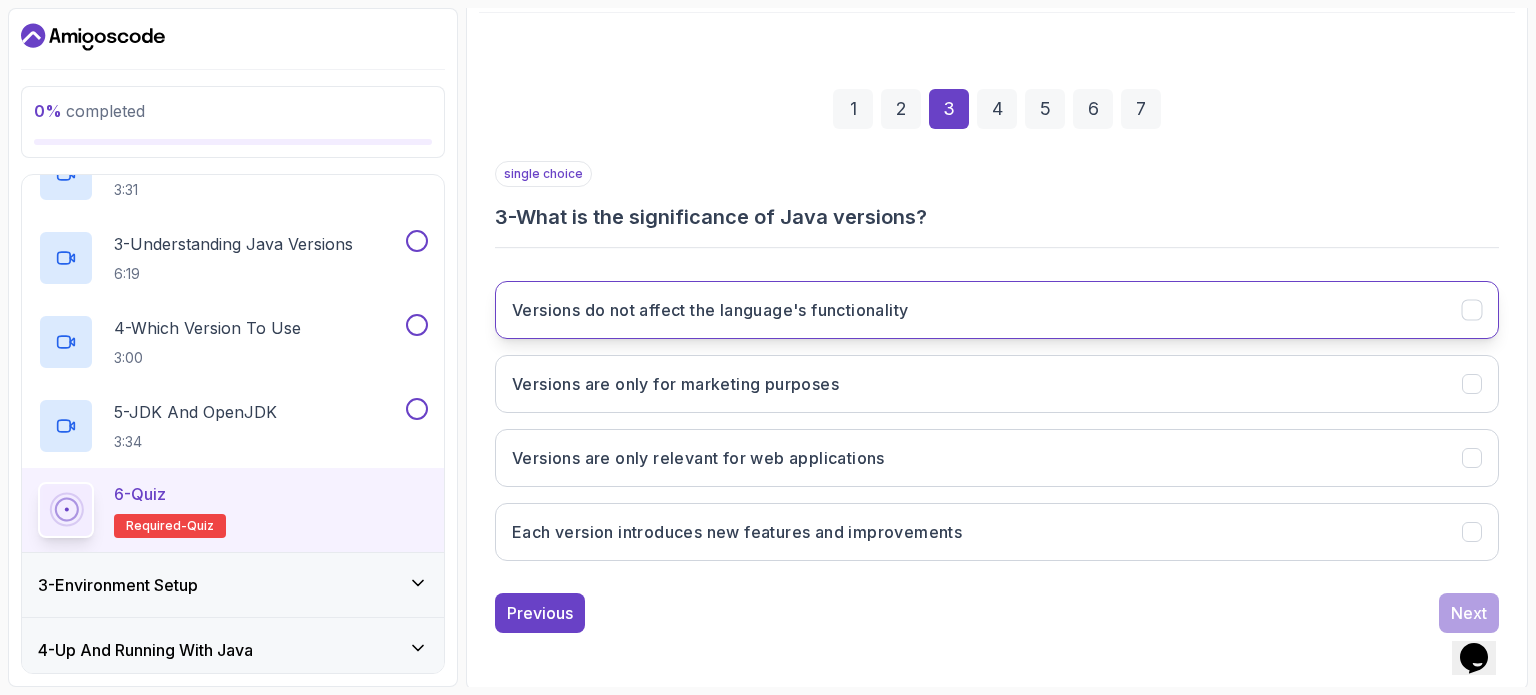 click on "Versions do not affect the language's functionality" at bounding box center [997, 310] 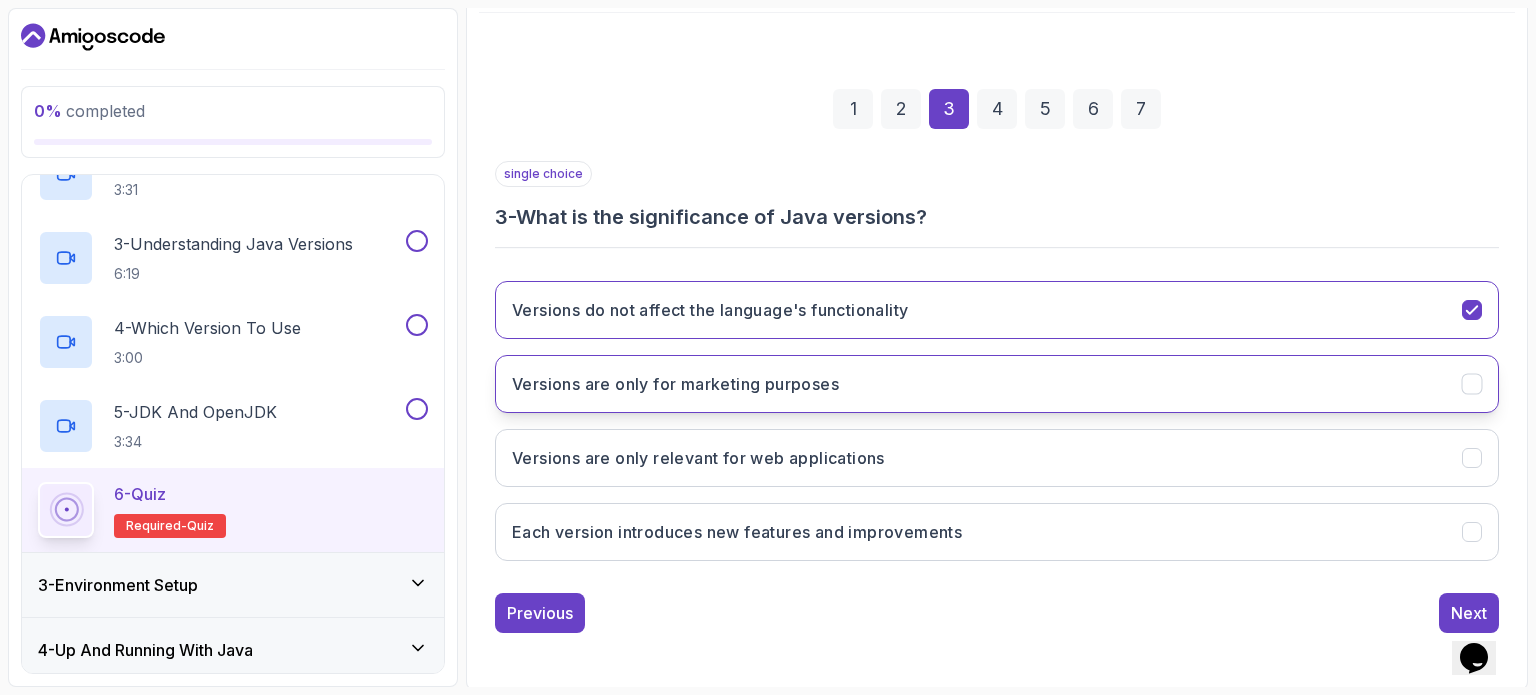 click on "Versions are only for marketing purposes" at bounding box center (997, 384) 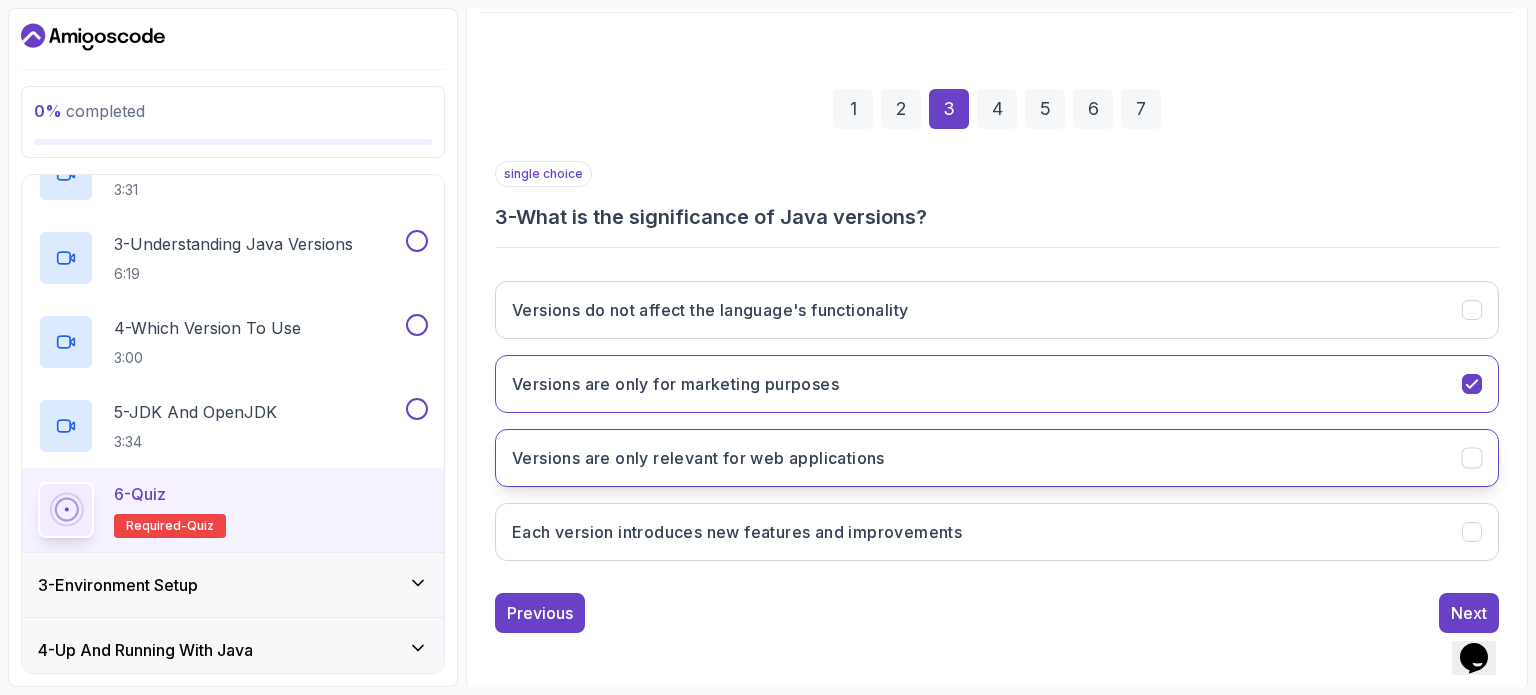 click on "Versions are only relevant for web applications" at bounding box center (997, 458) 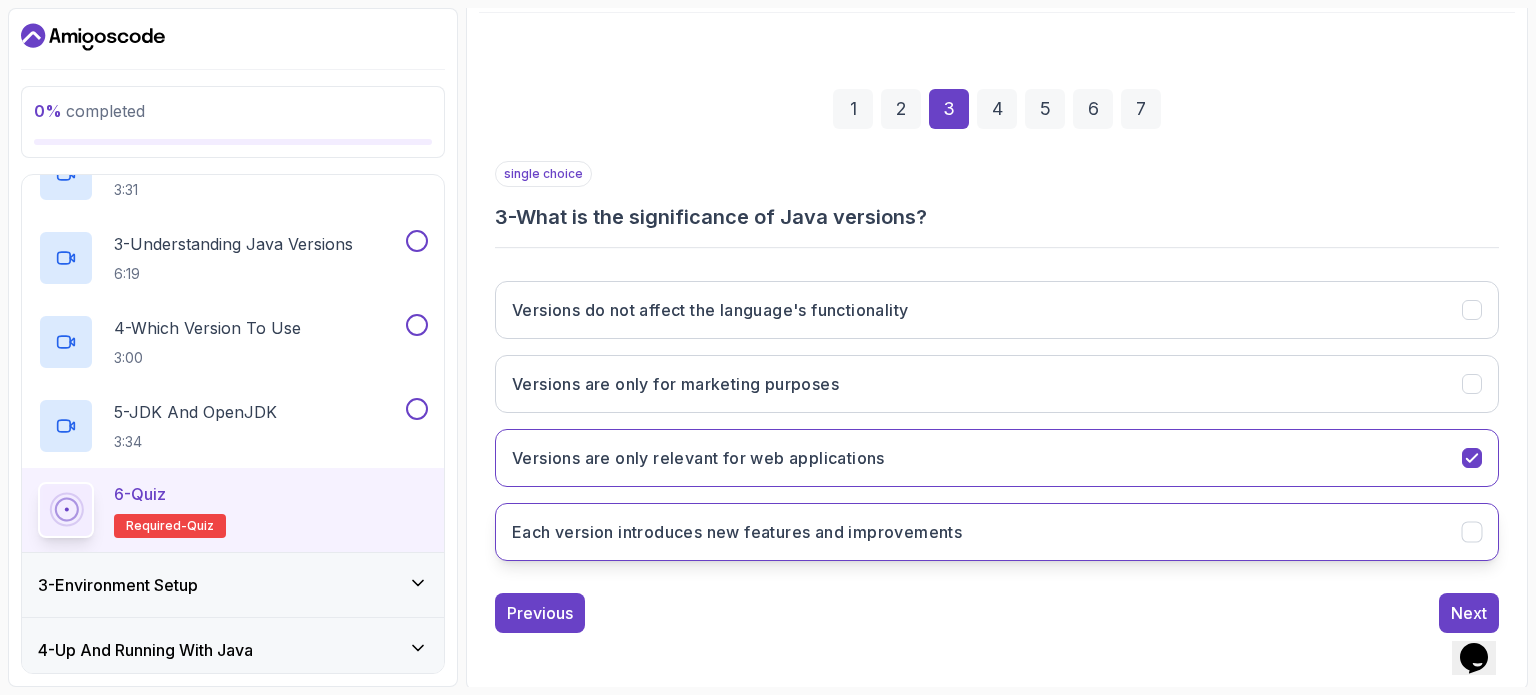 click on "Each version introduces new features and improvements" at bounding box center [997, 532] 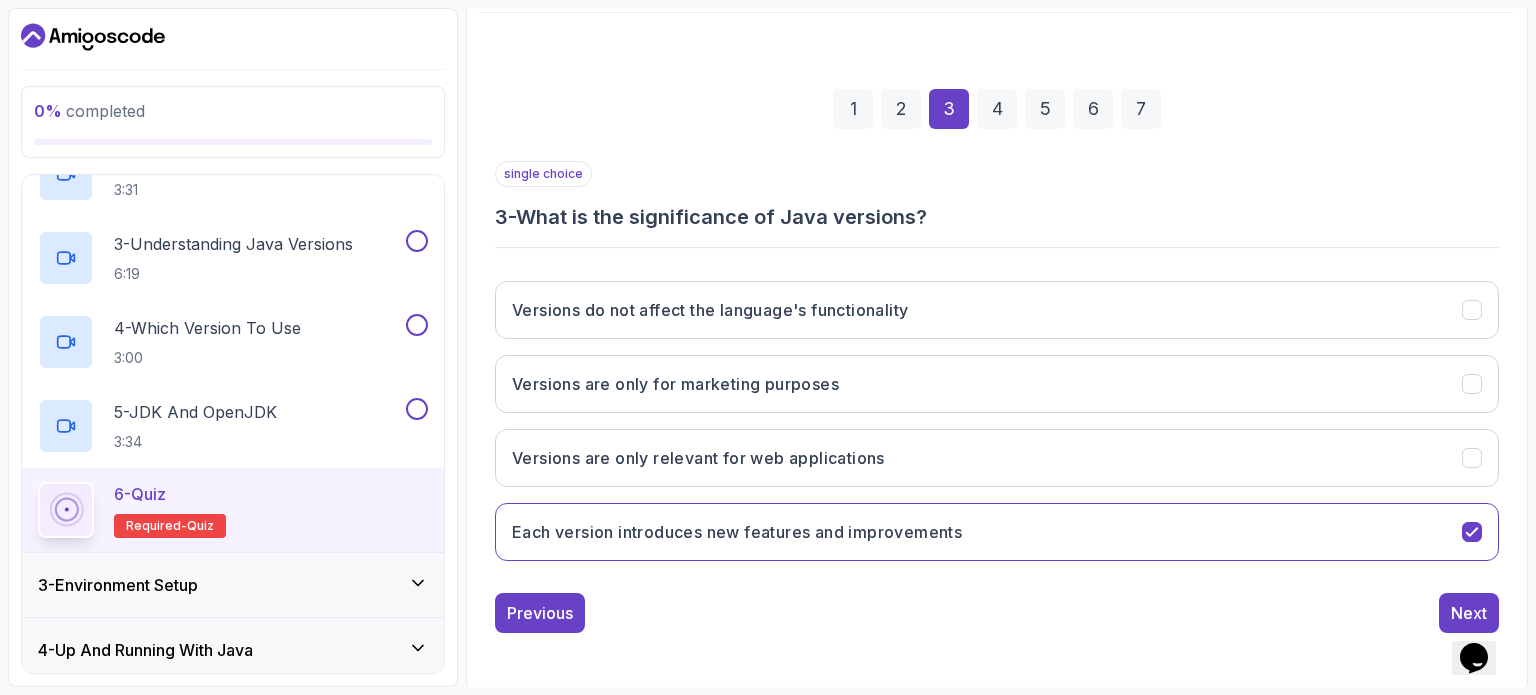 click on "3  -  What is the significance of Java versions?" at bounding box center (997, 217) 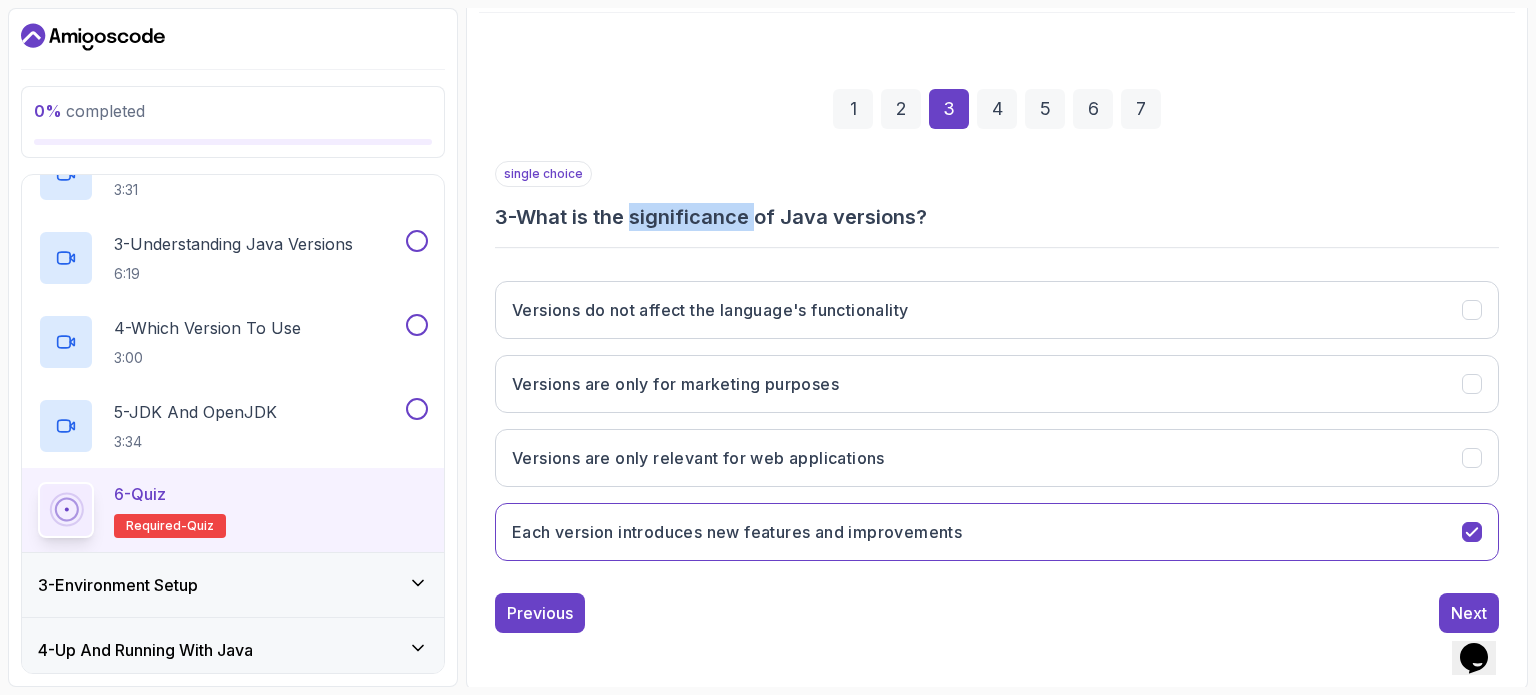 click on "3  -  What is the significance of Java versions?" at bounding box center (997, 217) 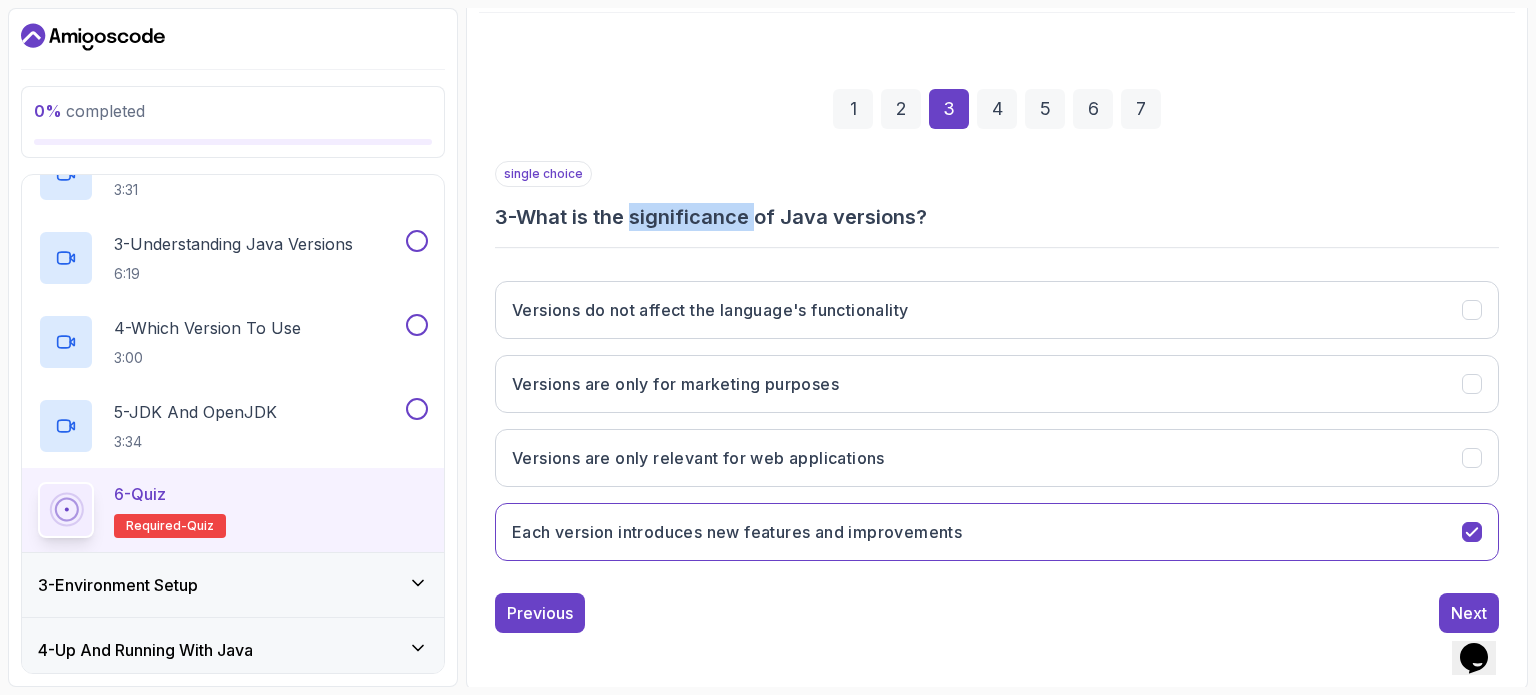 copy on "significance" 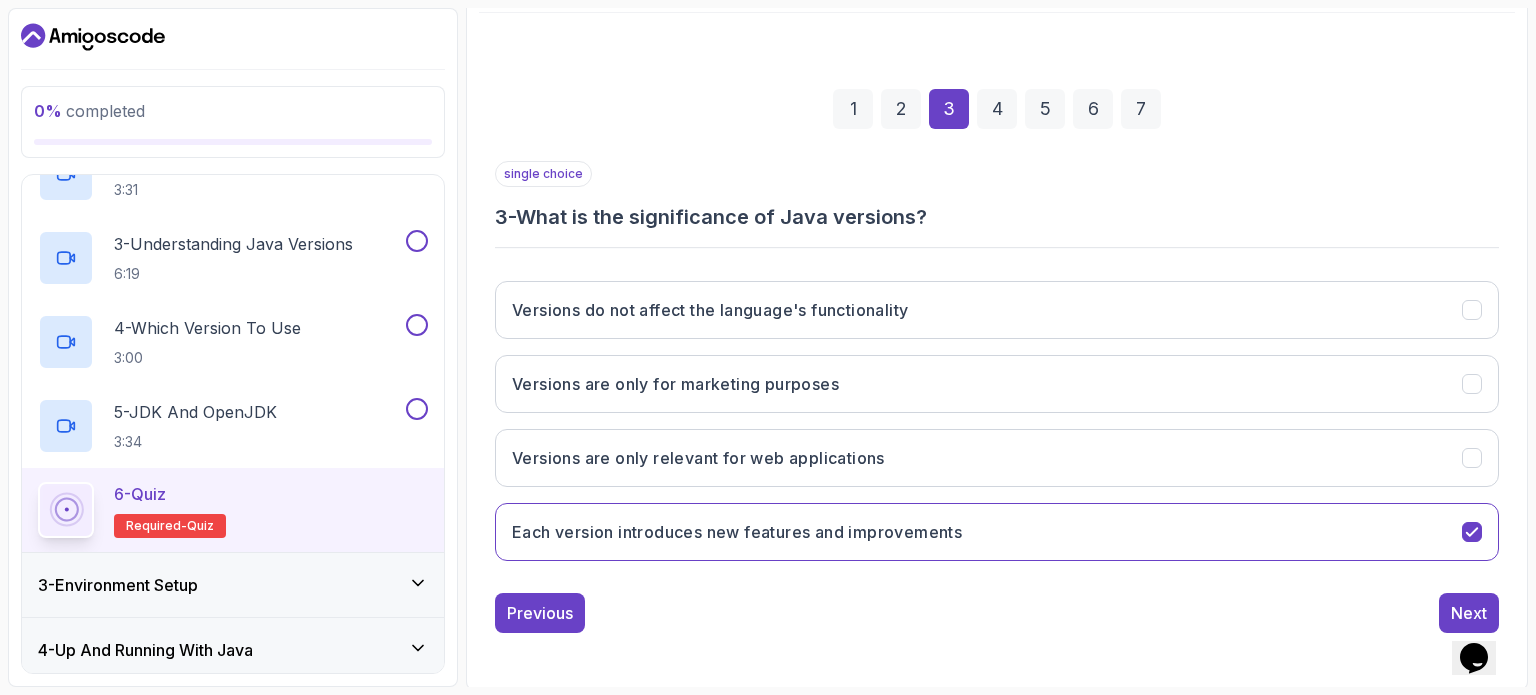click on "Versions do not affect the language's functionality Versions are only for marketing purposes Versions are only relevant for web applications Each version introduces new features and improvements" at bounding box center (997, 421) 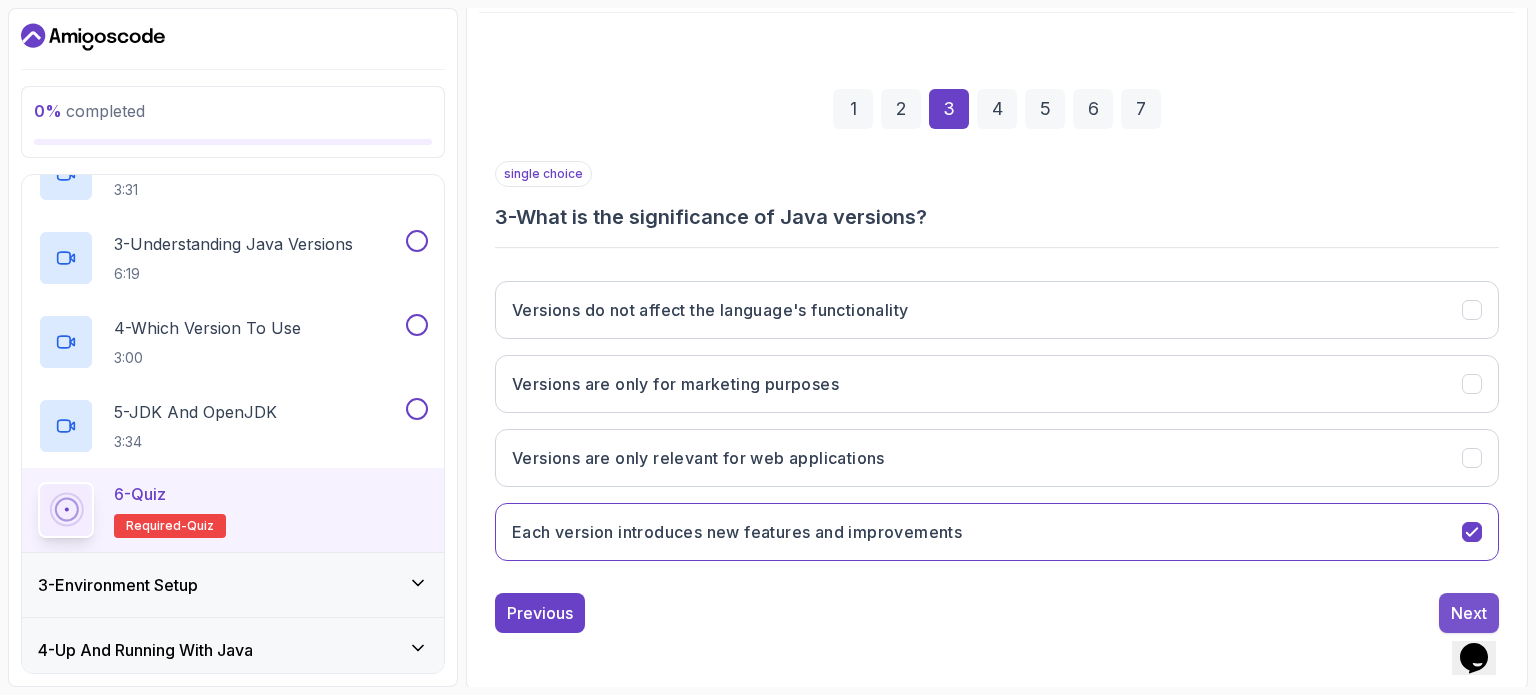 click on "Next" at bounding box center (1469, 613) 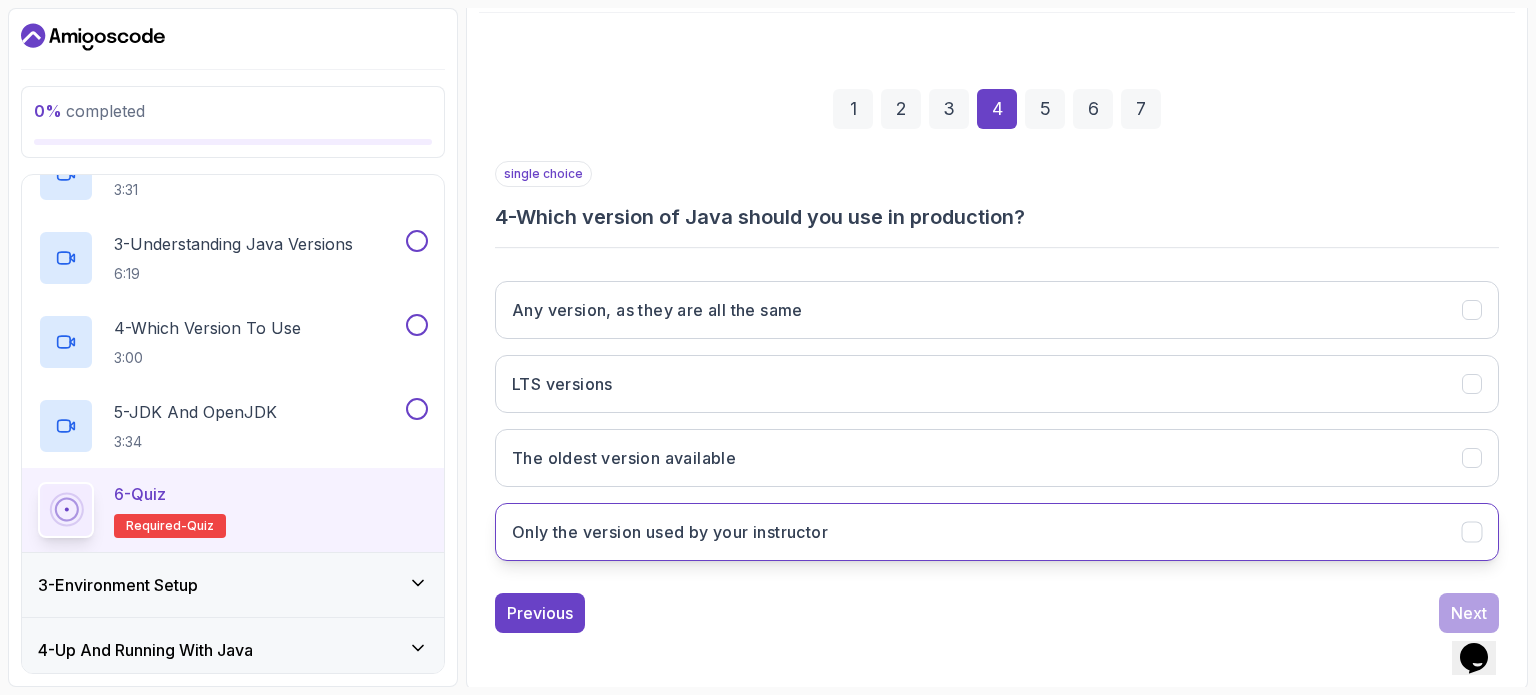 click on "Only the version used by your instructor" at bounding box center [997, 532] 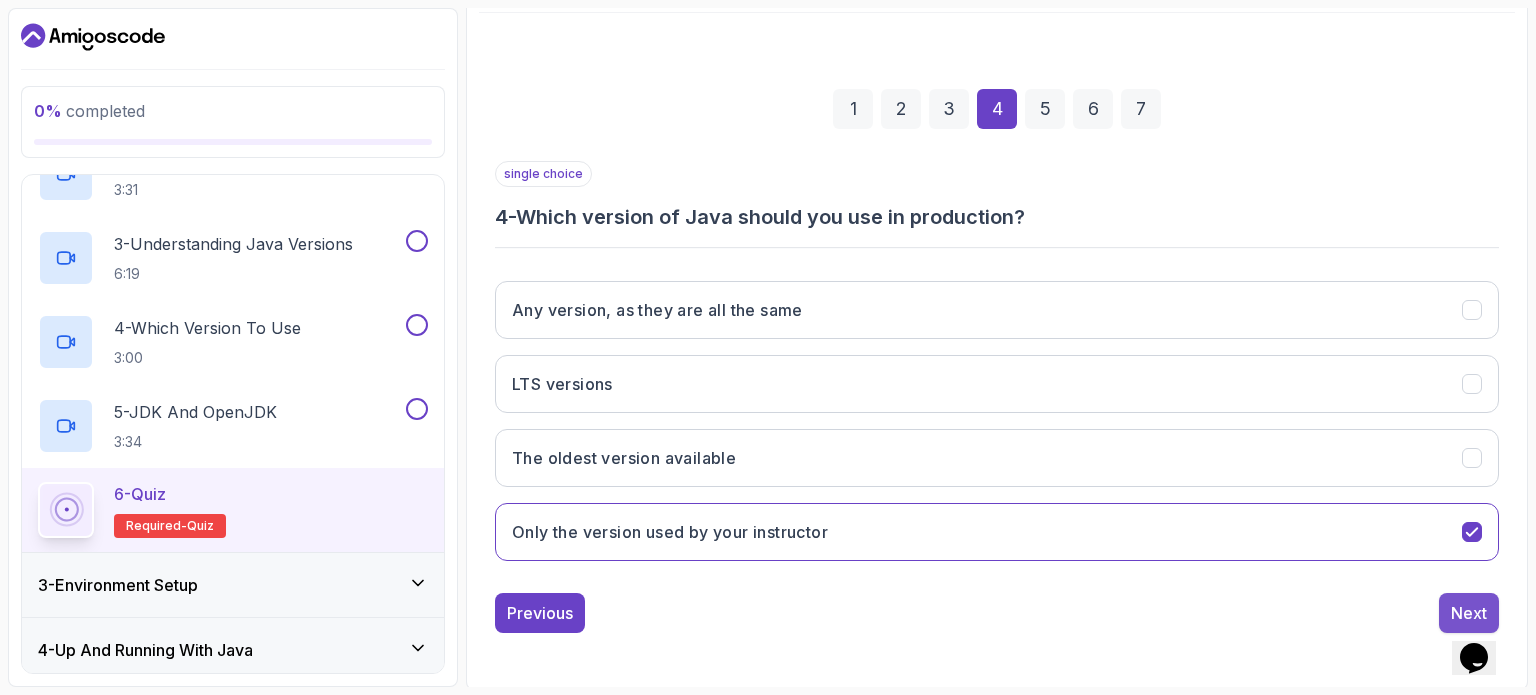 click on "Next" at bounding box center [1469, 613] 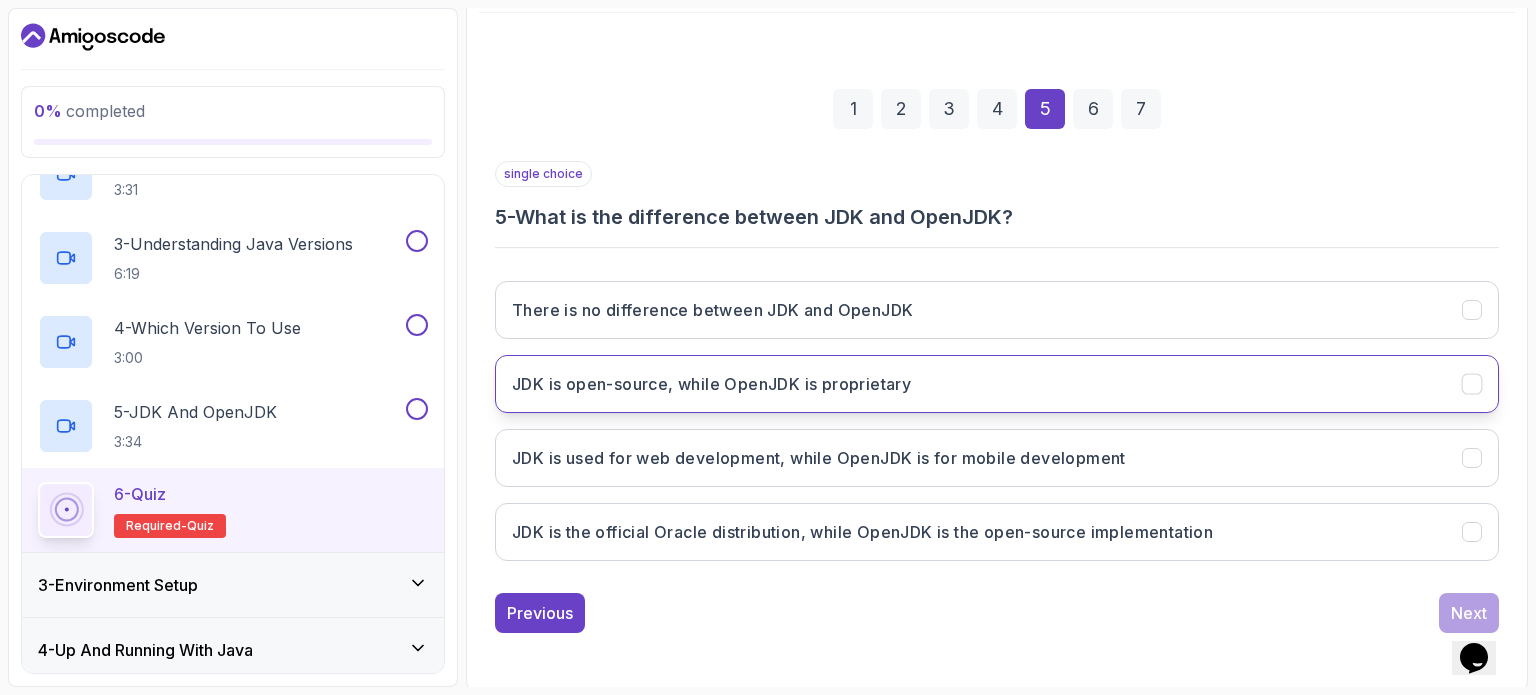 click on "JDK is open-source, while OpenJDK is proprietary" at bounding box center (997, 384) 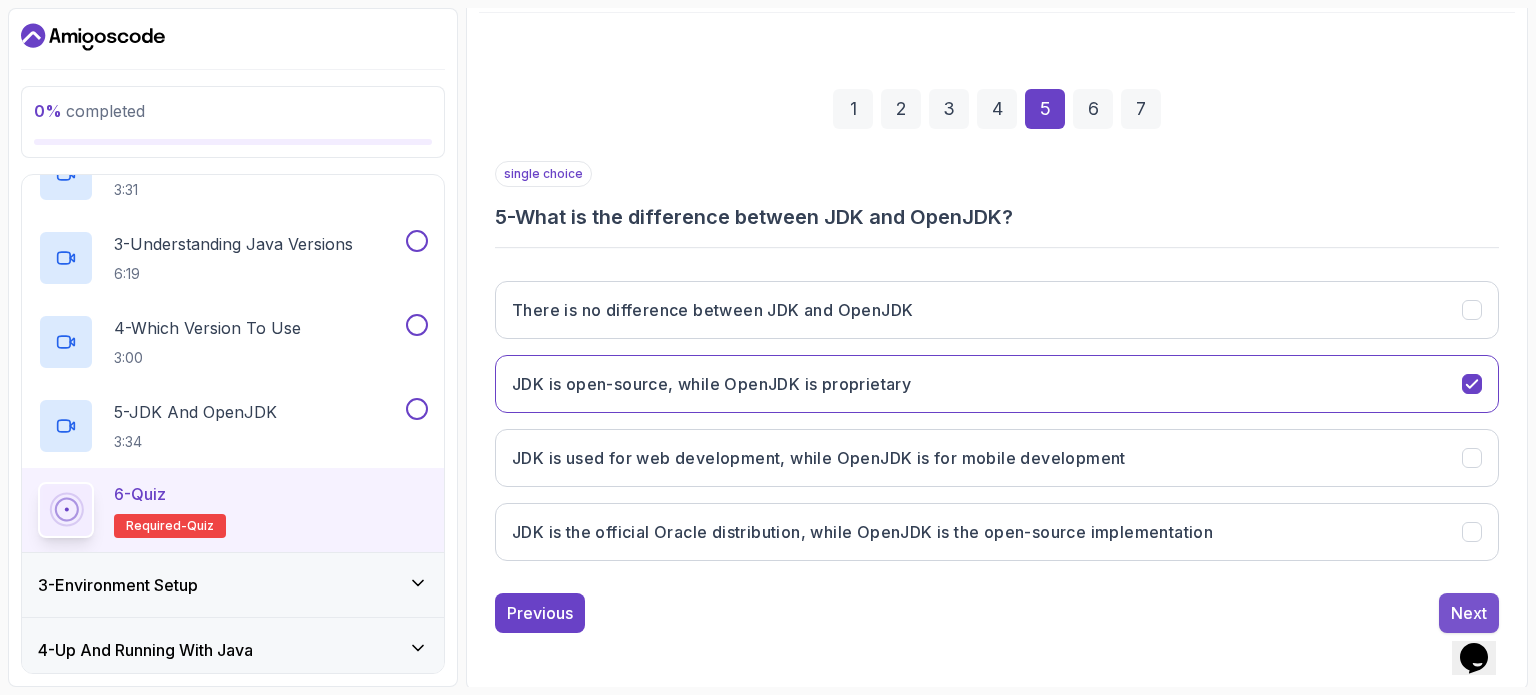 click on "Next" at bounding box center [1469, 613] 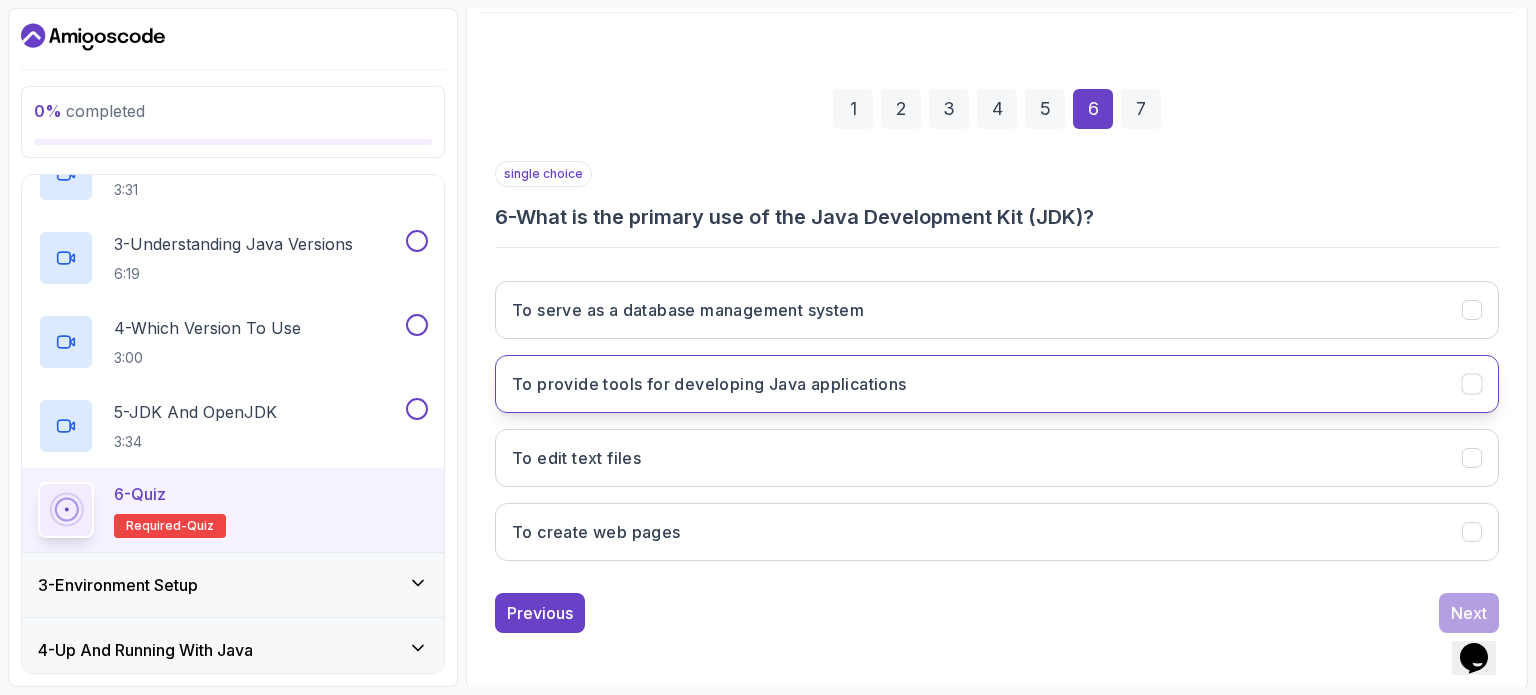 click on "To provide tools for developing Java applications" at bounding box center (709, 384) 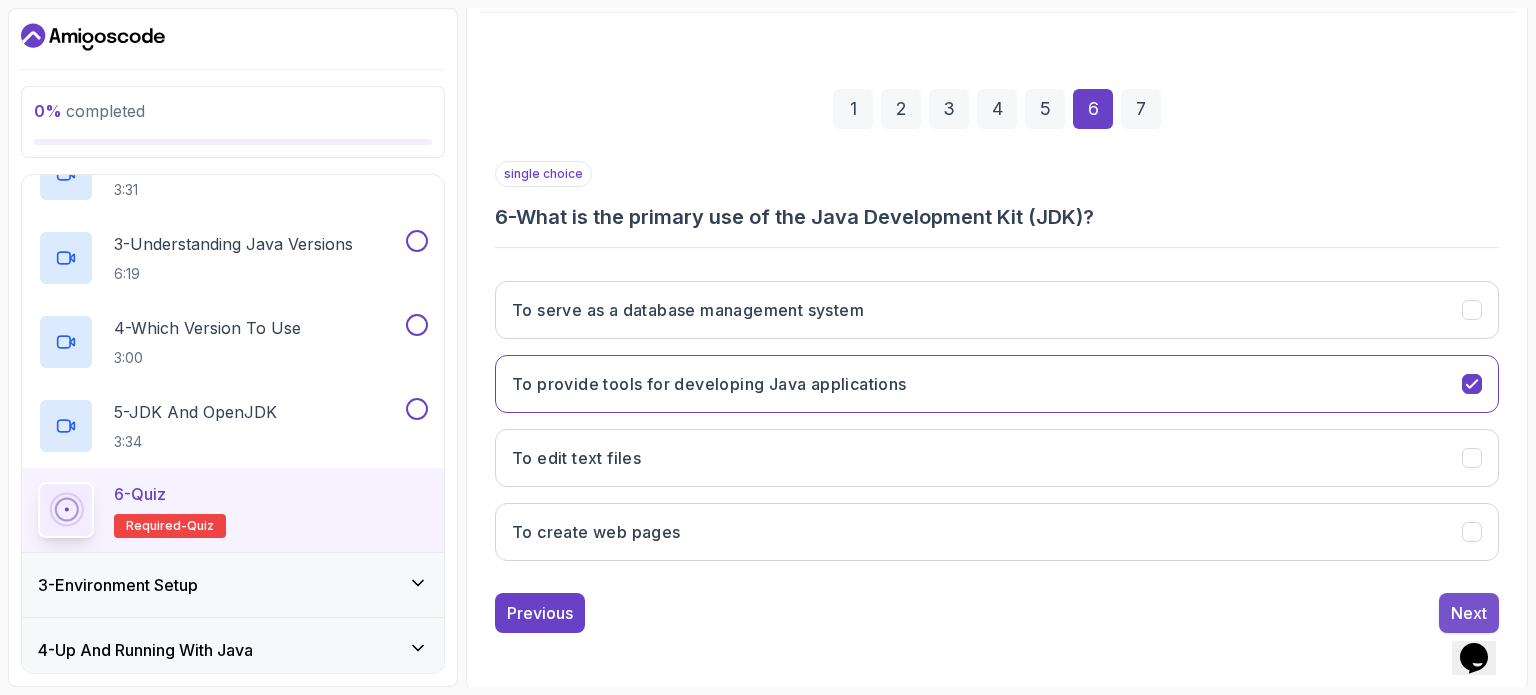 click on "Next" at bounding box center [1469, 613] 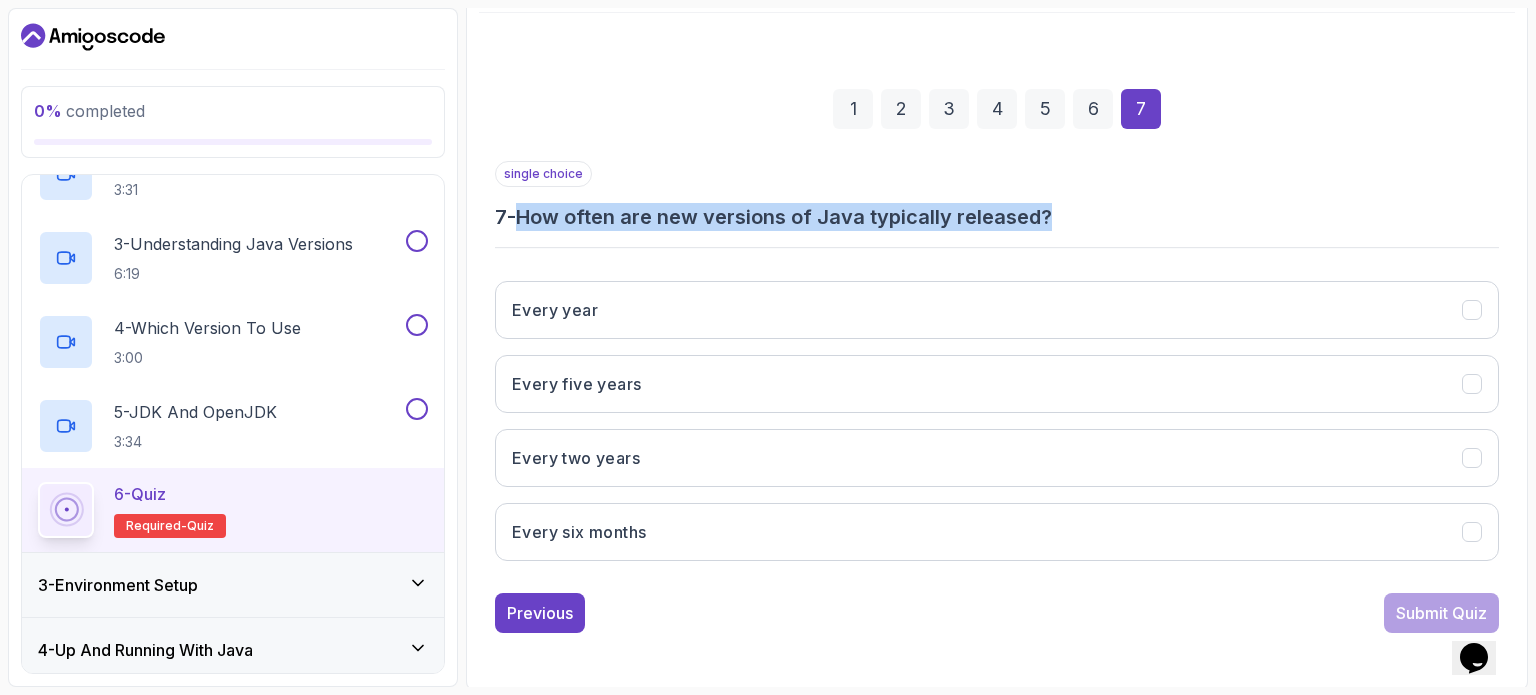 drag, startPoint x: 528, startPoint y: 217, endPoint x: 1335, endPoint y: 217, distance: 807 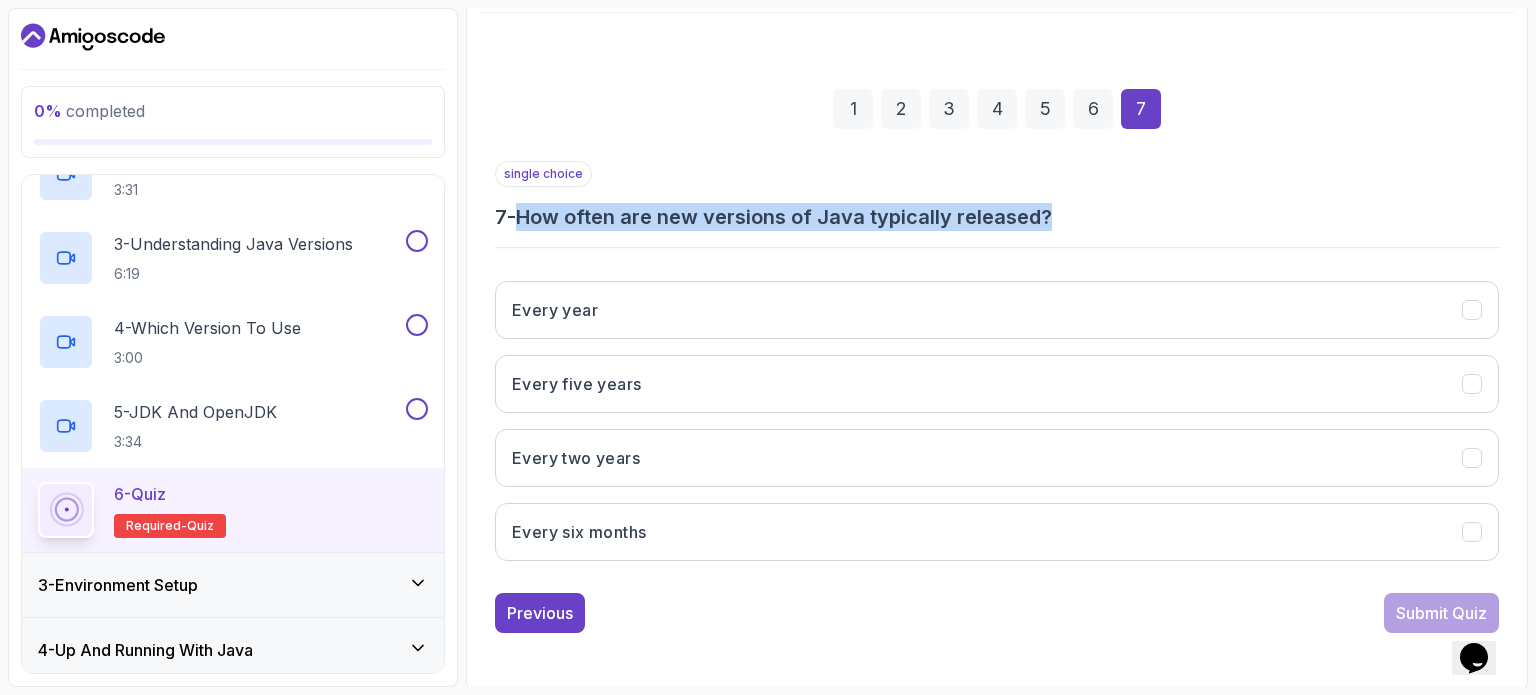 copy on "How often are new versions of Java typically released?" 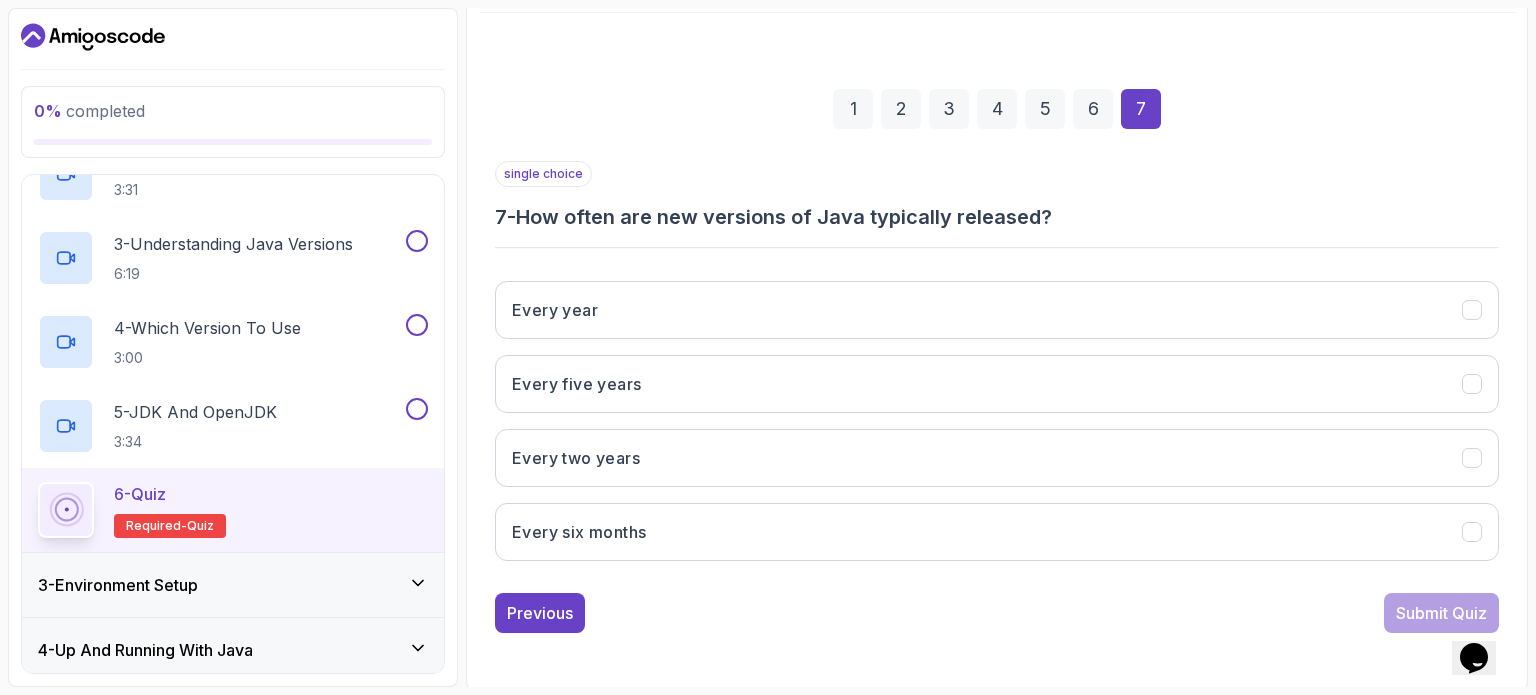 click on "Every year Every five years Every two years Every six months" at bounding box center [997, 421] 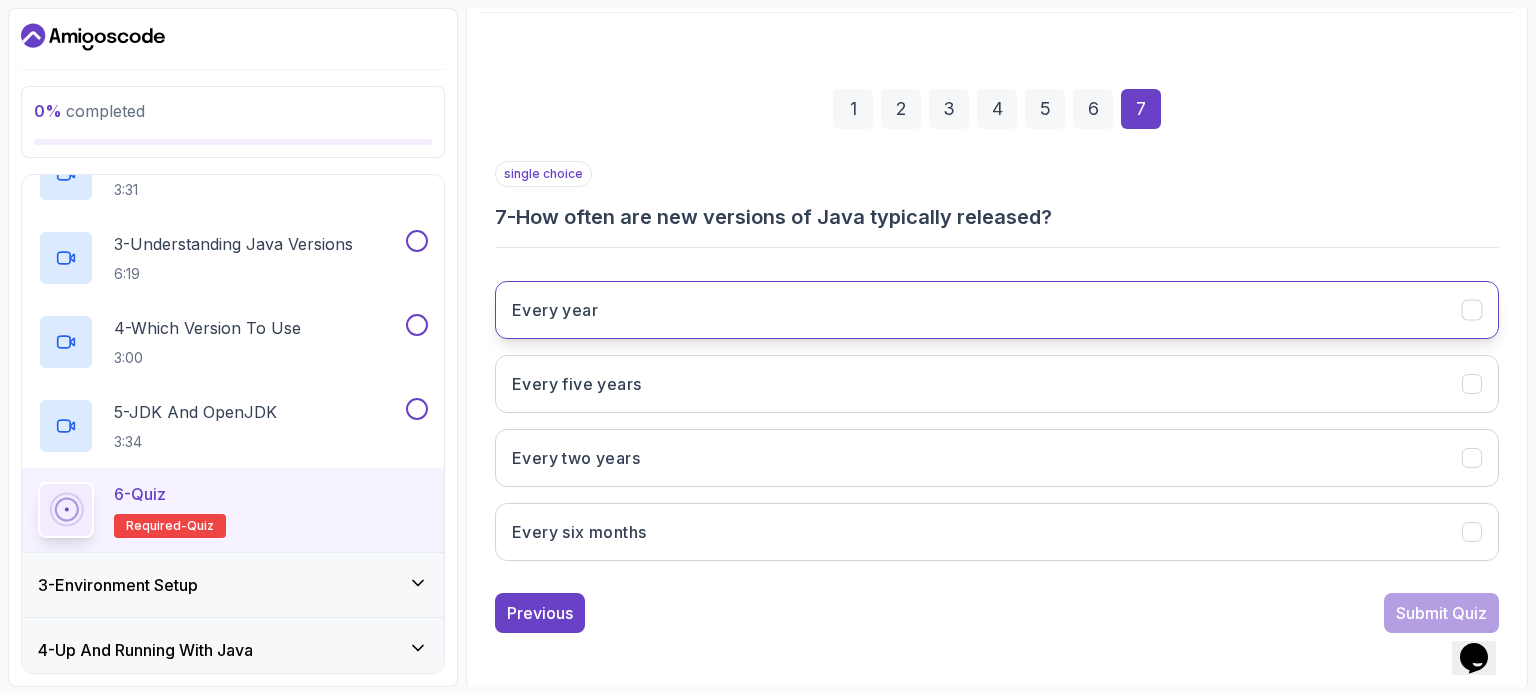 click on "Every year" at bounding box center (997, 310) 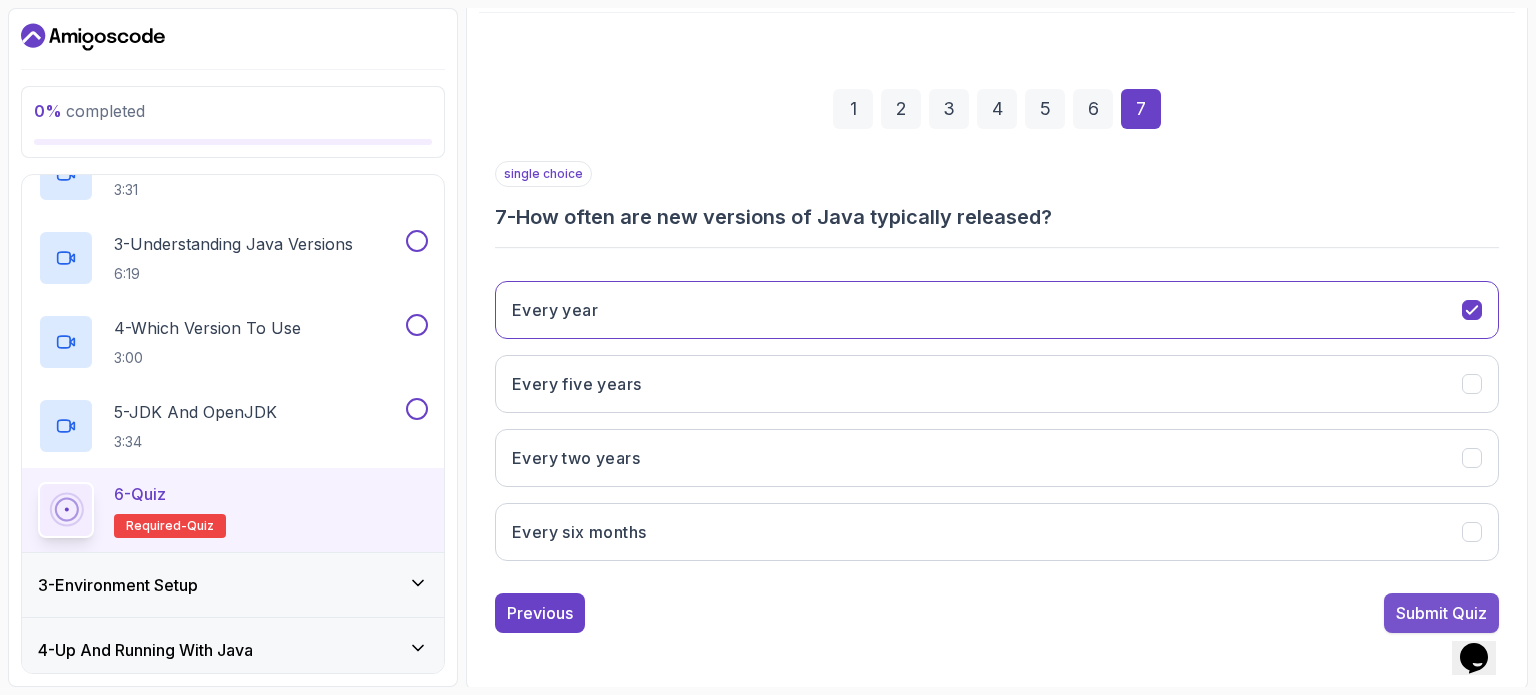 click on "Submit Quiz" at bounding box center [1441, 613] 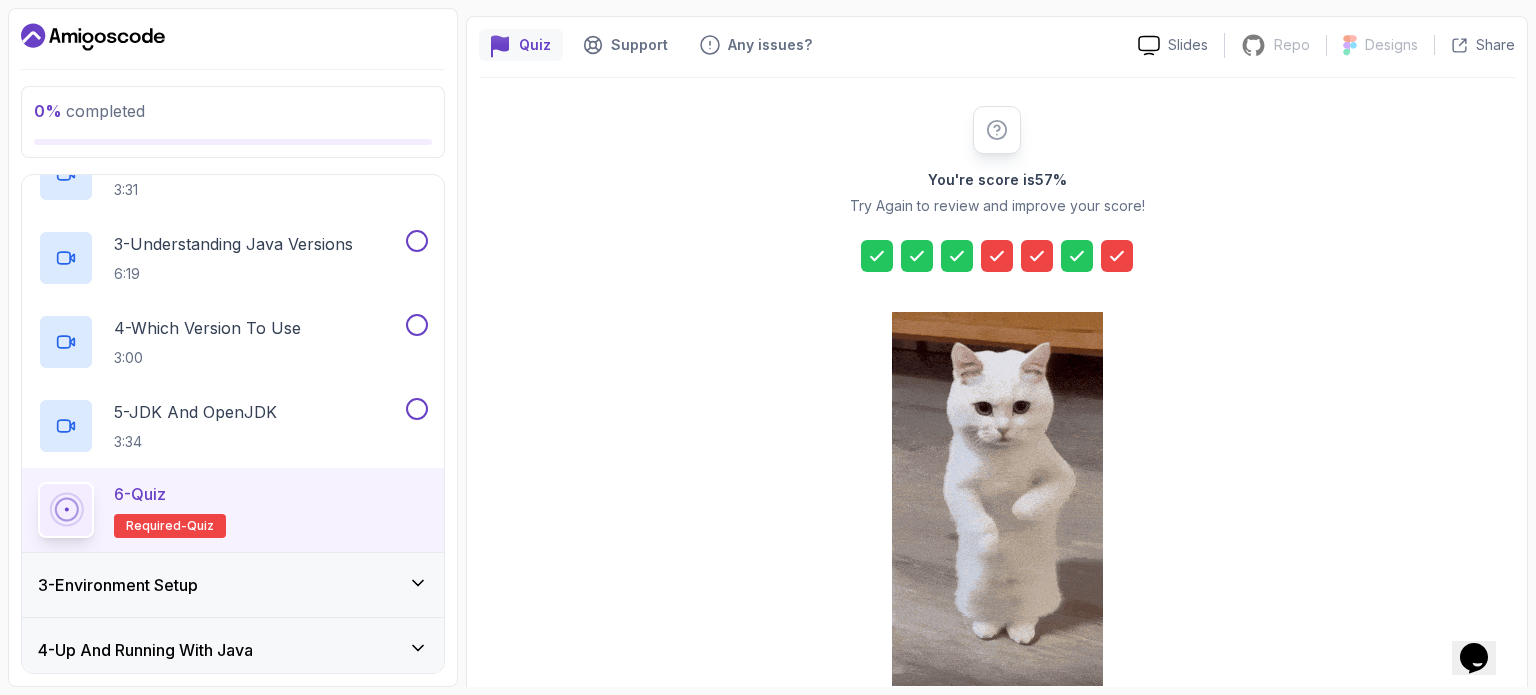 scroll, scrollTop: 262, scrollLeft: 0, axis: vertical 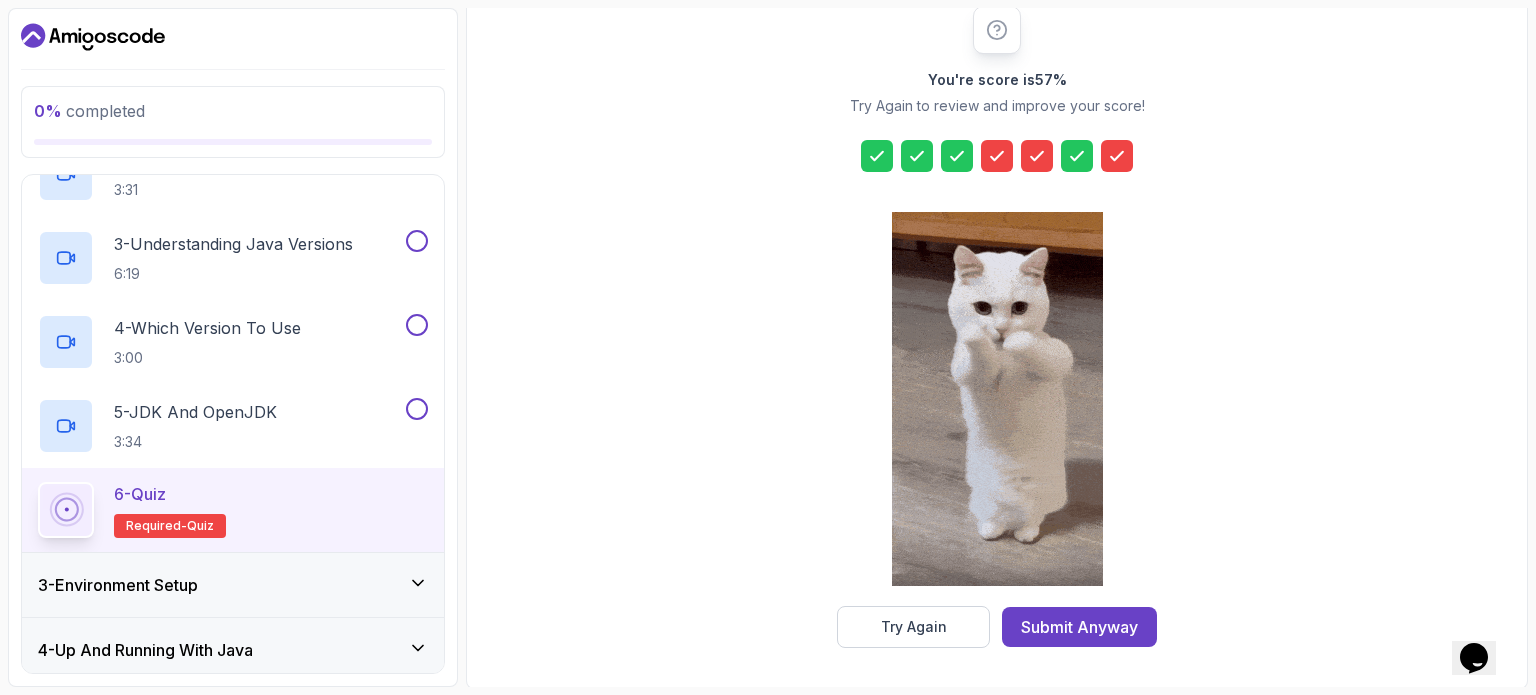 click 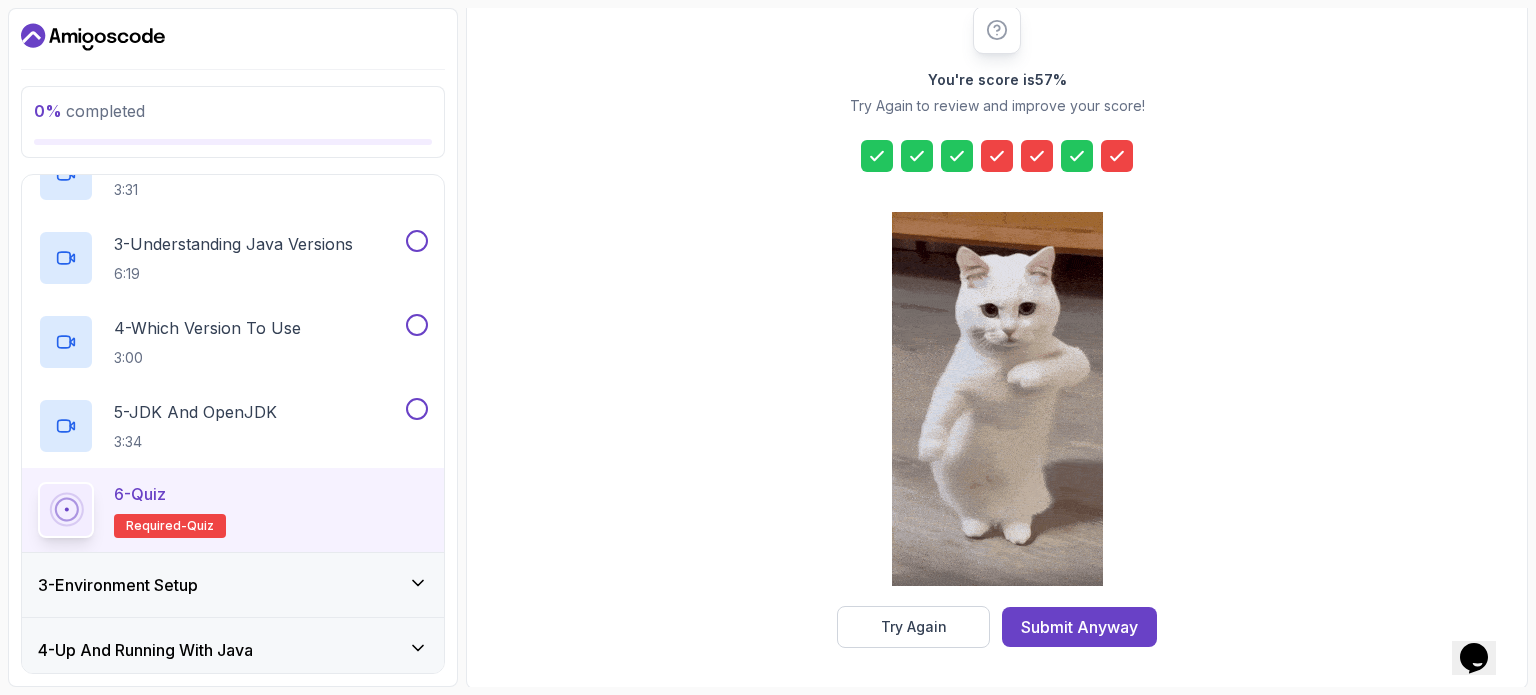click 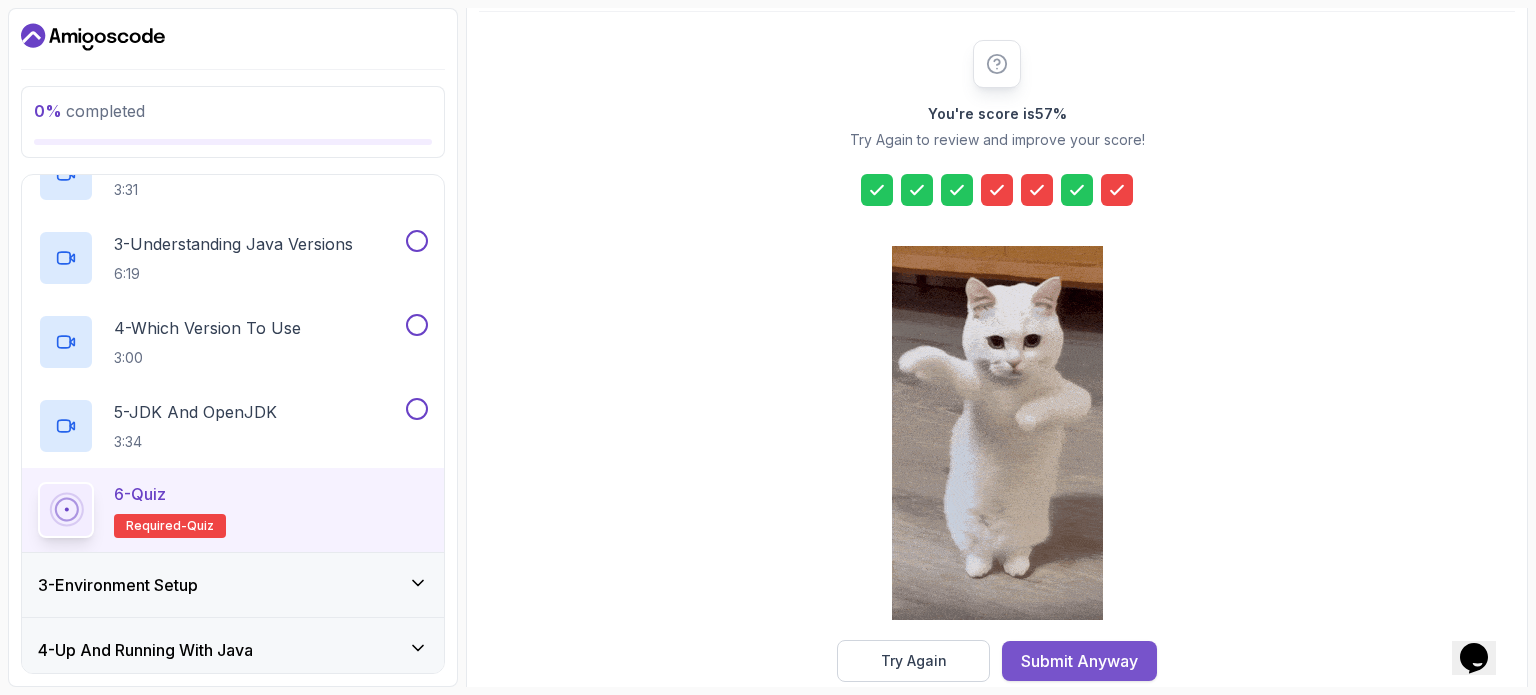 scroll, scrollTop: 262, scrollLeft: 0, axis: vertical 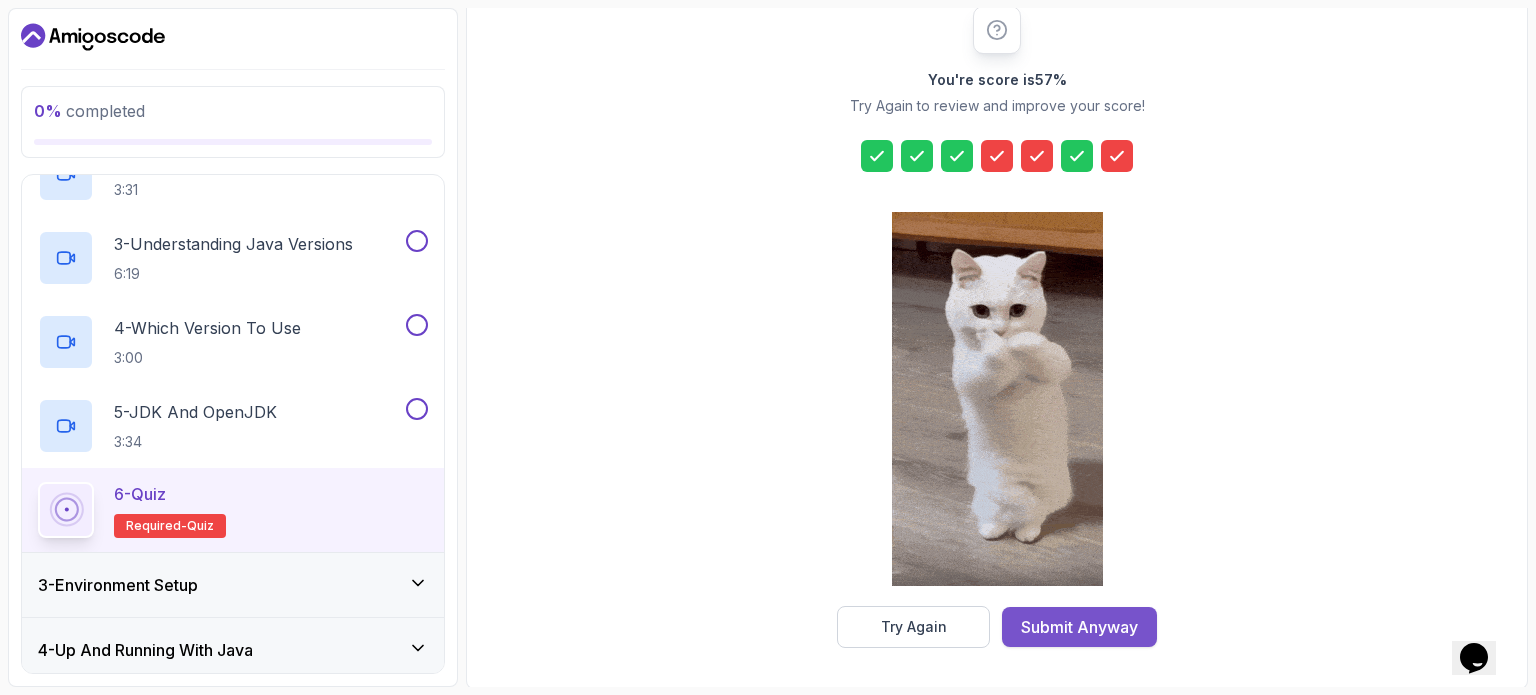 click on "Submit Anyway" at bounding box center [1079, 627] 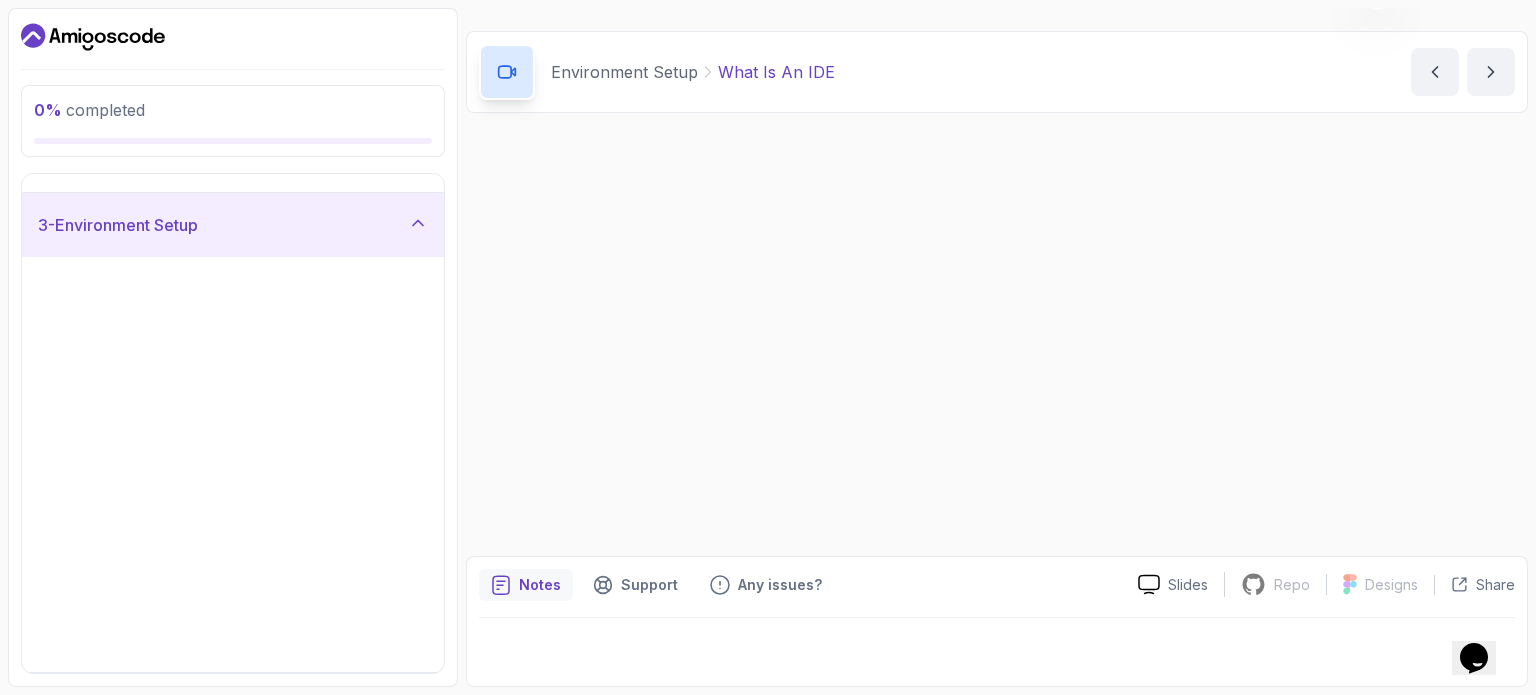 scroll, scrollTop: 0, scrollLeft: 0, axis: both 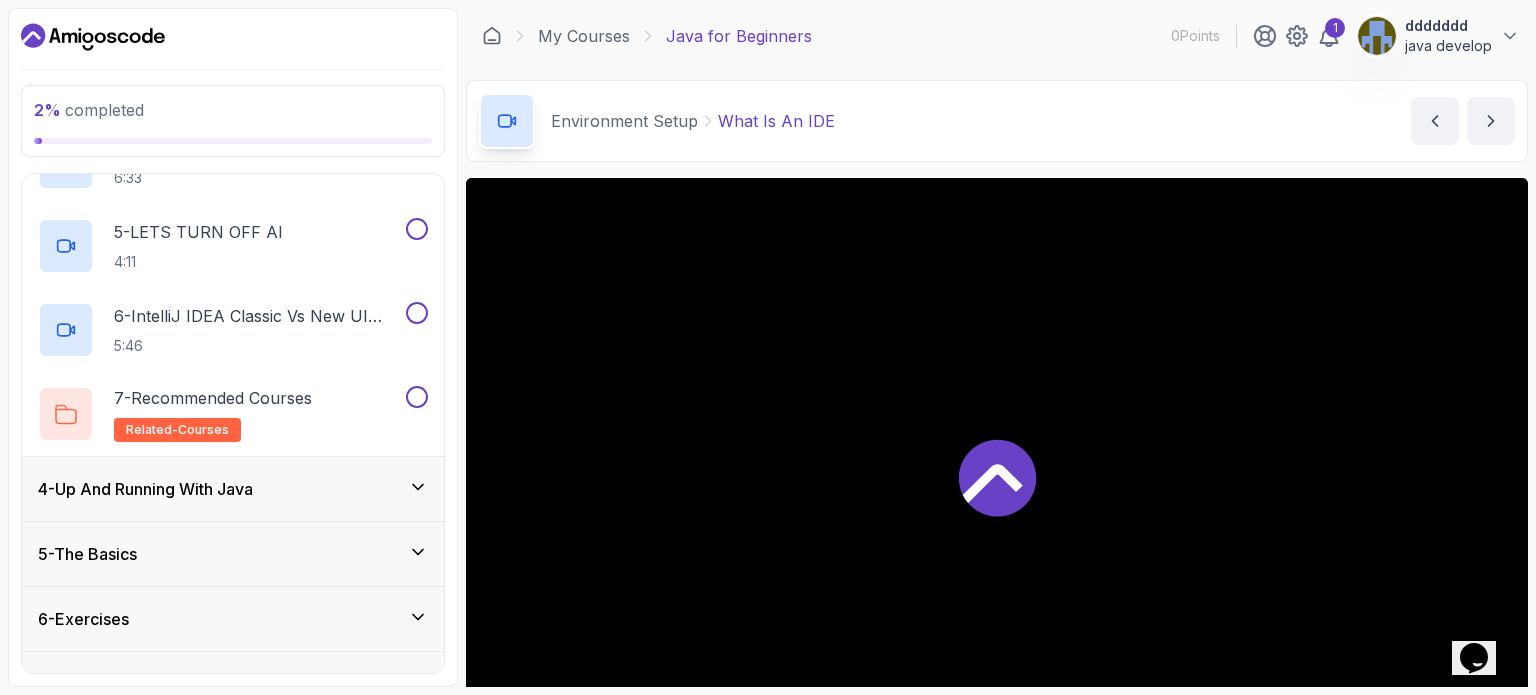 click on "4  -  Up And Running With Java" at bounding box center [233, 489] 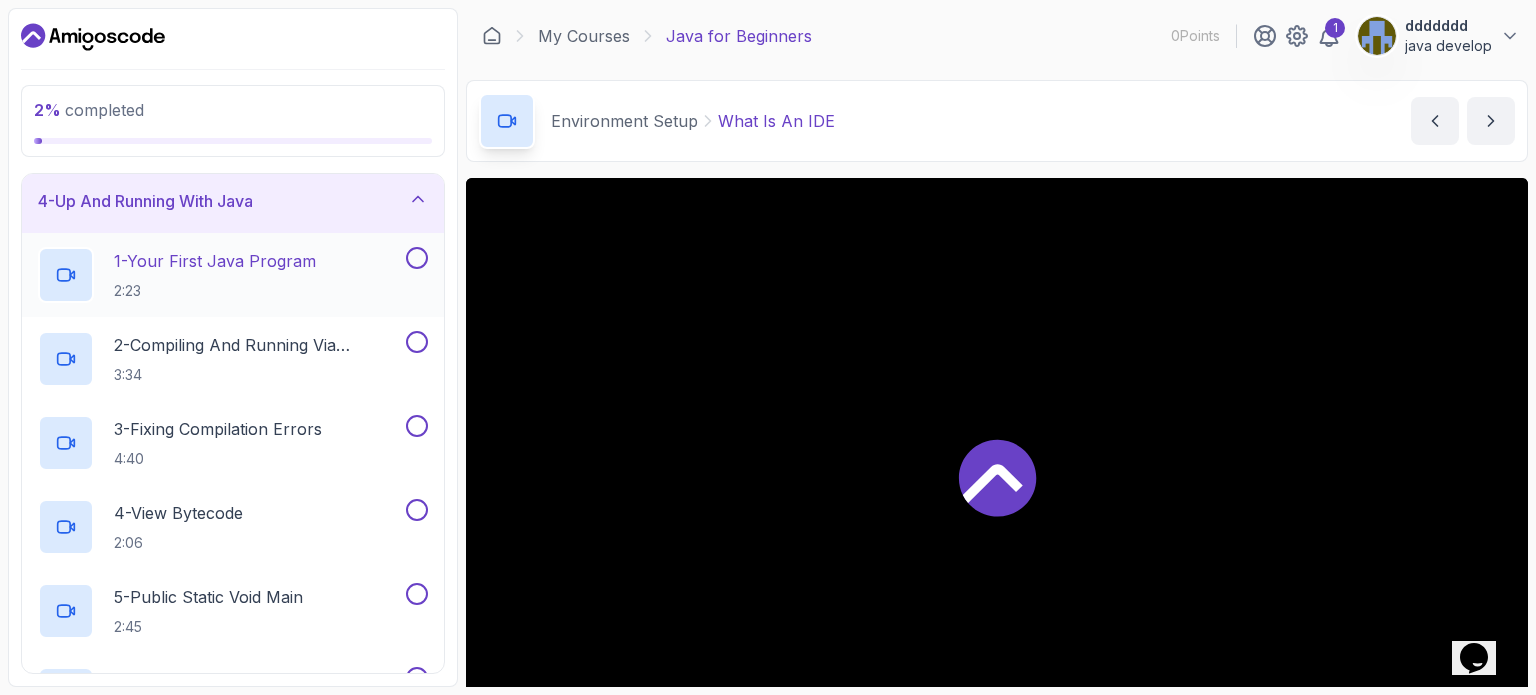 scroll, scrollTop: 100, scrollLeft: 0, axis: vertical 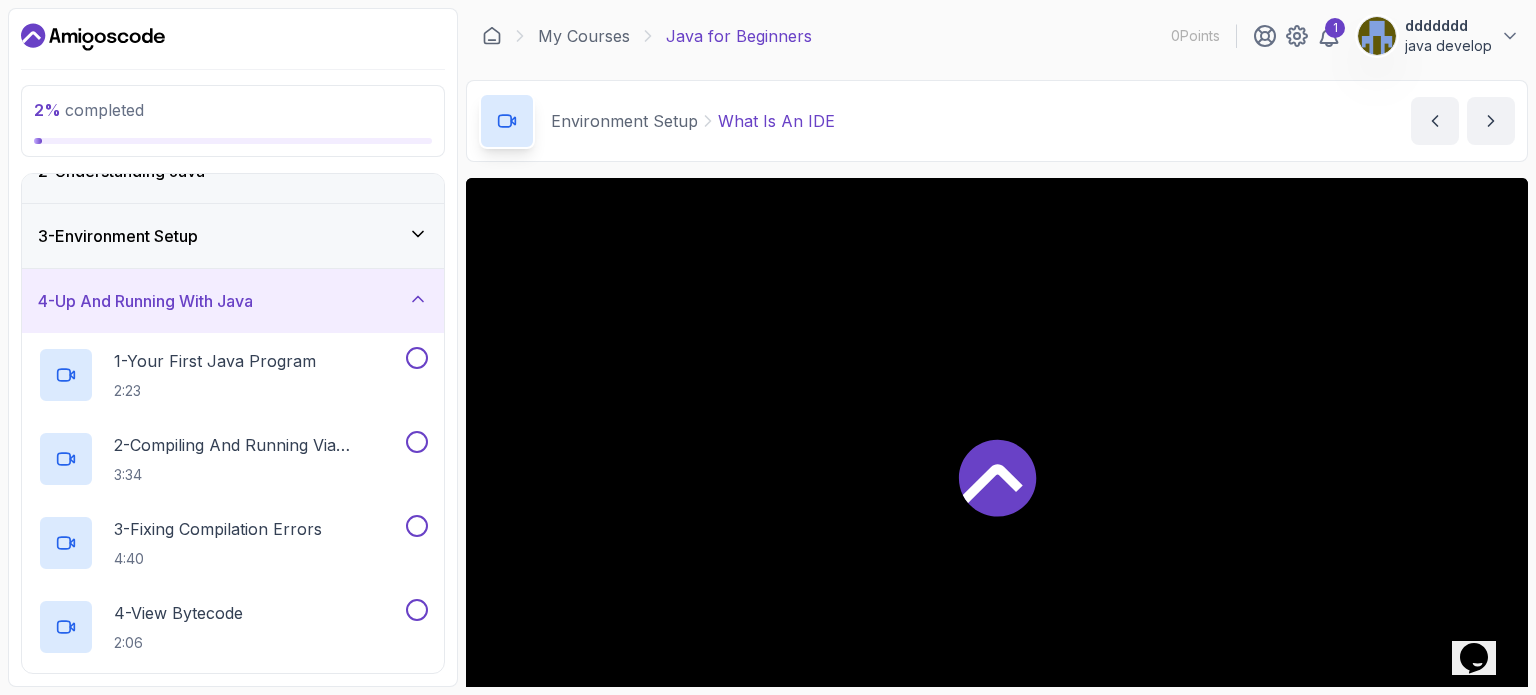 click on "3  -  Environment Setup" at bounding box center (233, 236) 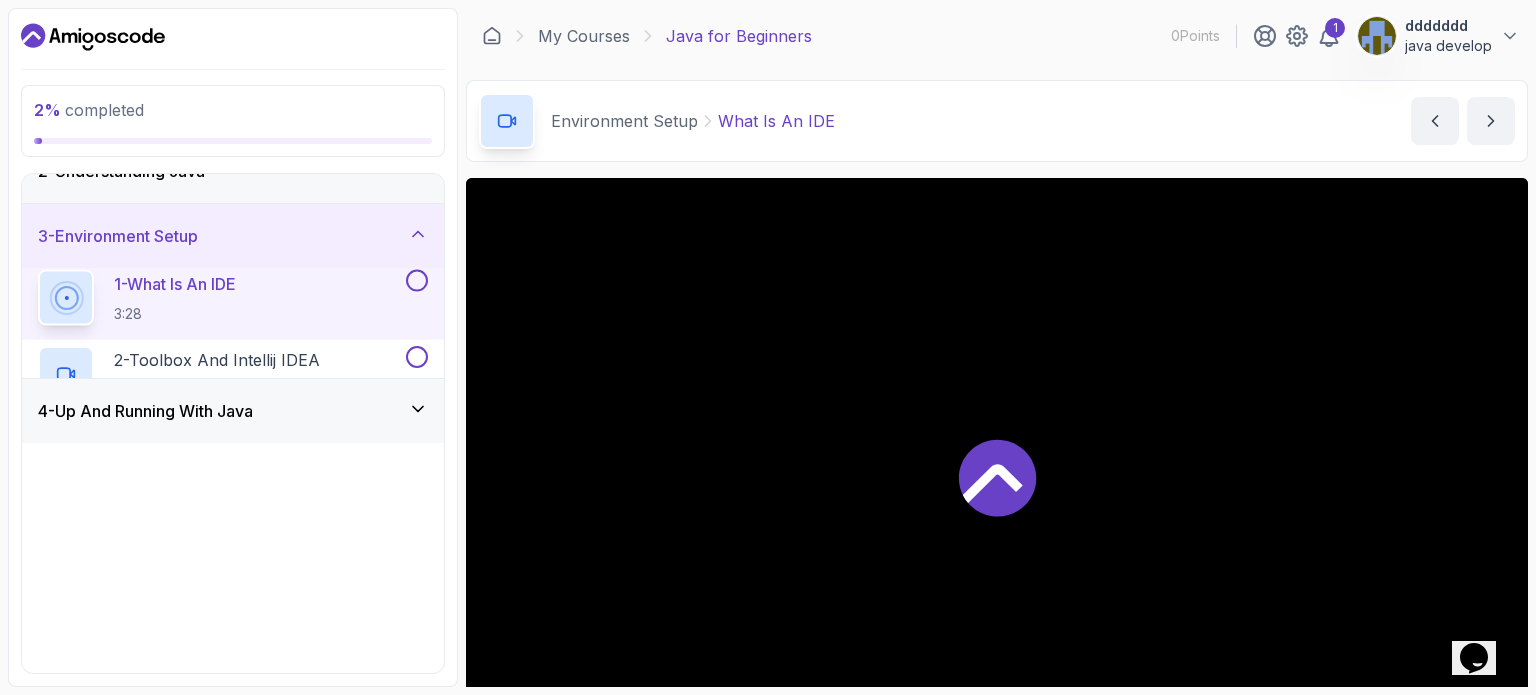 scroll, scrollTop: 0, scrollLeft: 0, axis: both 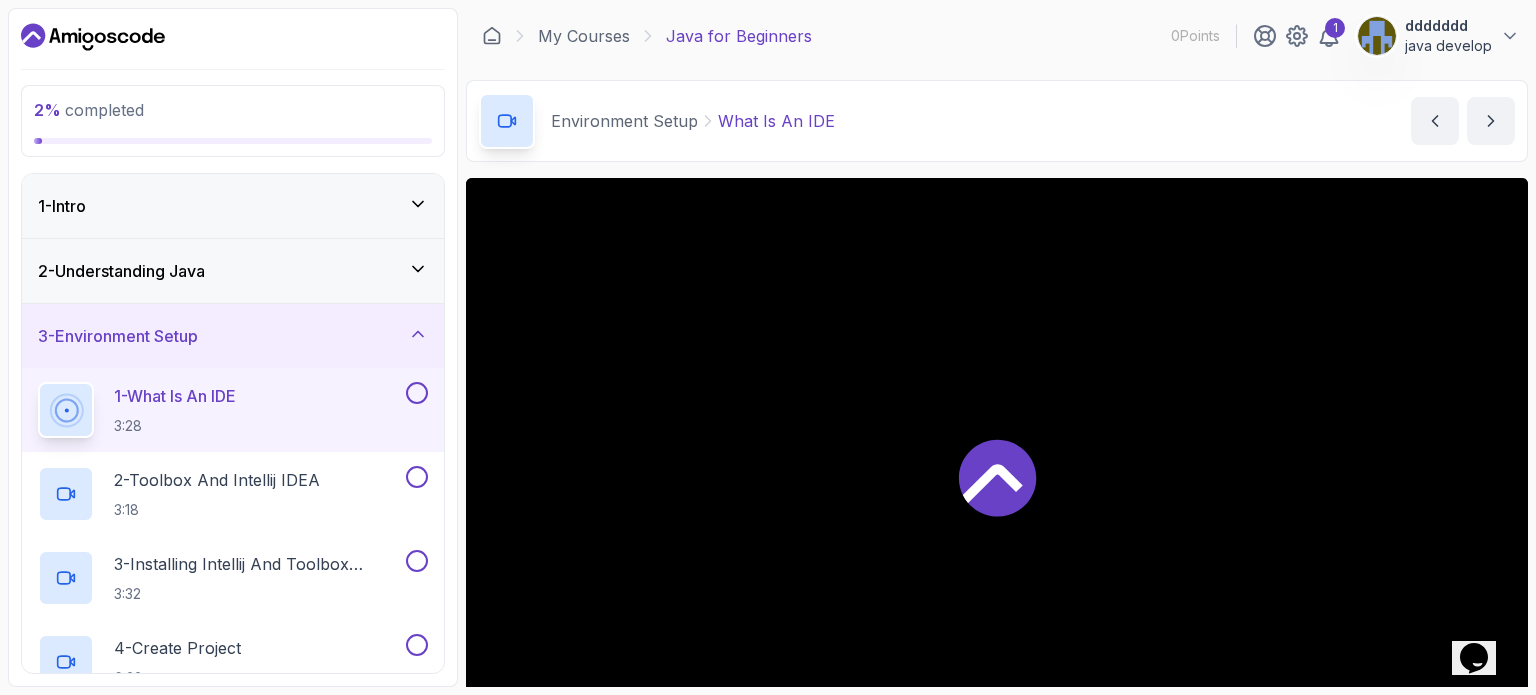 click on "3  -  Environment Setup" at bounding box center (233, 336) 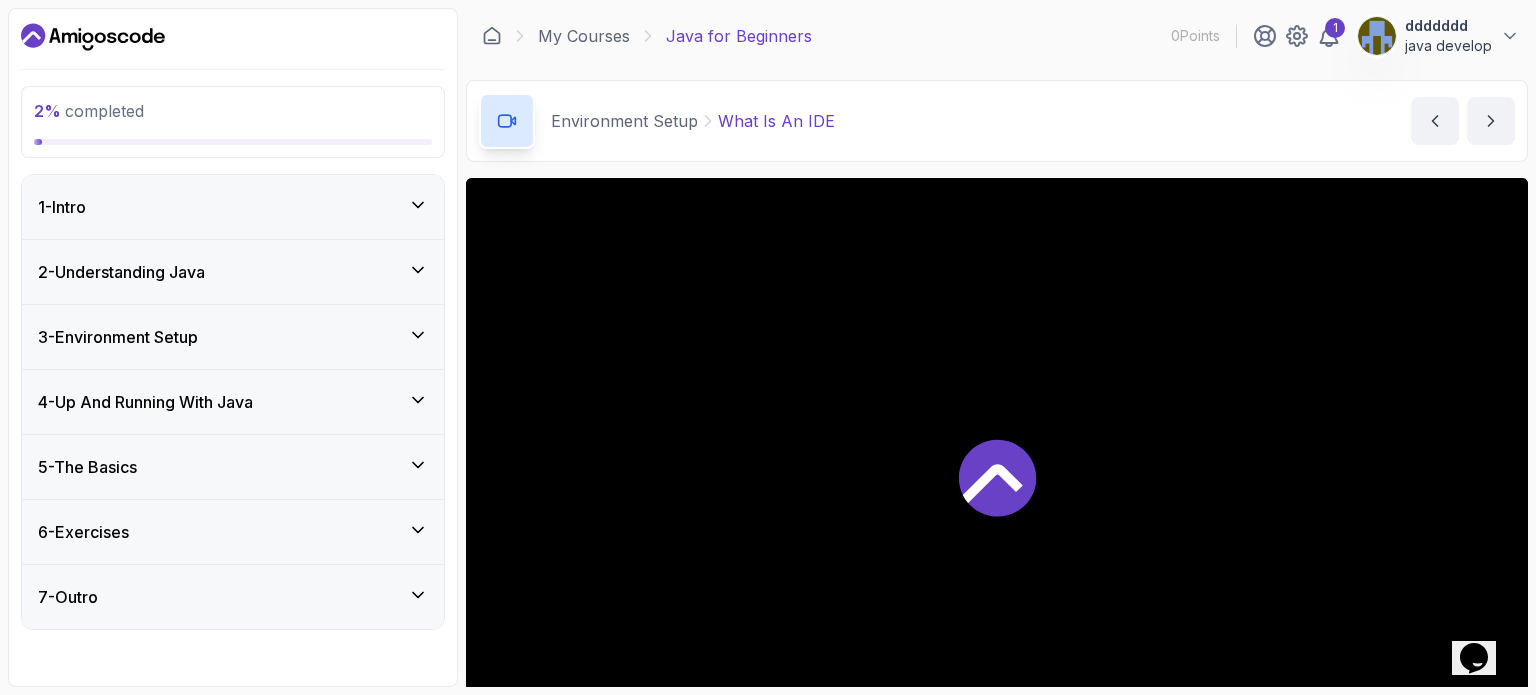 click 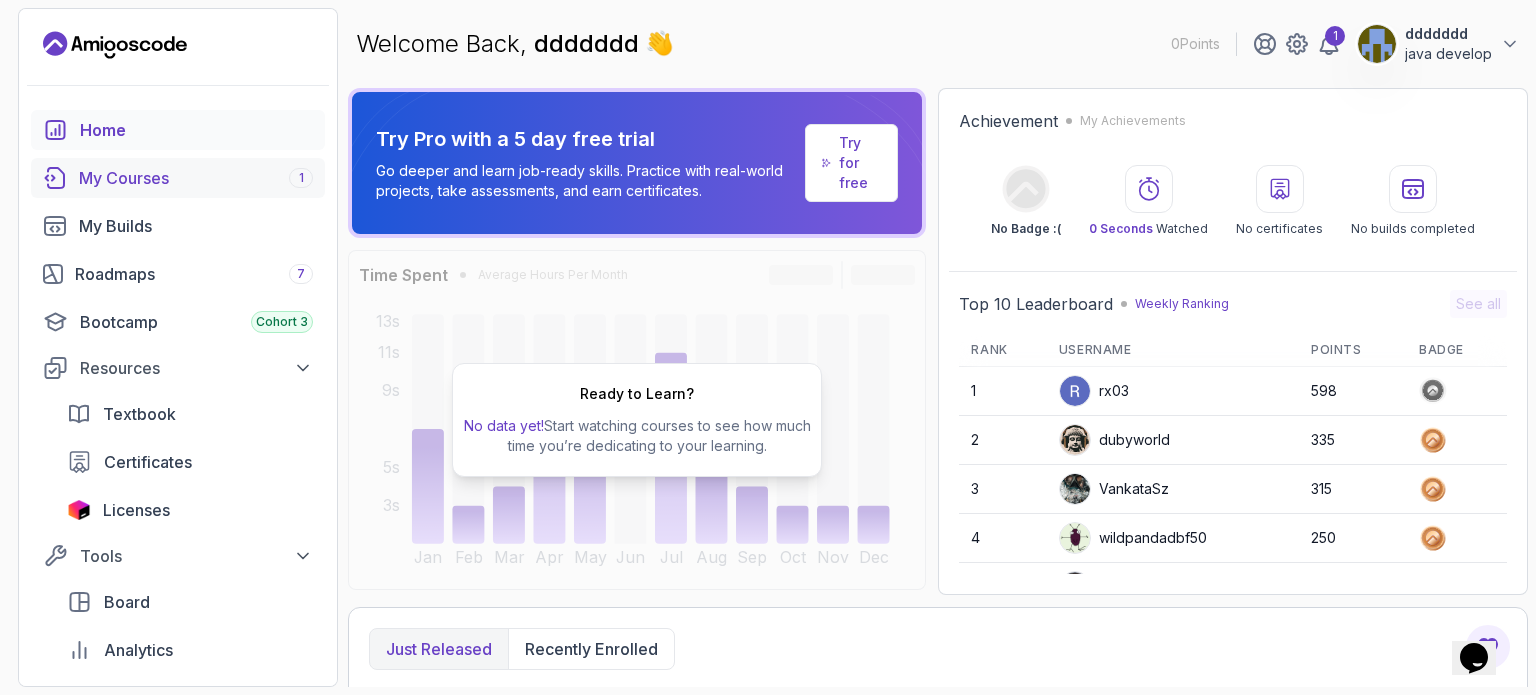 click on "My Courses 1" at bounding box center [196, 178] 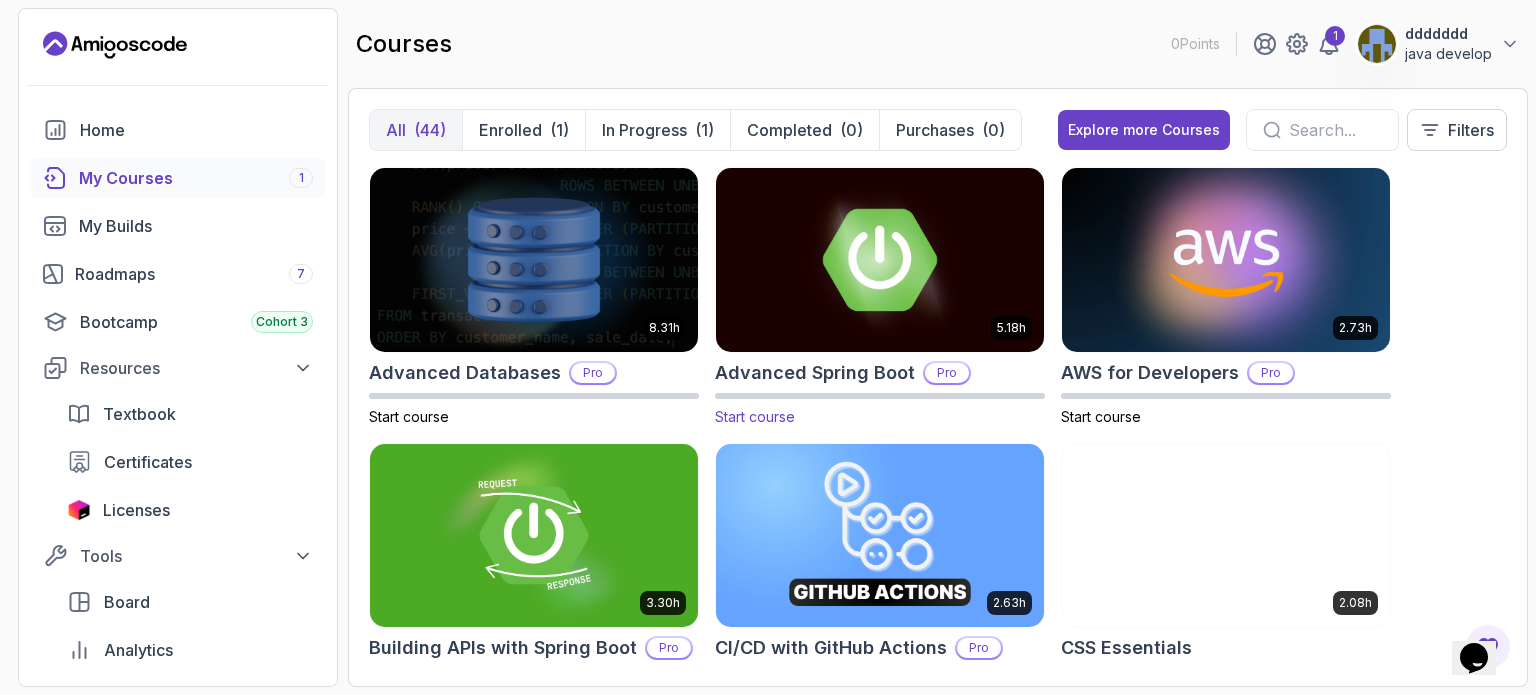 scroll, scrollTop: 100, scrollLeft: 0, axis: vertical 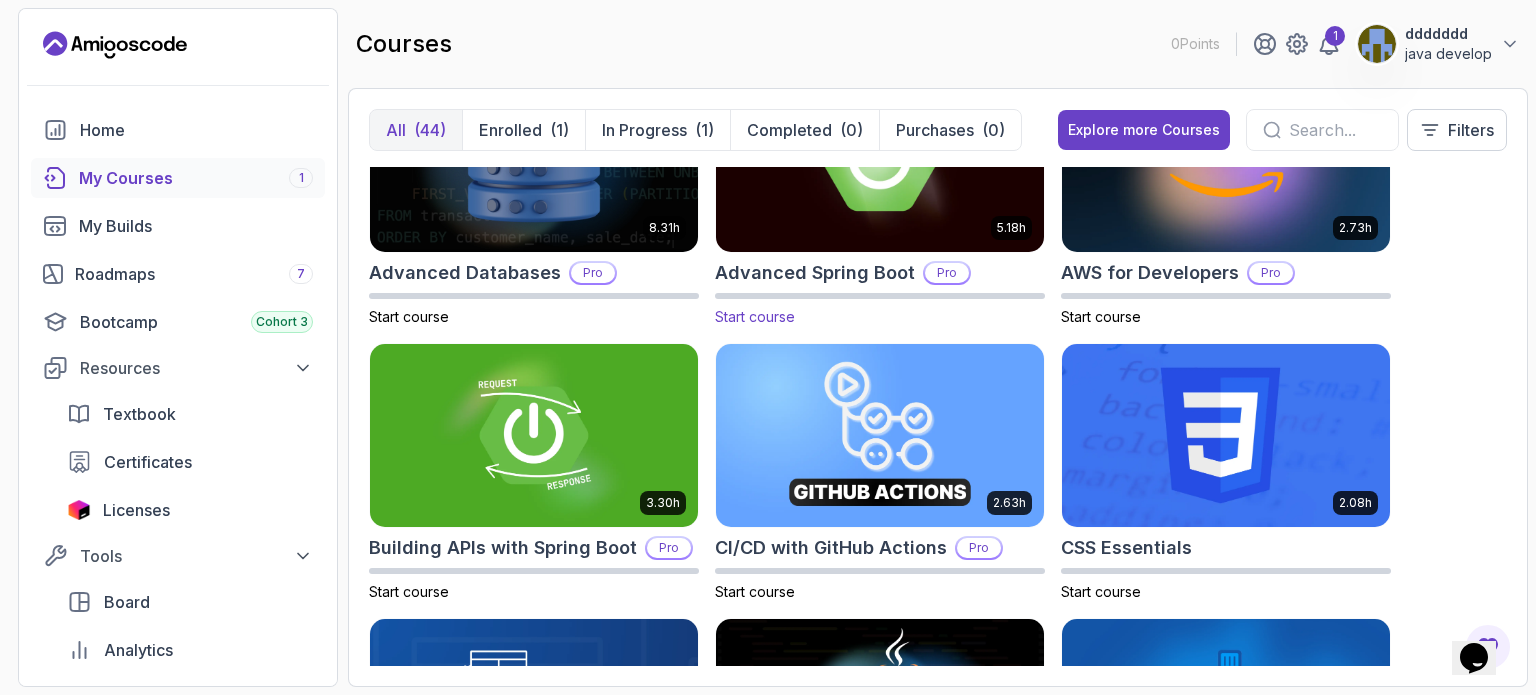 click on "Start course" at bounding box center [755, 316] 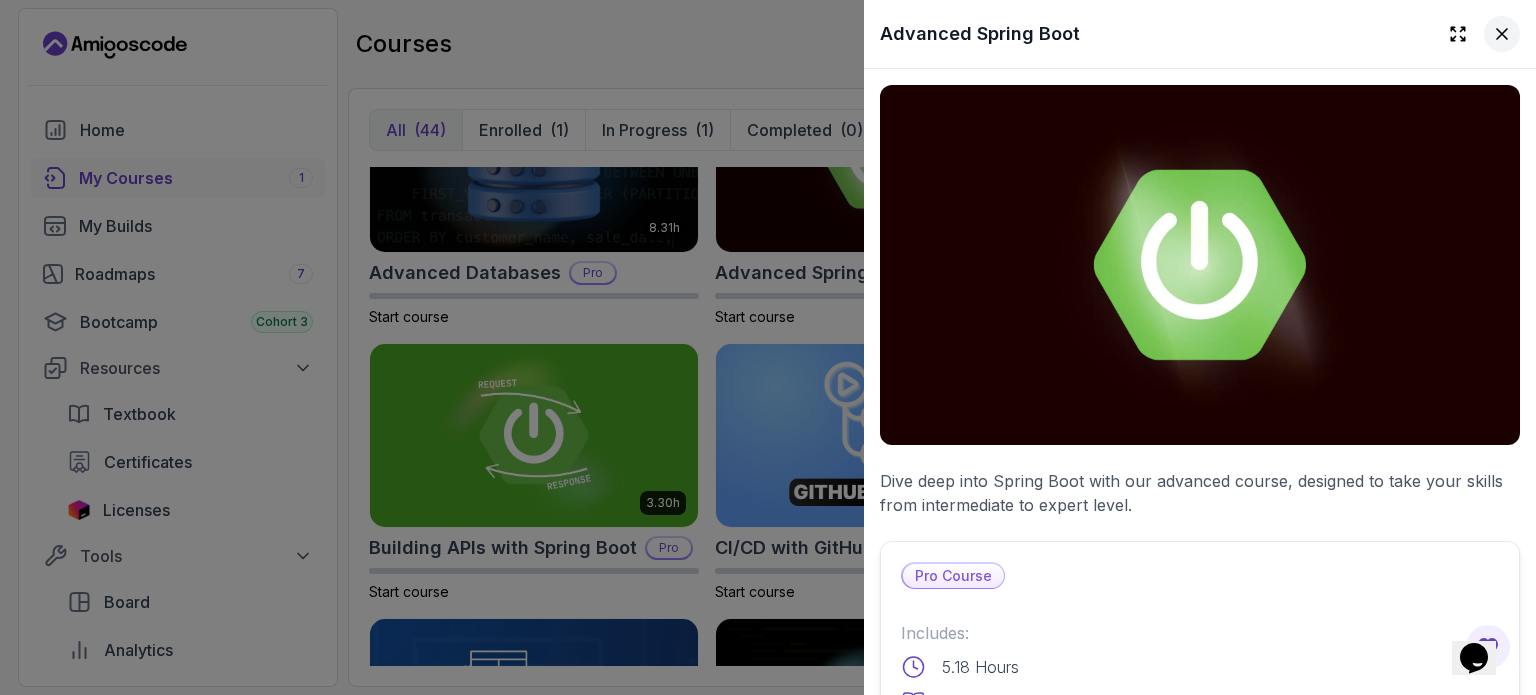 click 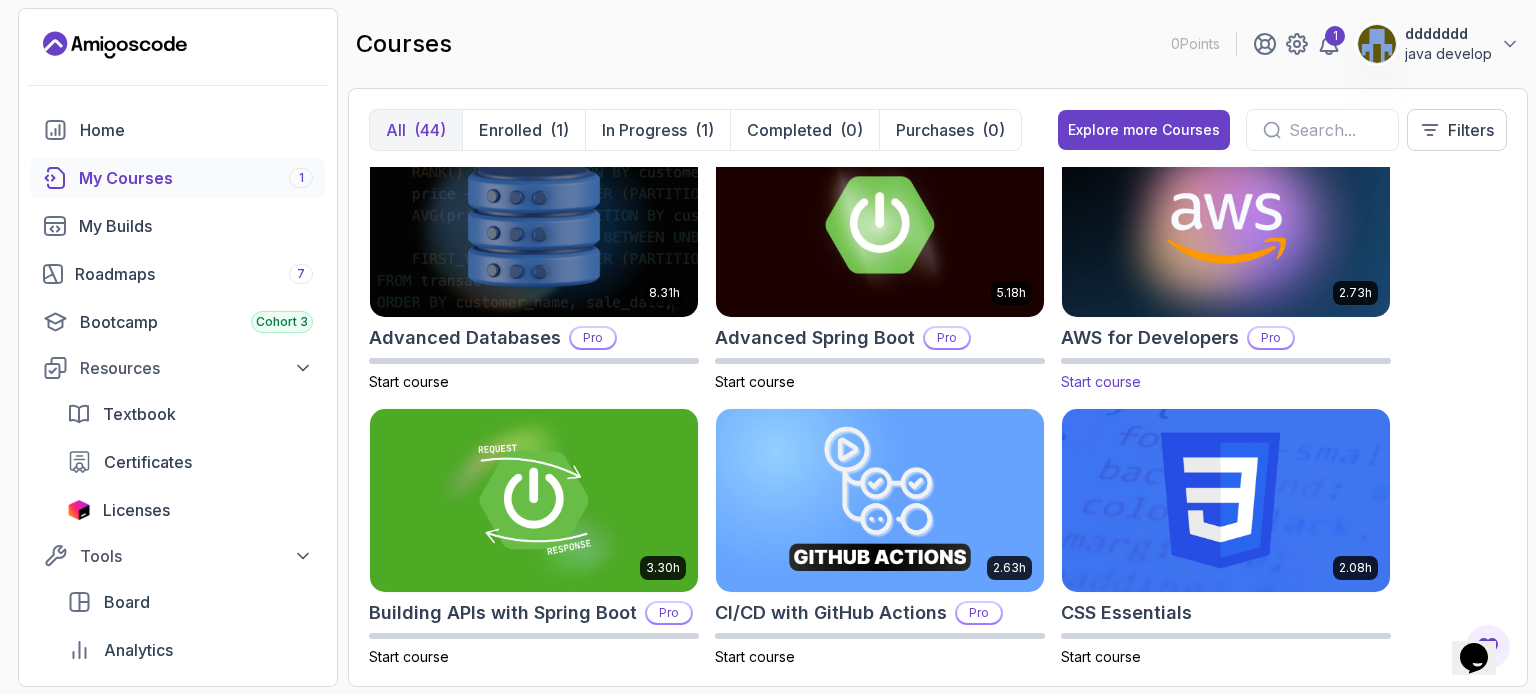 scroll, scrollTop: 0, scrollLeft: 0, axis: both 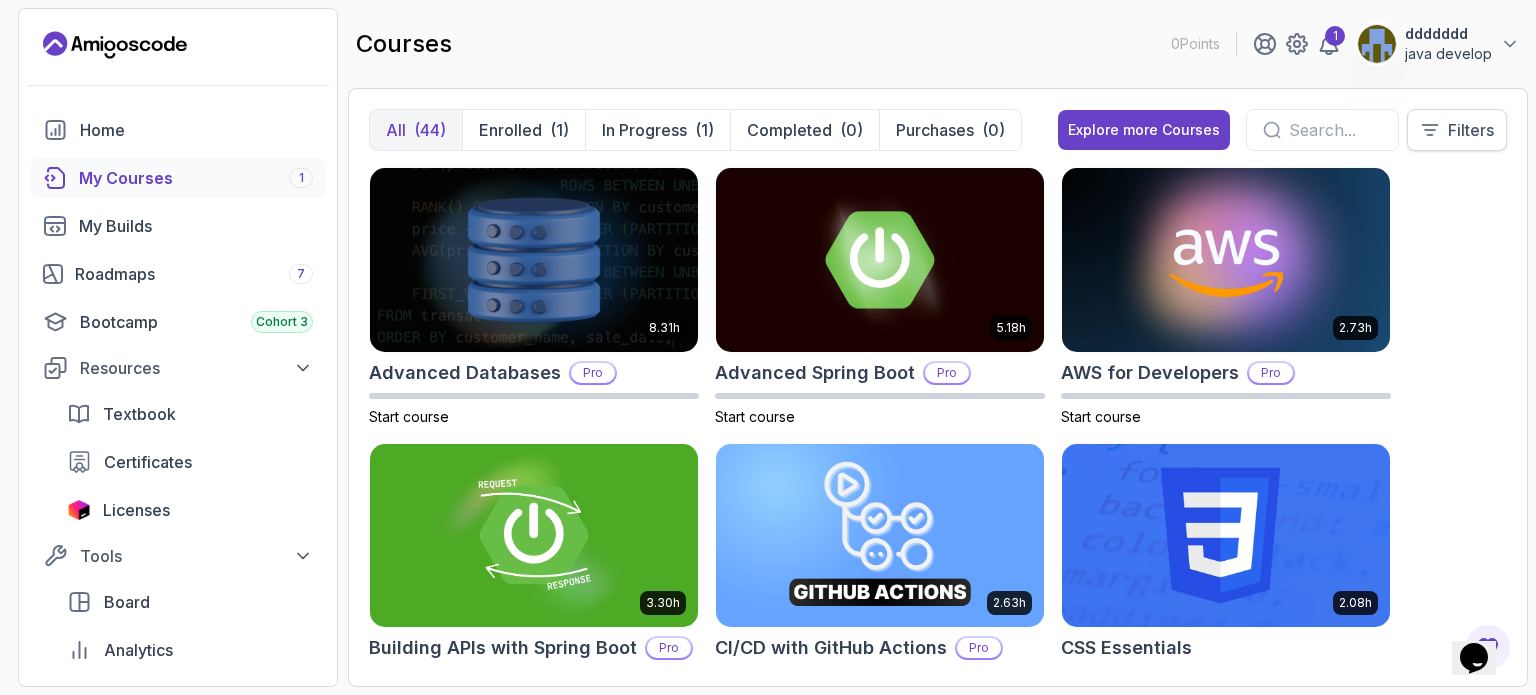 click on "Filters" at bounding box center (1471, 130) 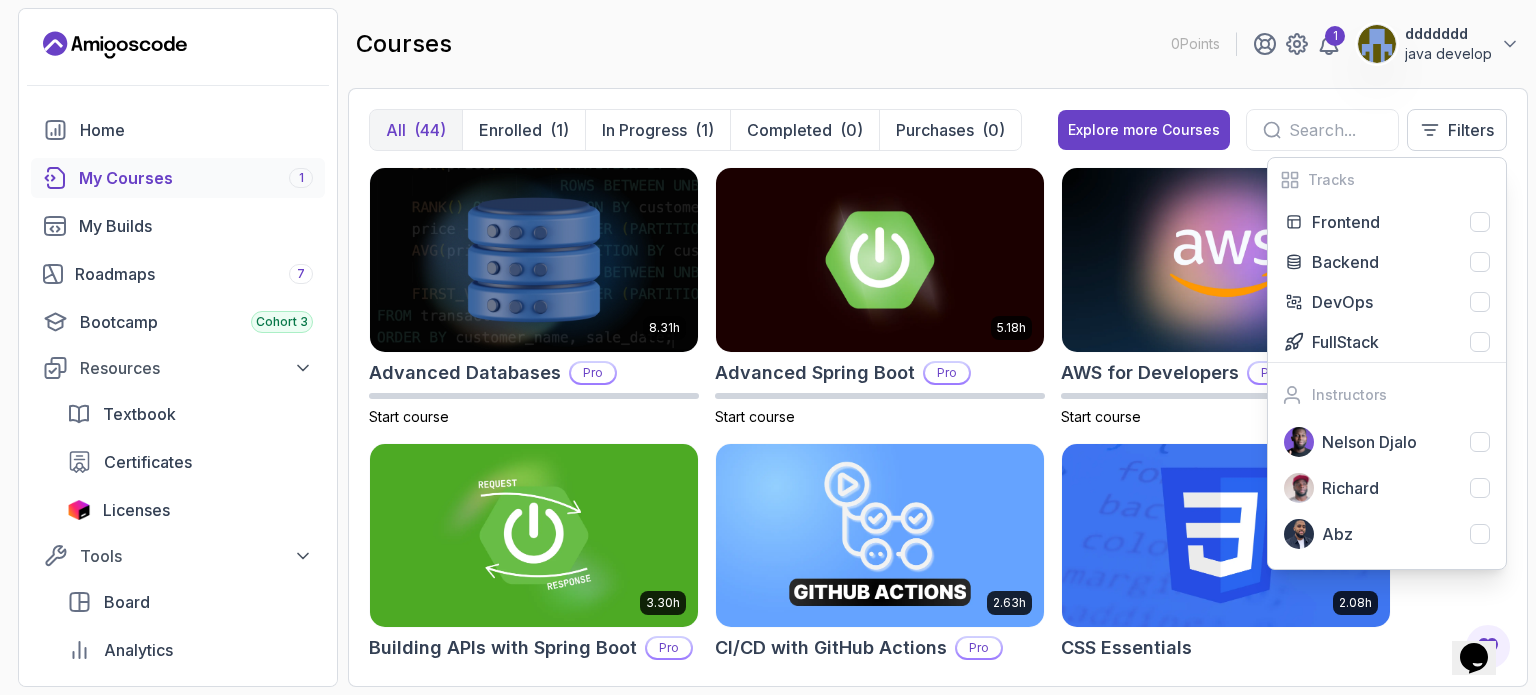 click on "8.31h Advanced Databases Pro Start course 5.18h Advanced Spring Boot Pro Start course 2.73h AWS for Developers Pro Start course 3.30h Building APIs with Spring Boot Pro Start course 2.63h CI/CD with GitHub Actions Pro Start course 2.08h CSS Essentials Start course 1.70h Database Design & Implementation Pro Start course 1.45h Docker for Java Developers Pro Start course 4.64h Docker For Professionals Pro Start course 10.13h Git for Professionals Pro Start course 2.55h Git & GitHub Fundamentals Start course 2.10h GitHub Toolkit Pro Start course 1.84h HTML Essentials Start course 5.57h IntelliJ IDEA Developer Guide Pro Start course 1.72h Java Data Structures Pro Start course 2.41h Java for Beginners 2% completed 9.18h Java for Developers Pro Start course 1.13h Java Generics Pro Start course 1.67h Java Integration Testing Pro Start course 2.82h Java Object Oriented Programming Pro Start course 26m Java Streams Essentials Start course 2.08h Java Streams Pro Start course 1.42h Stripe Checkout Pro Start course 38m" at bounding box center (938, 416) 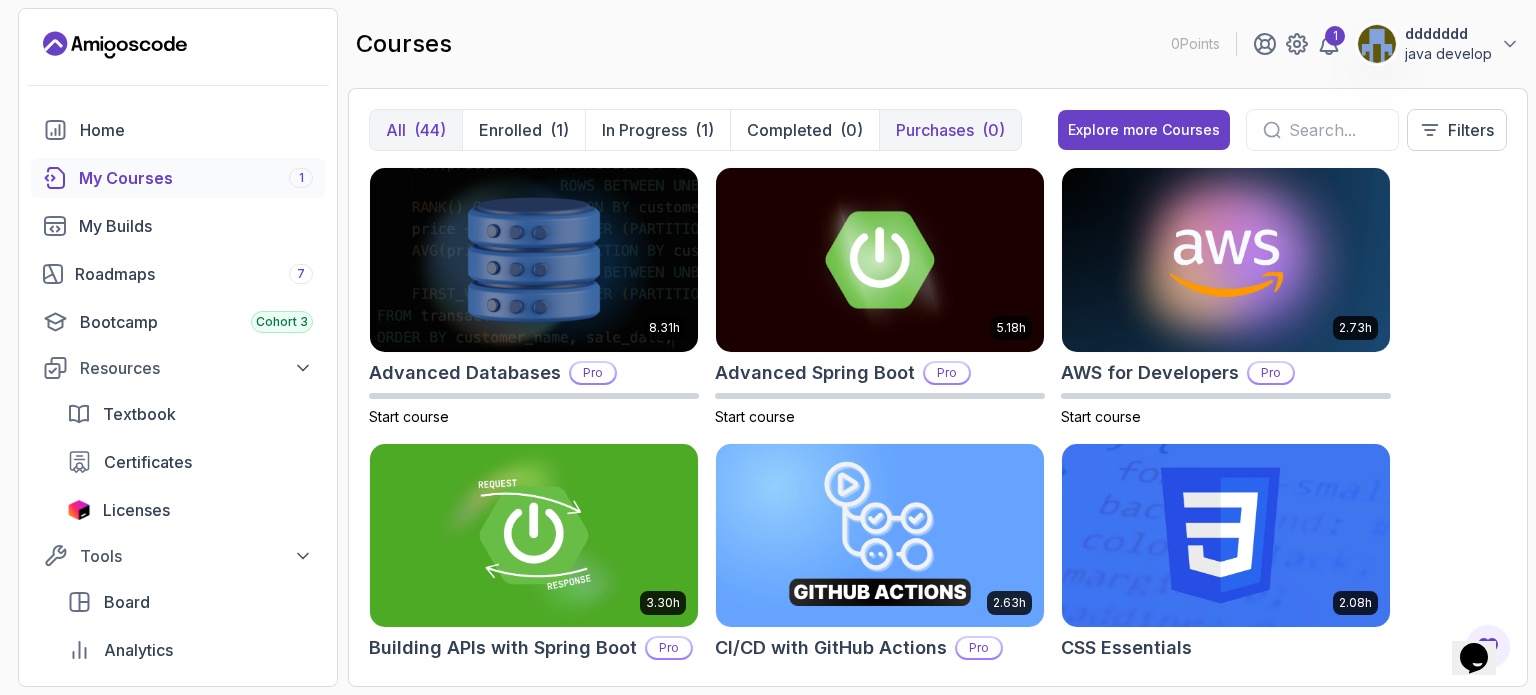 click on "Purchases" at bounding box center (935, 130) 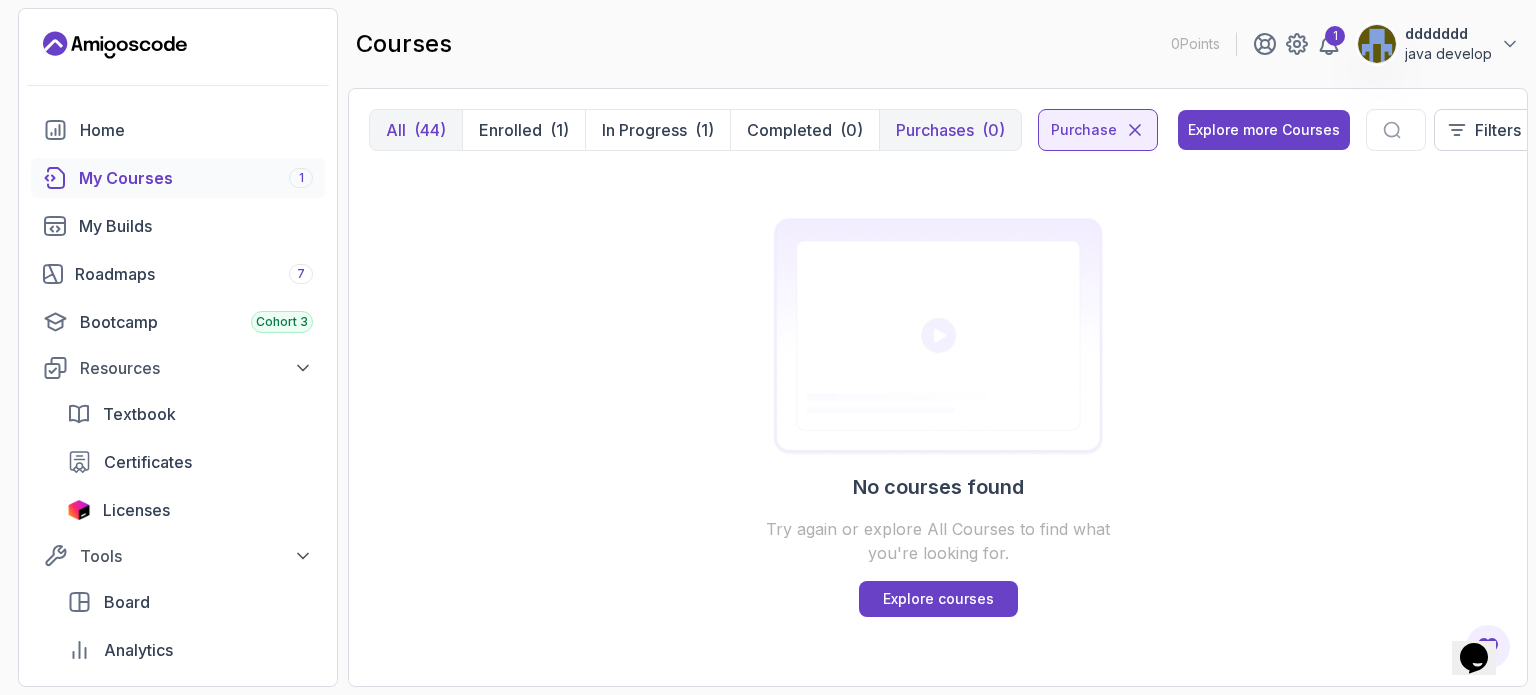 click on "Purchases" at bounding box center [935, 130] 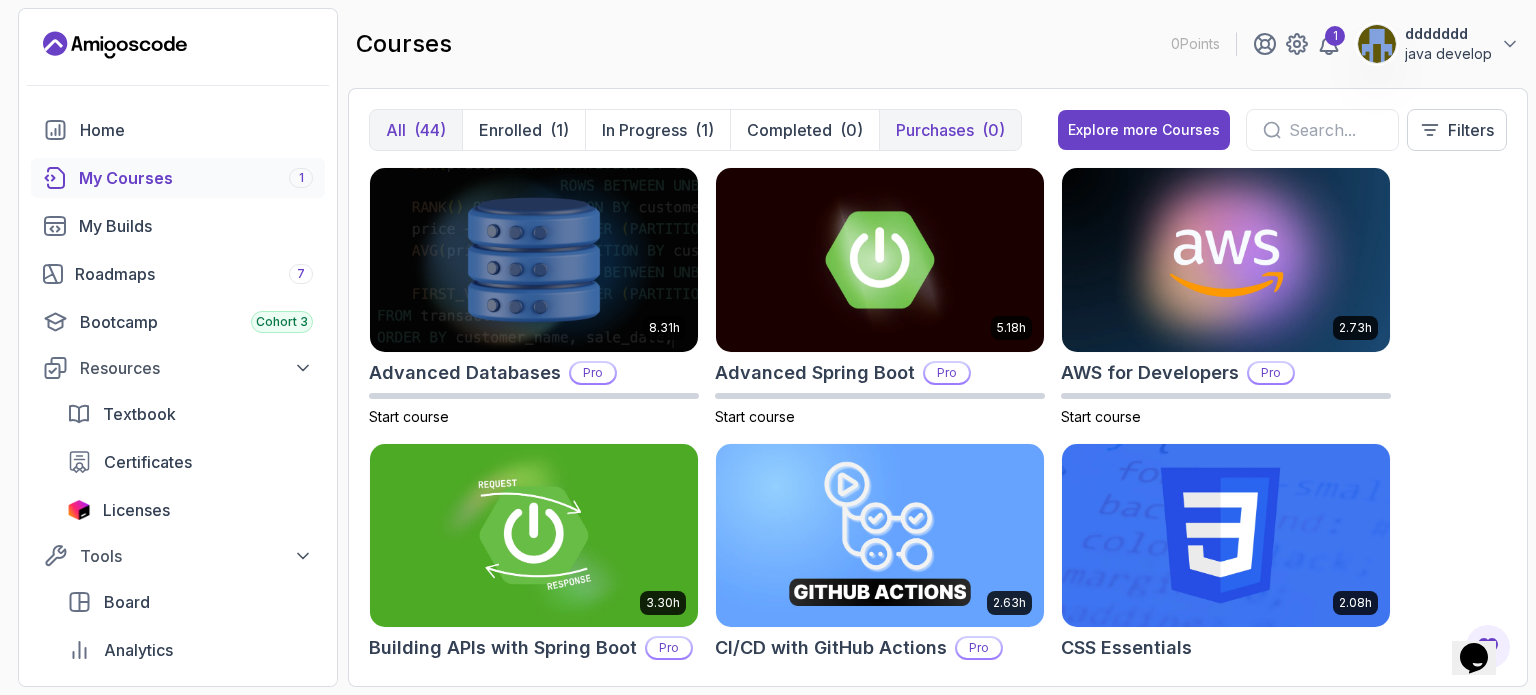 click on "Purchases (0)" at bounding box center (950, 130) 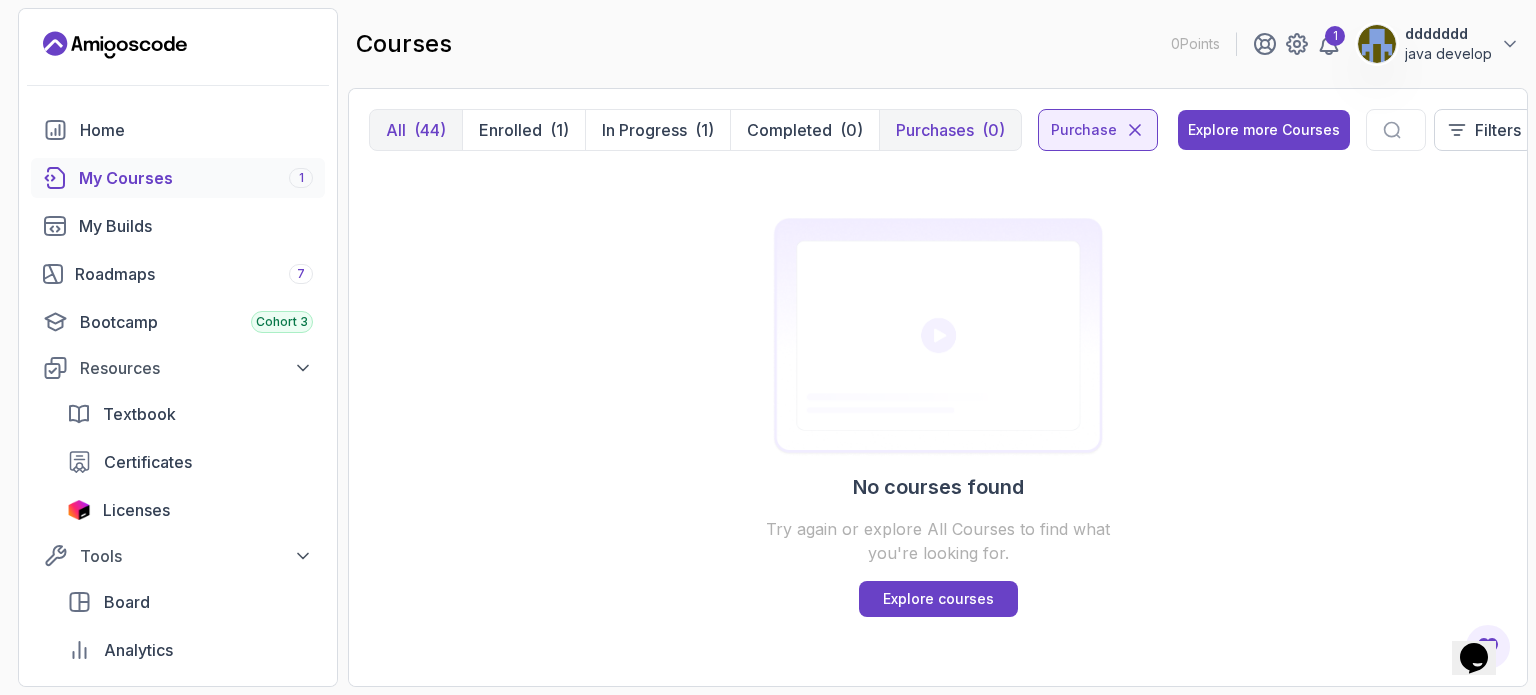 click on "Purchases" at bounding box center (935, 130) 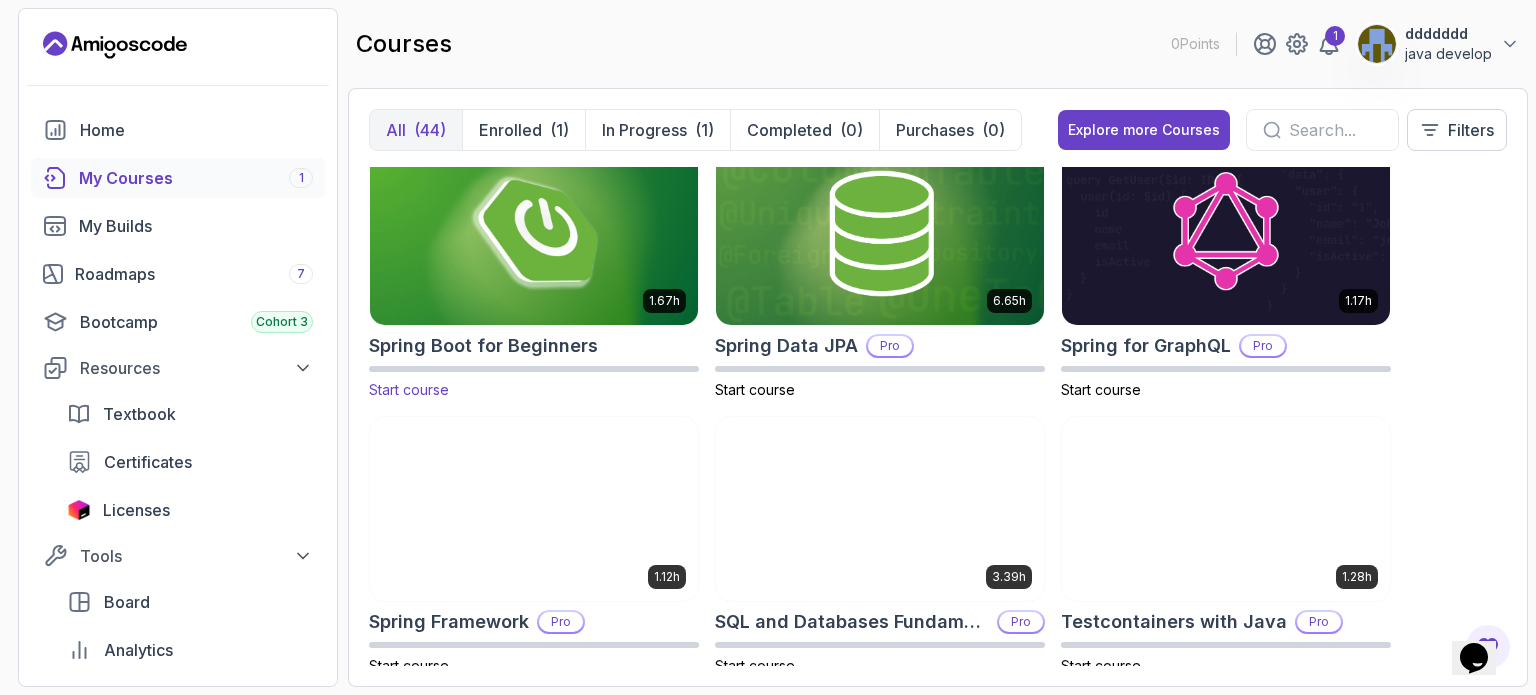 scroll, scrollTop: 3300, scrollLeft: 0, axis: vertical 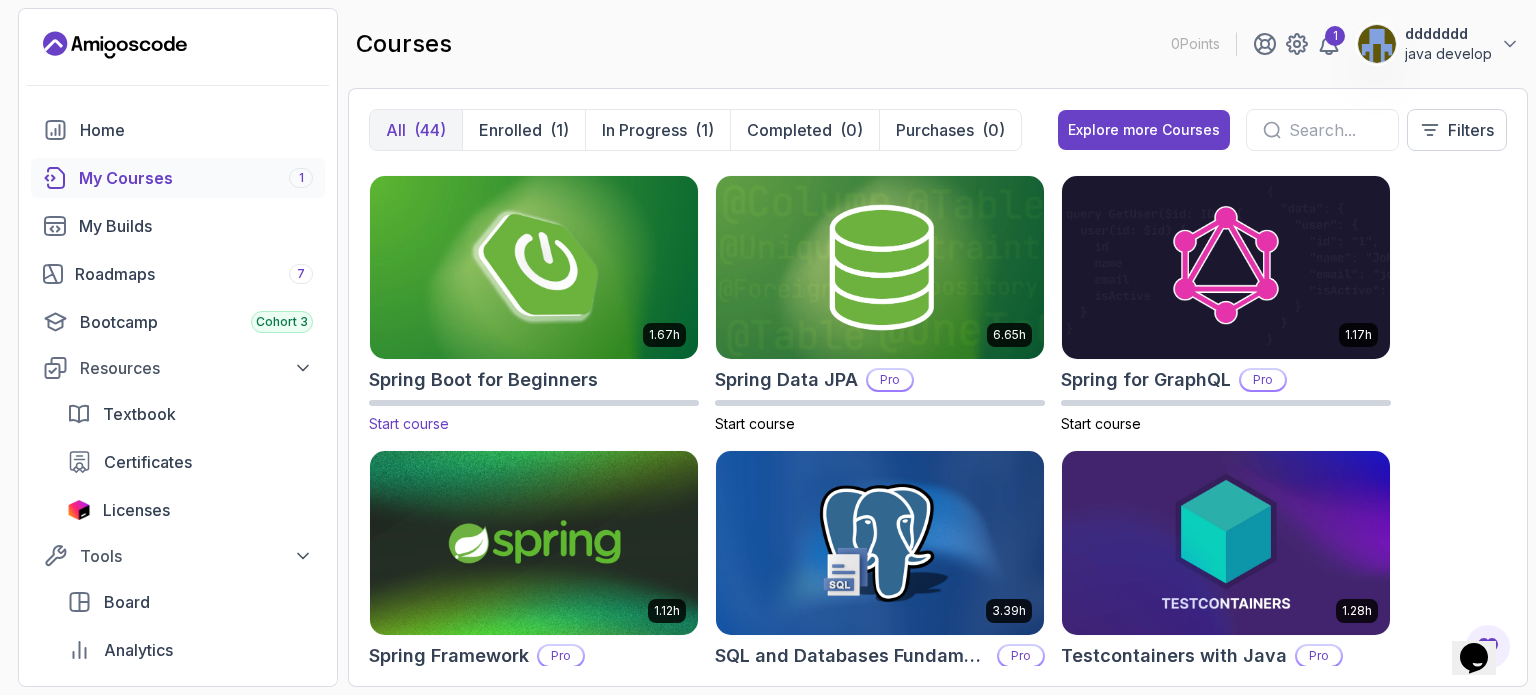 click at bounding box center [534, 267] 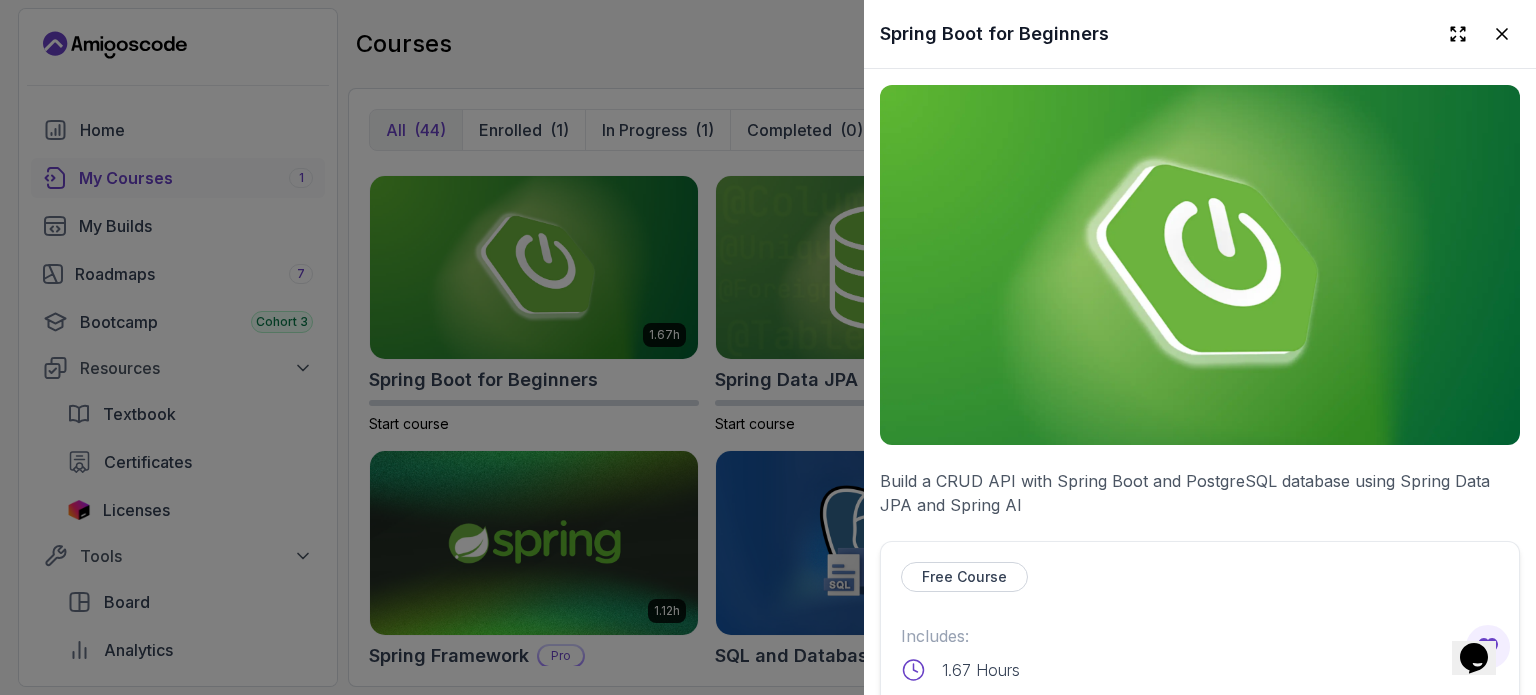 click at bounding box center [768, 347] 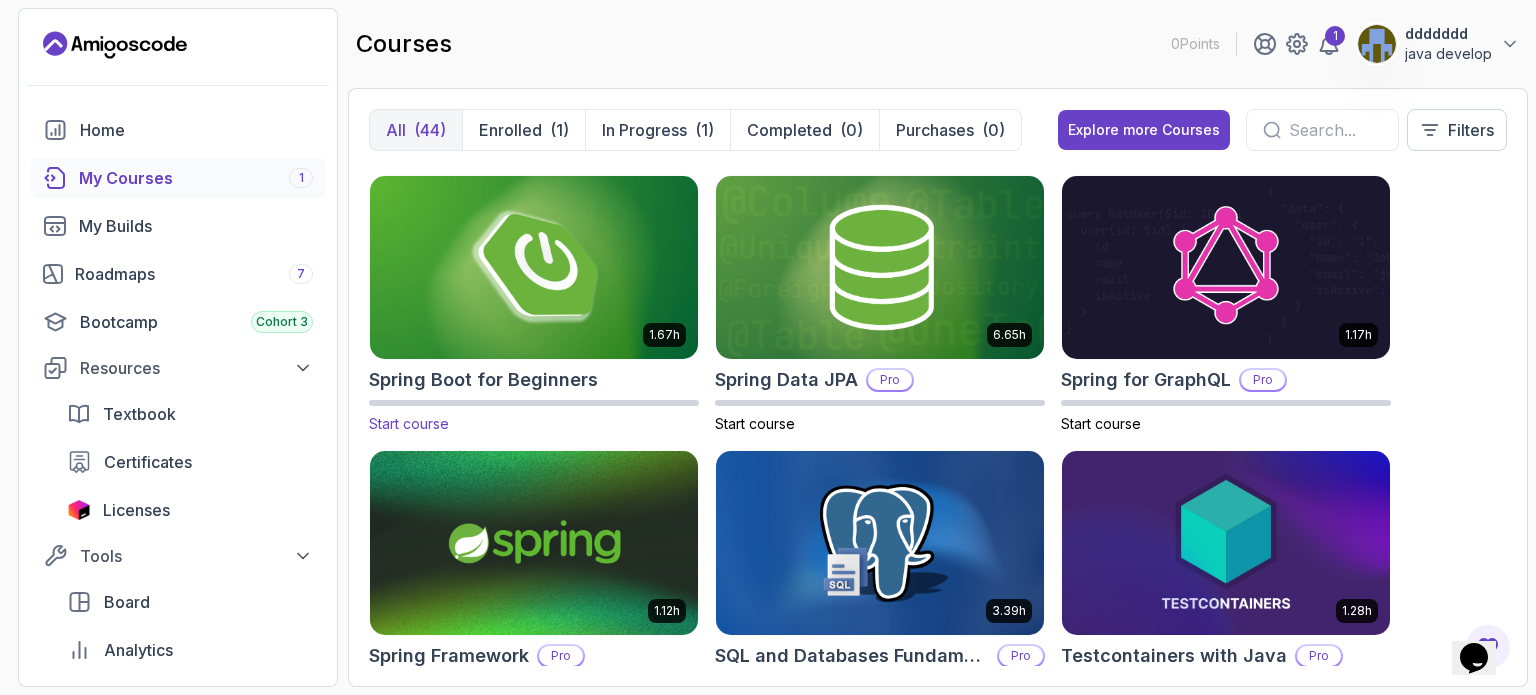 click at bounding box center (534, 267) 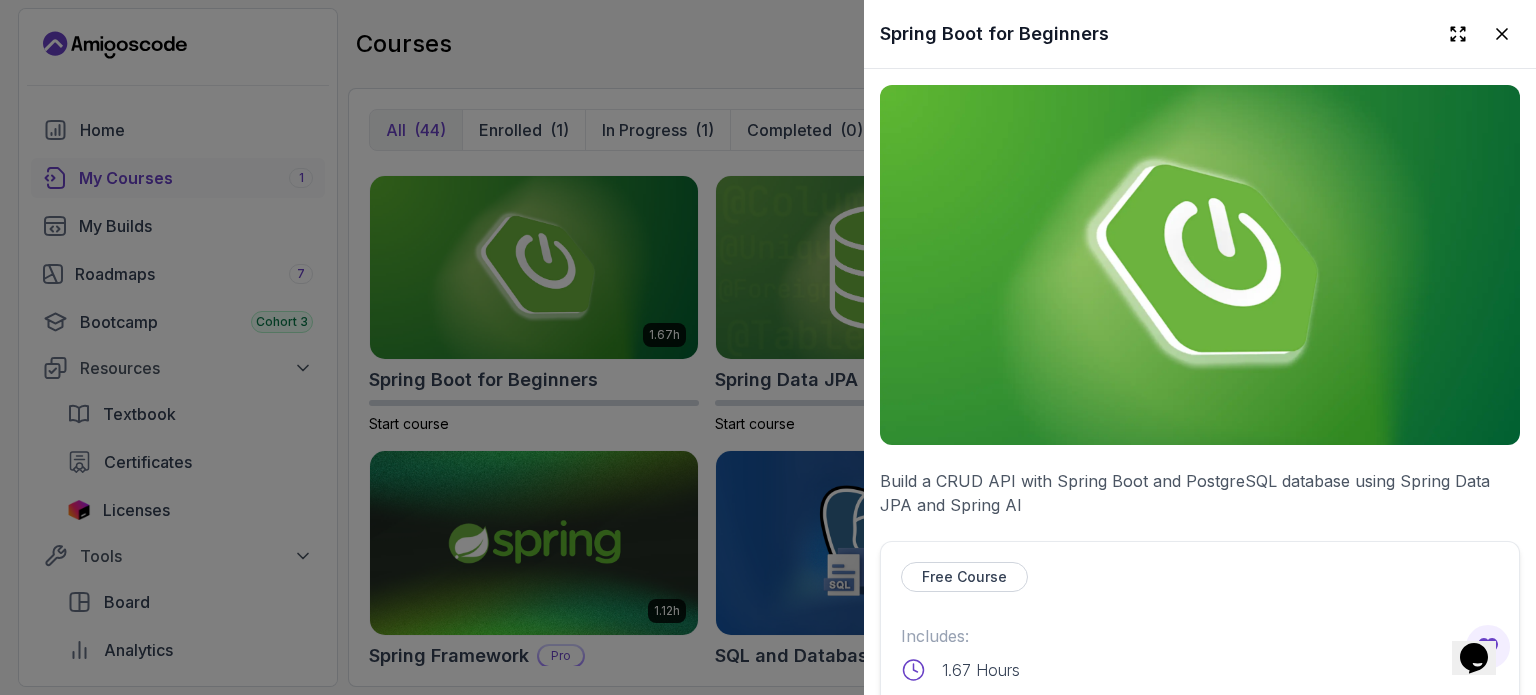 scroll, scrollTop: 500, scrollLeft: 0, axis: vertical 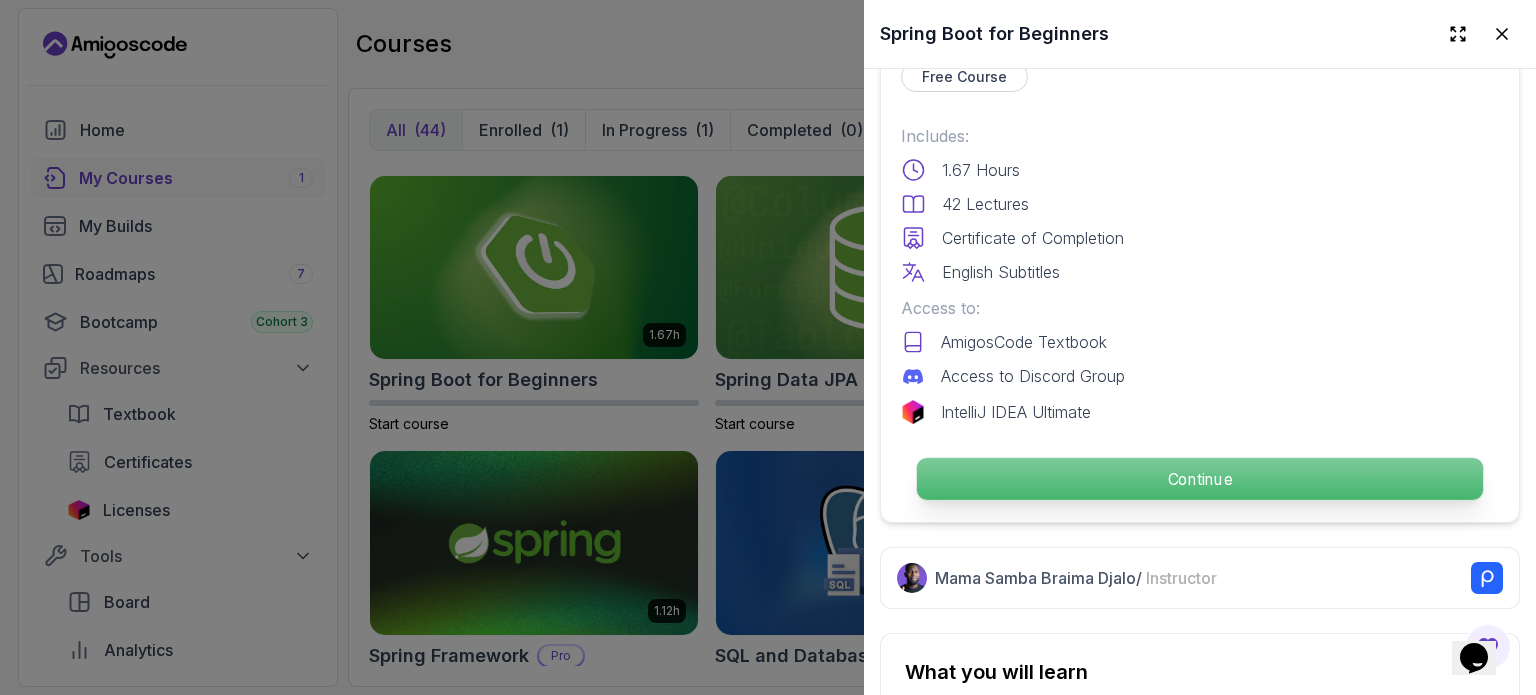 click on "Continue" at bounding box center [1200, 479] 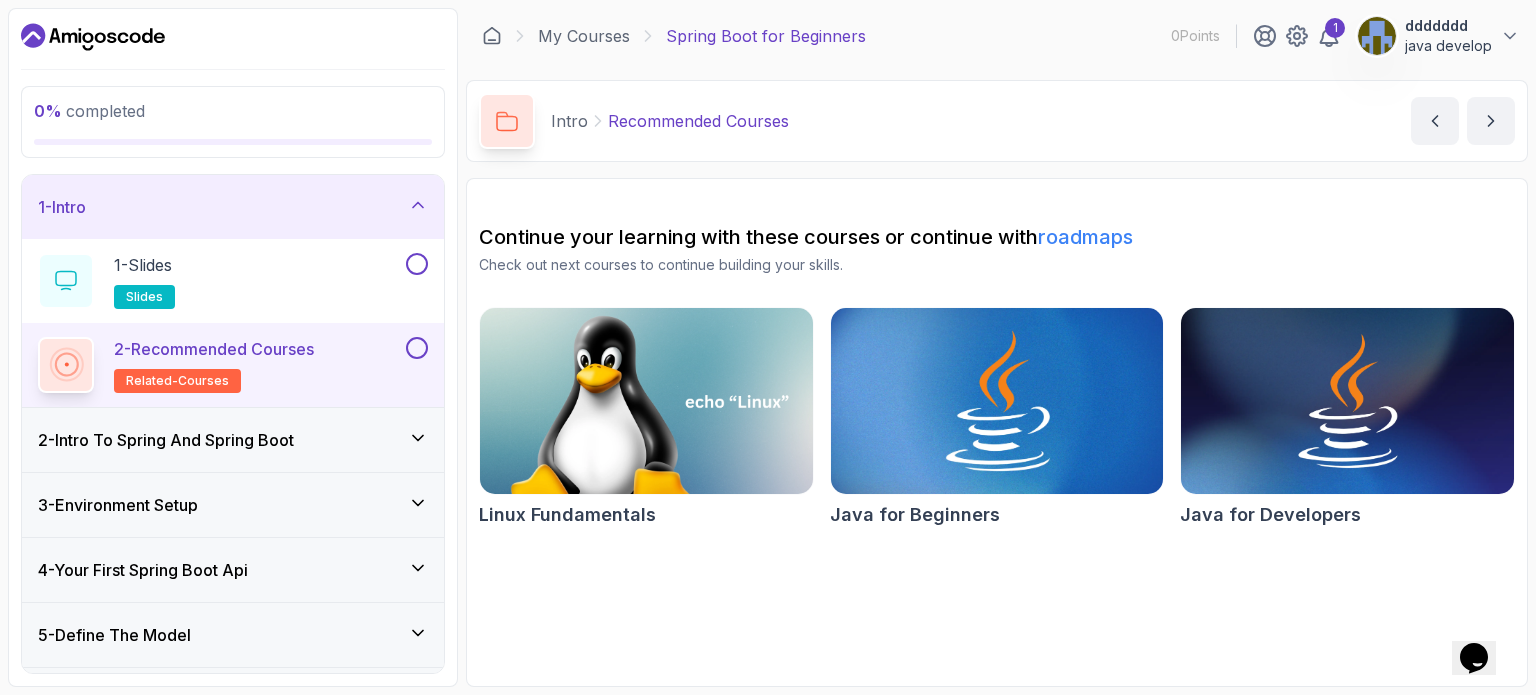 click at bounding box center (996, 401) 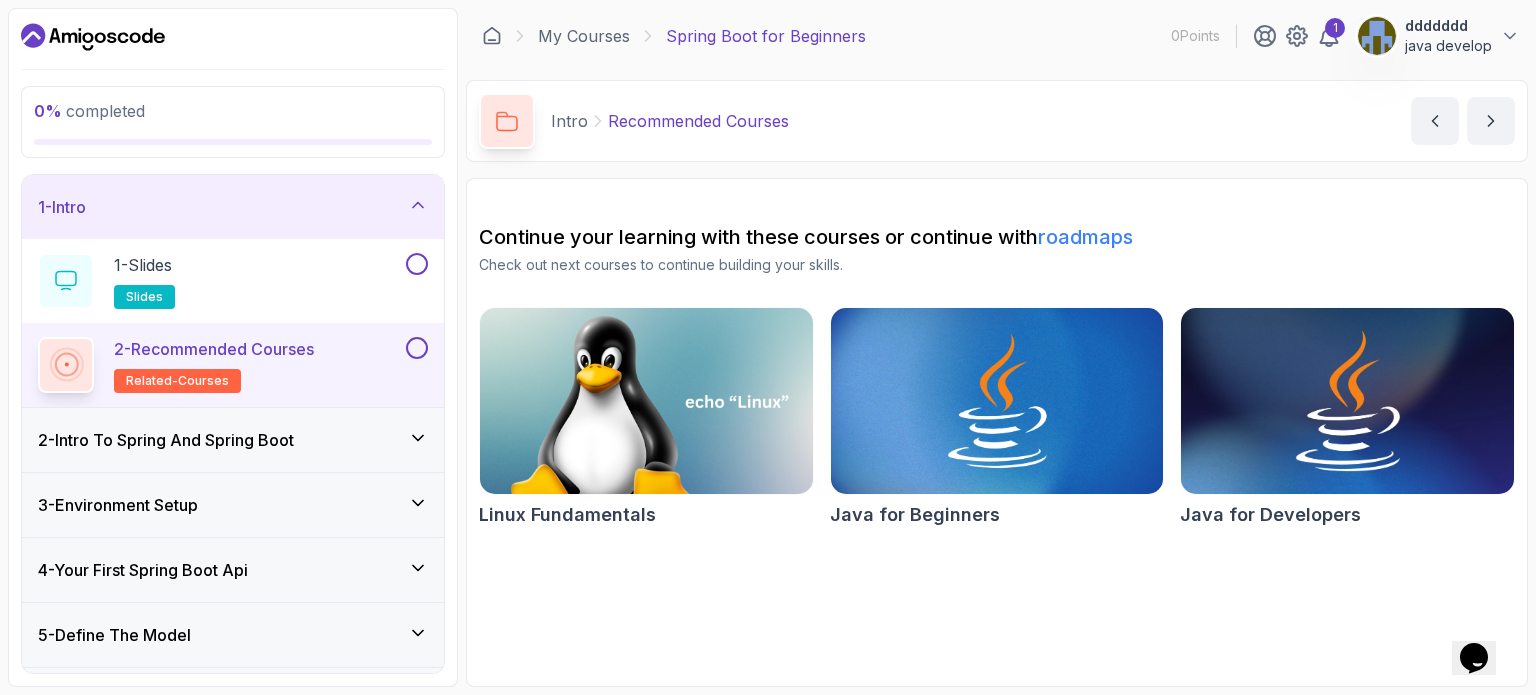 click at bounding box center [1347, 401] 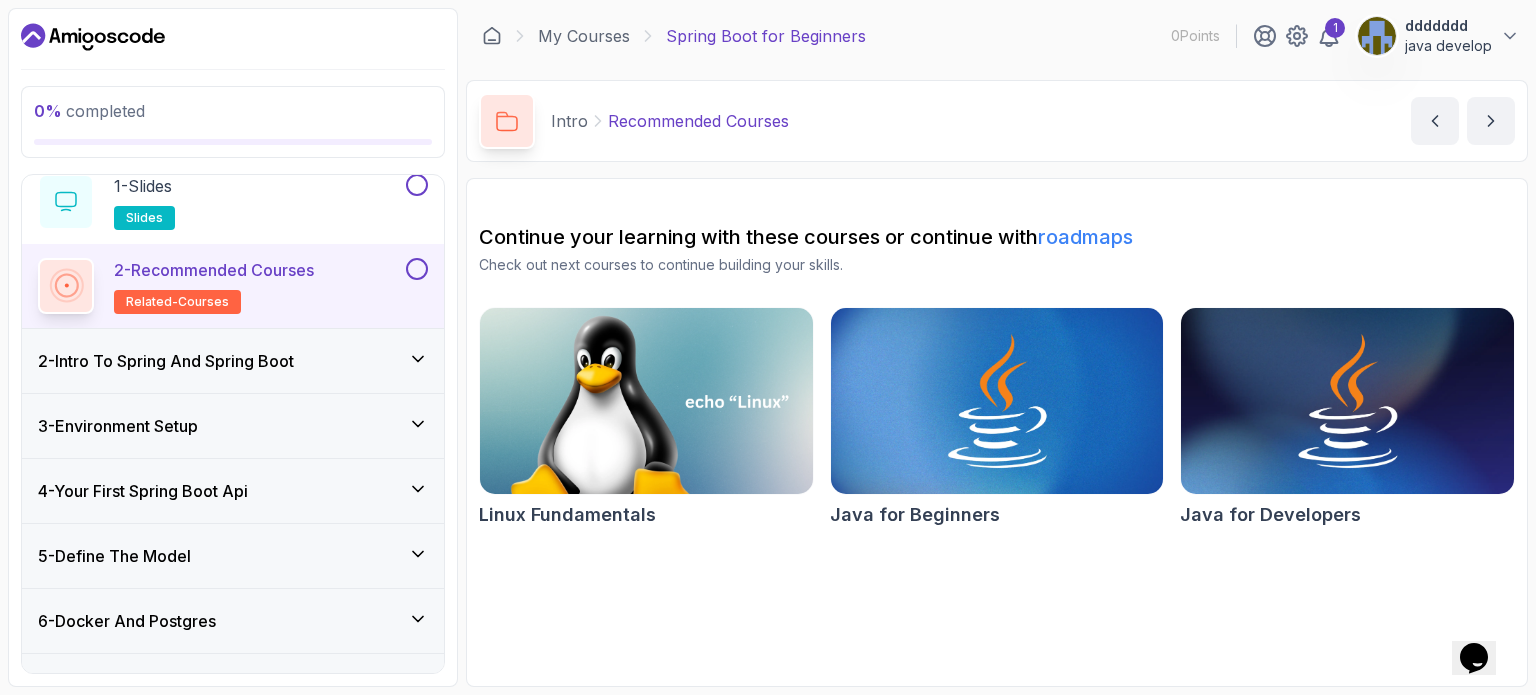 scroll, scrollTop: 200, scrollLeft: 0, axis: vertical 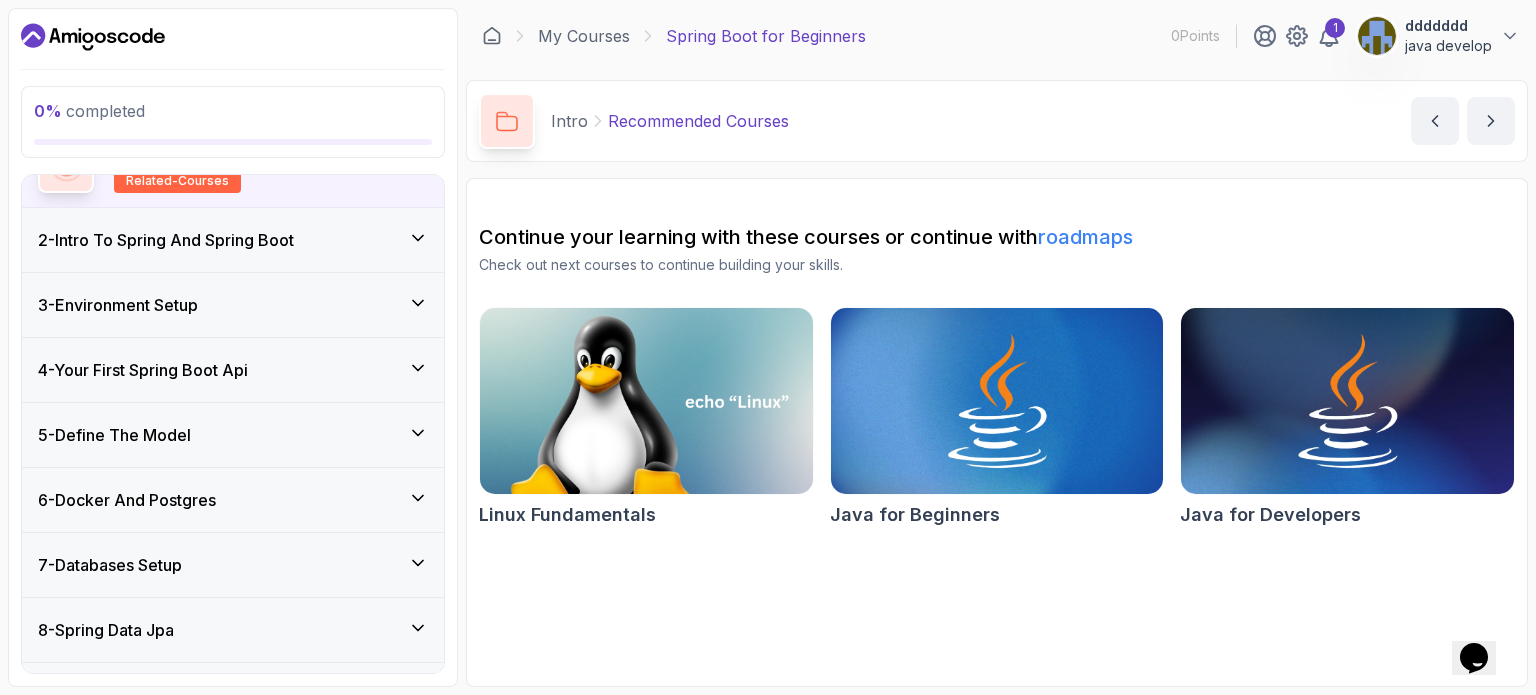 click on "2  -  Intro To Spring And Spring Boot" at bounding box center (233, 240) 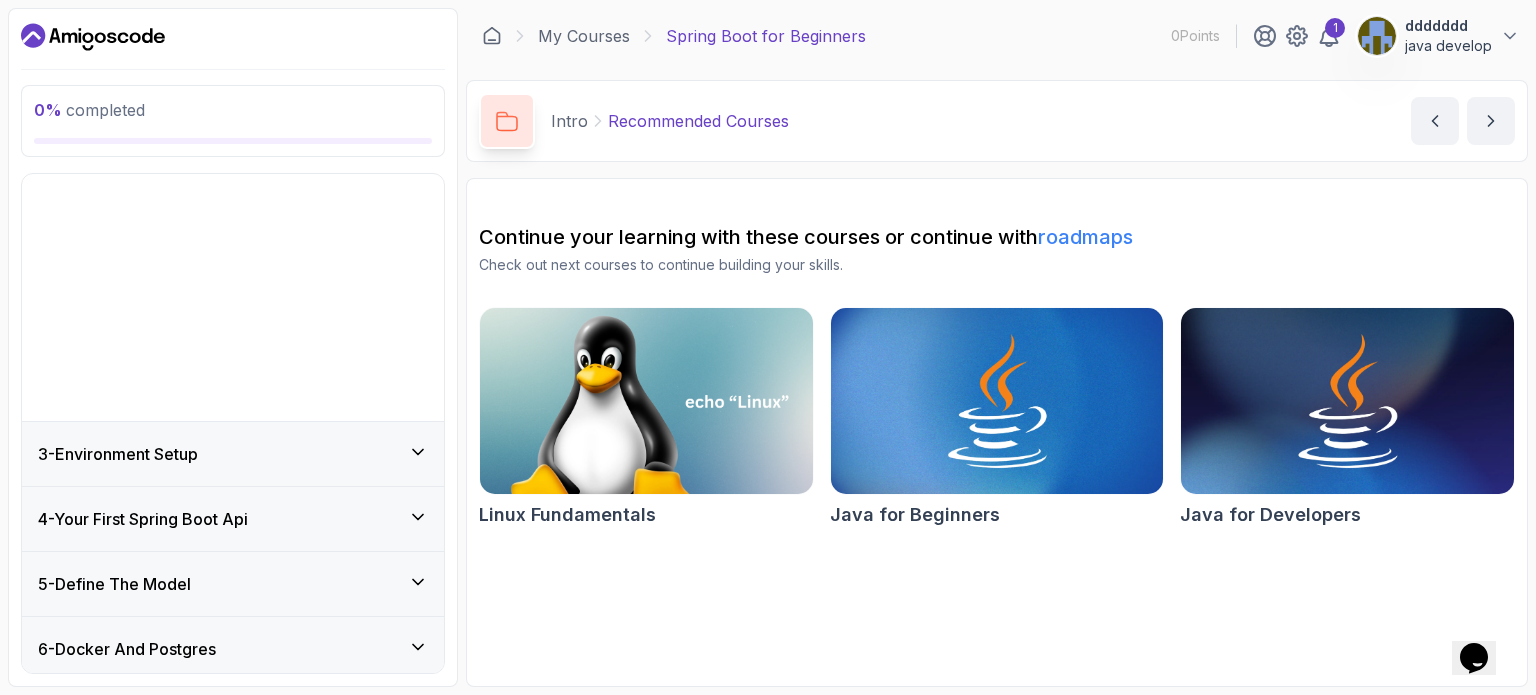 scroll, scrollTop: 88, scrollLeft: 0, axis: vertical 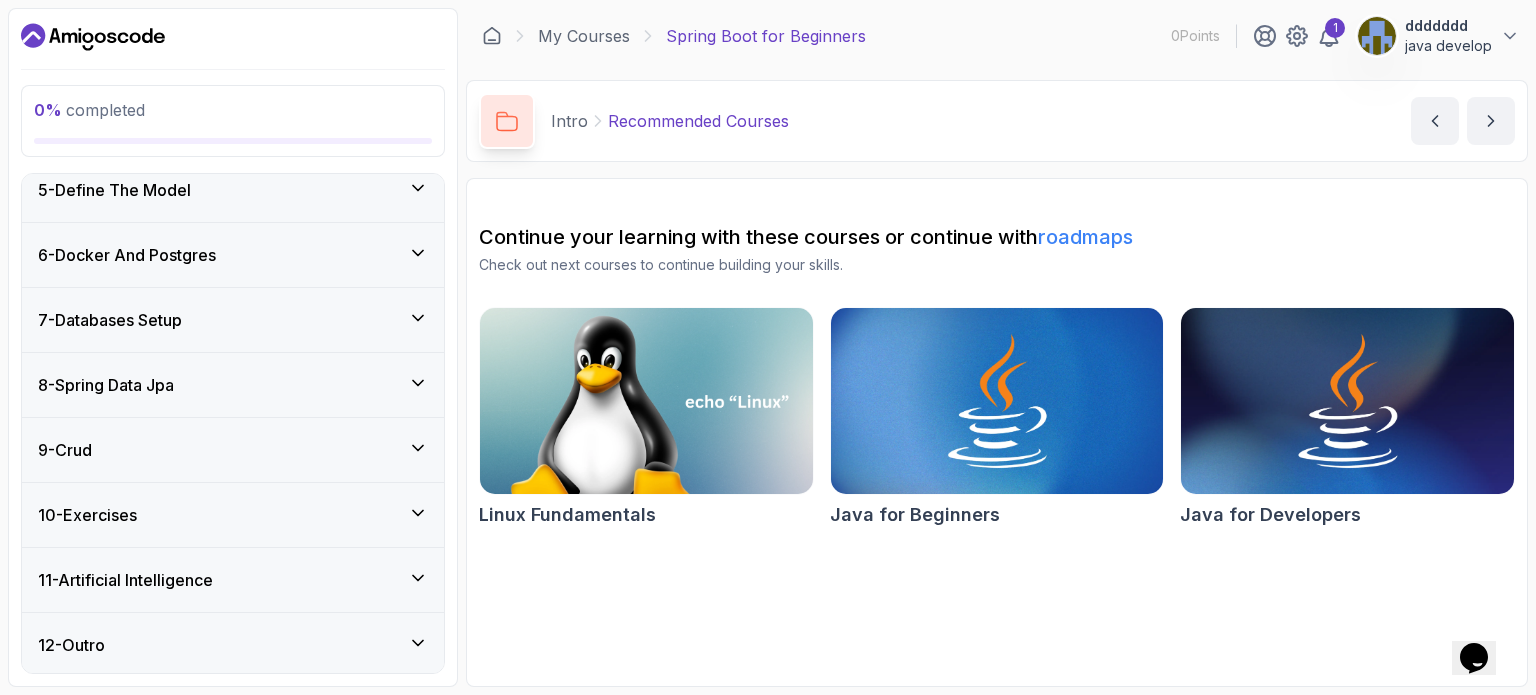 click on "11  -  Artificial Intelligence" at bounding box center (233, 580) 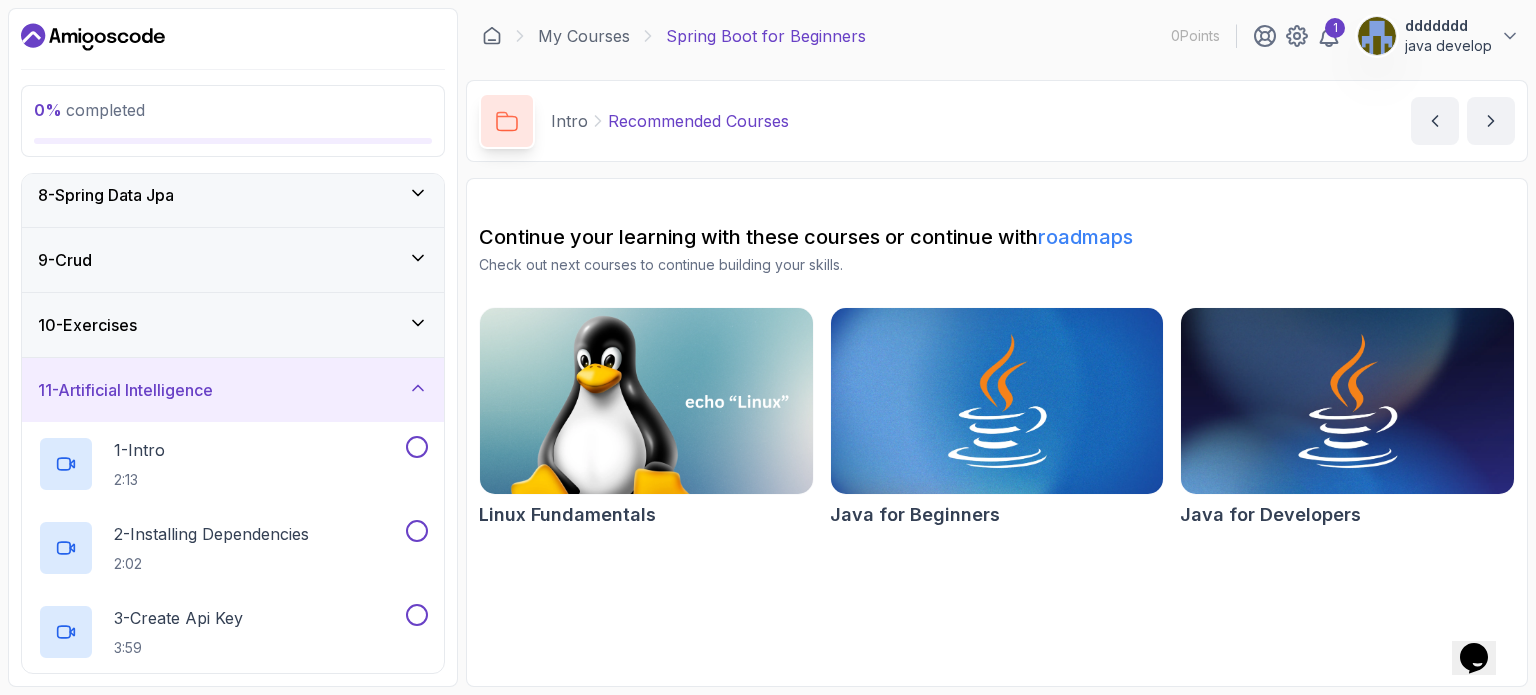 scroll, scrollTop: 476, scrollLeft: 0, axis: vertical 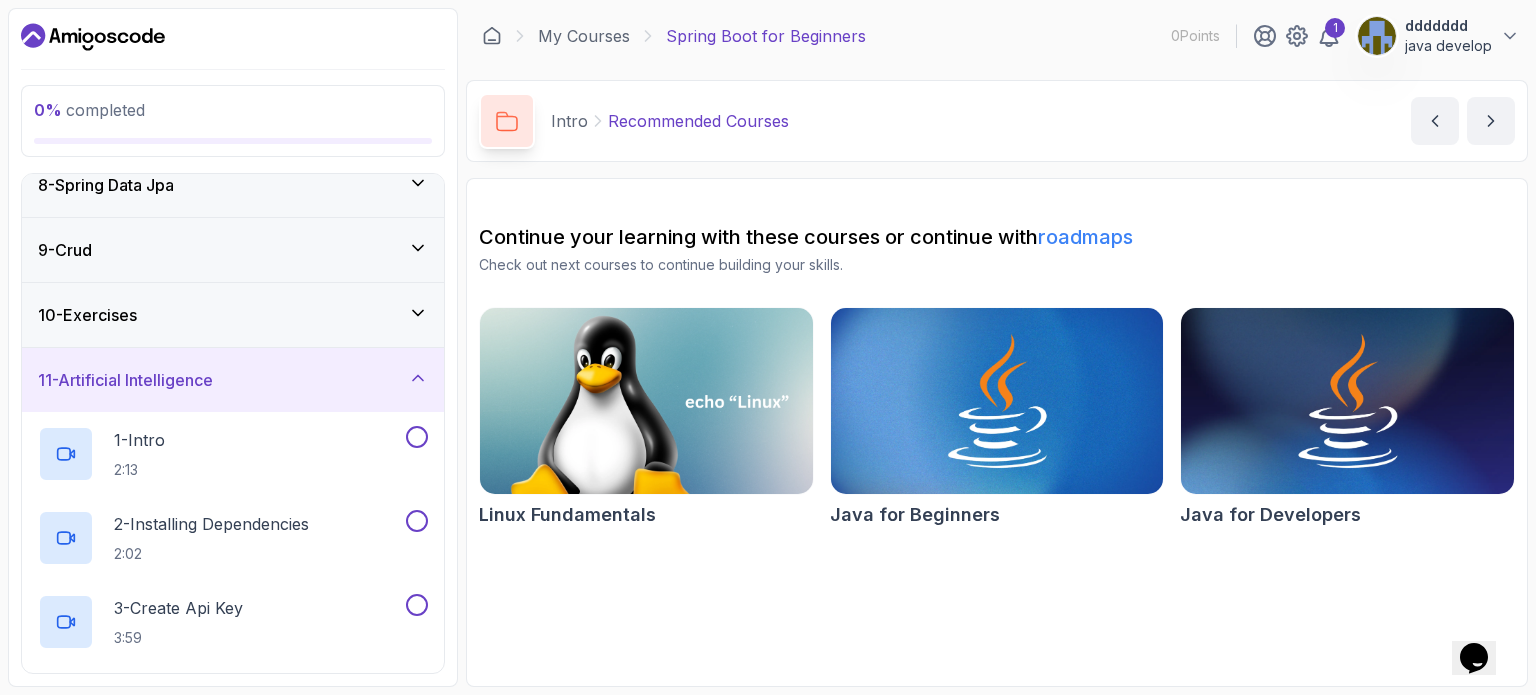 click on "11  -  Artificial Intelligence" at bounding box center [233, 380] 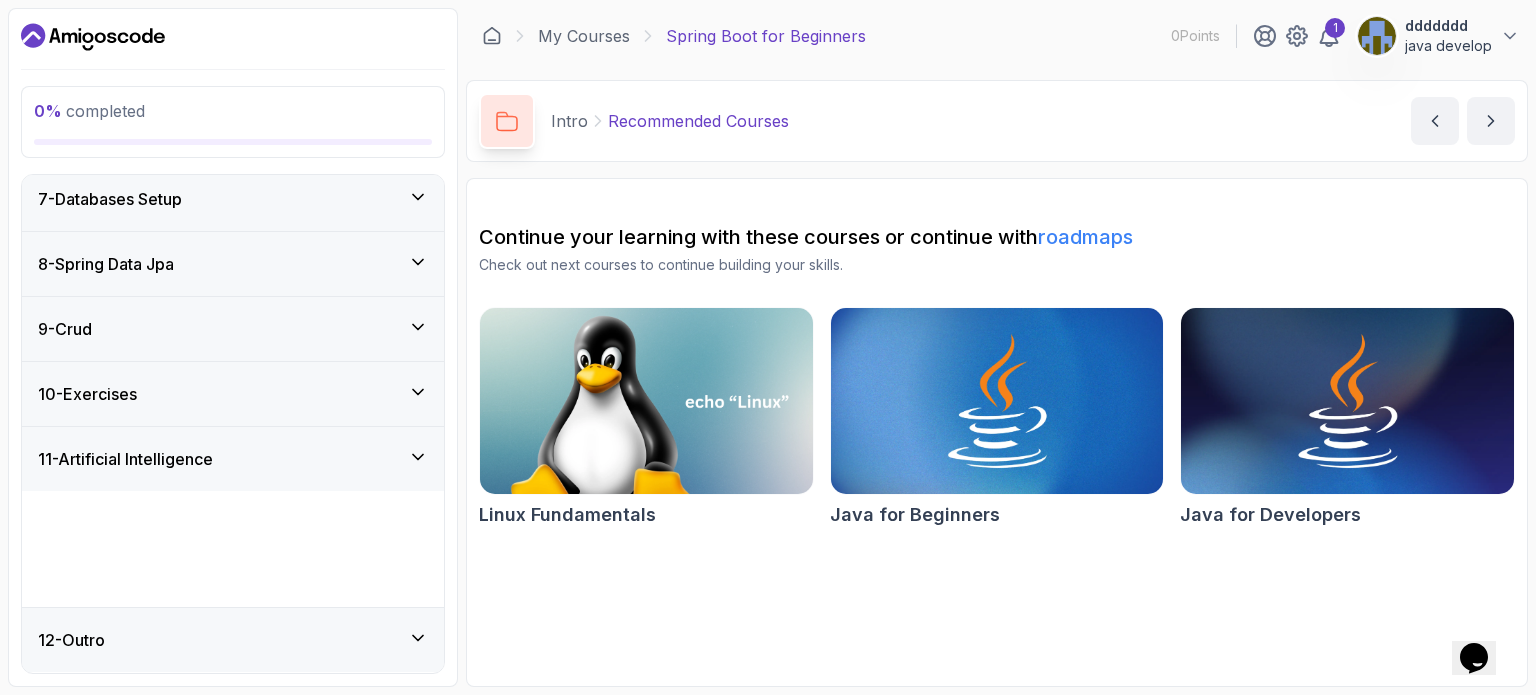 scroll, scrollTop: 276, scrollLeft: 0, axis: vertical 